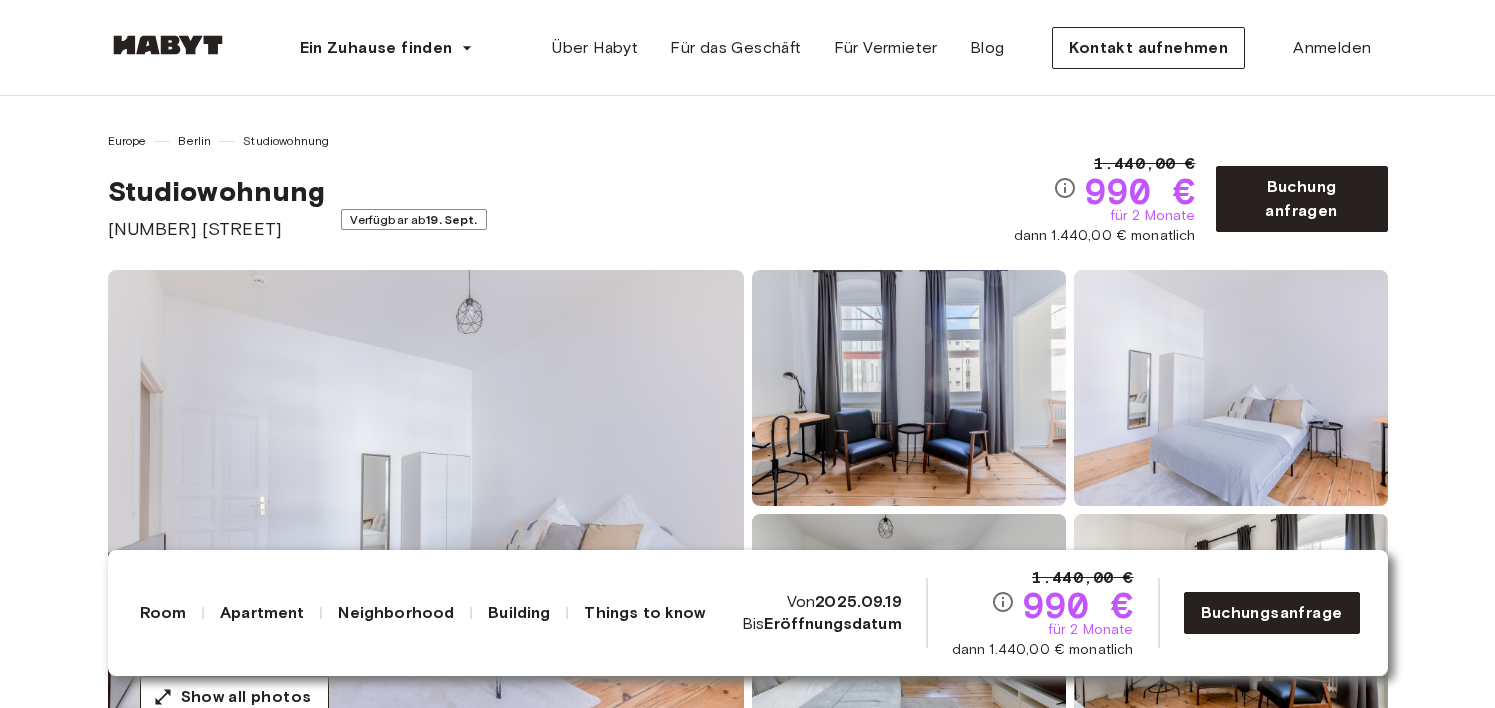 scroll, scrollTop: 0, scrollLeft: 0, axis: both 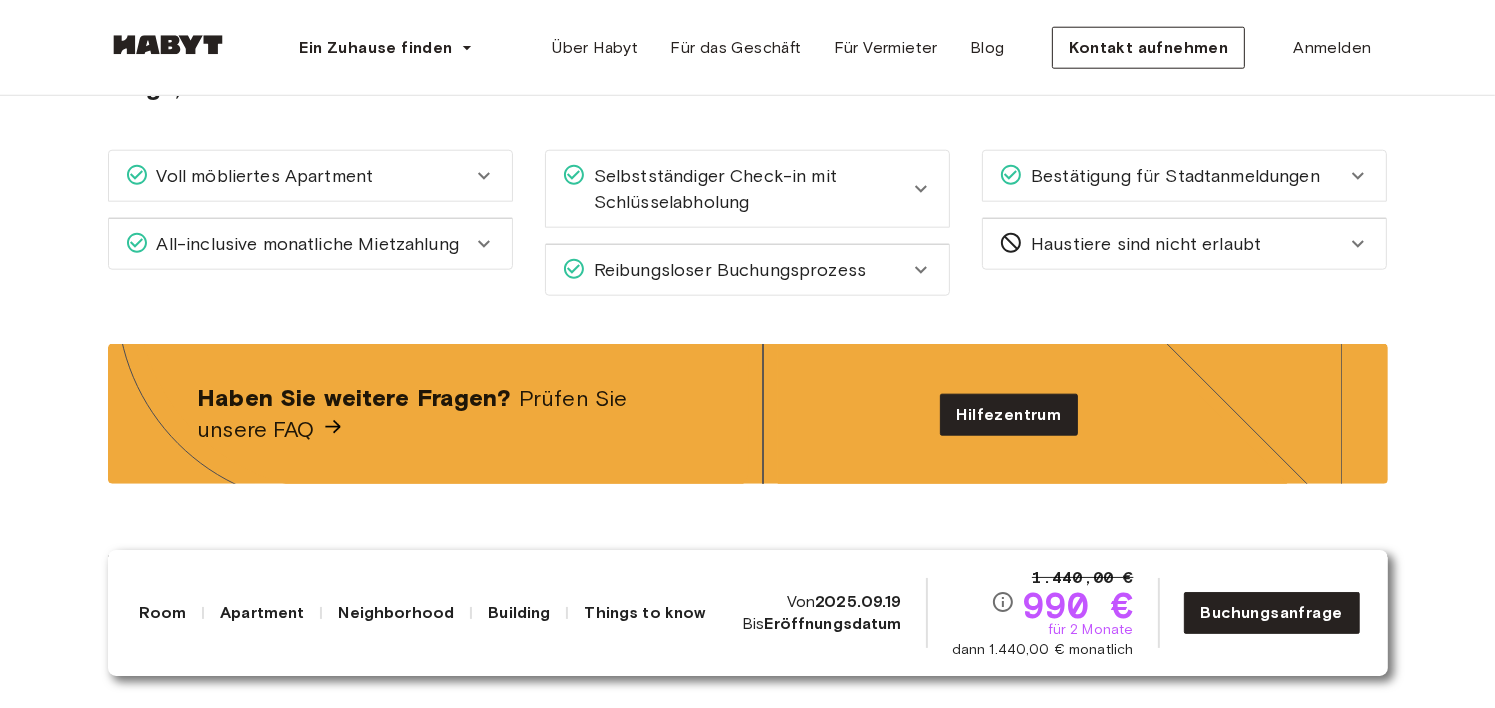 click 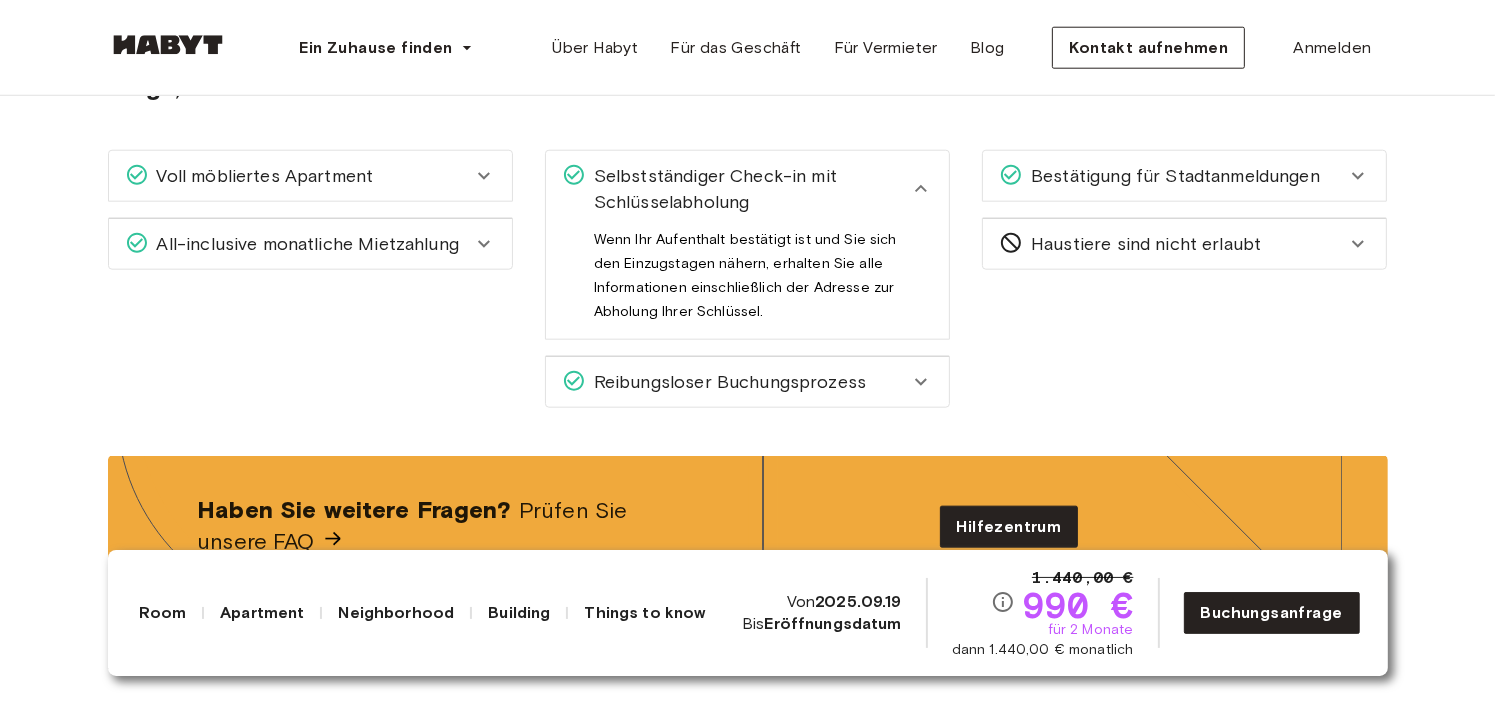 click 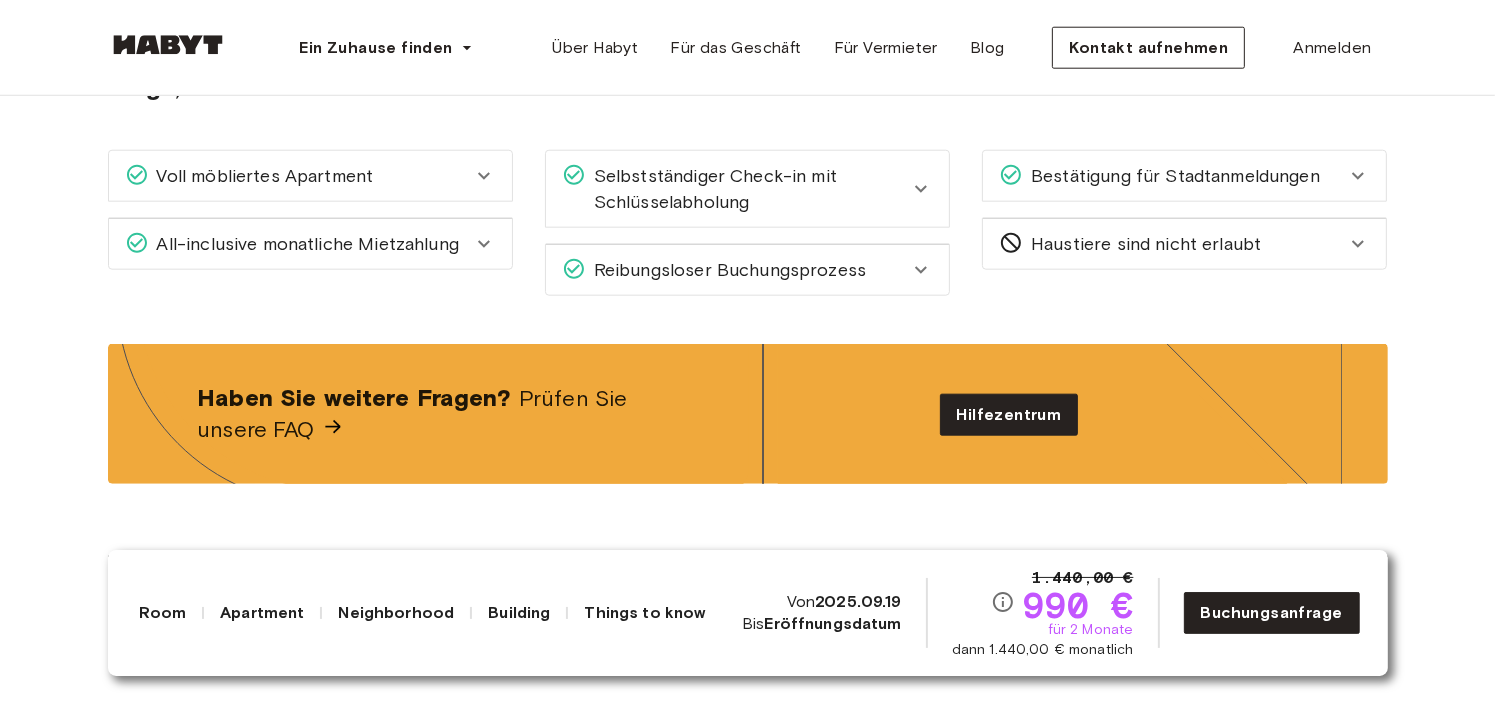 click 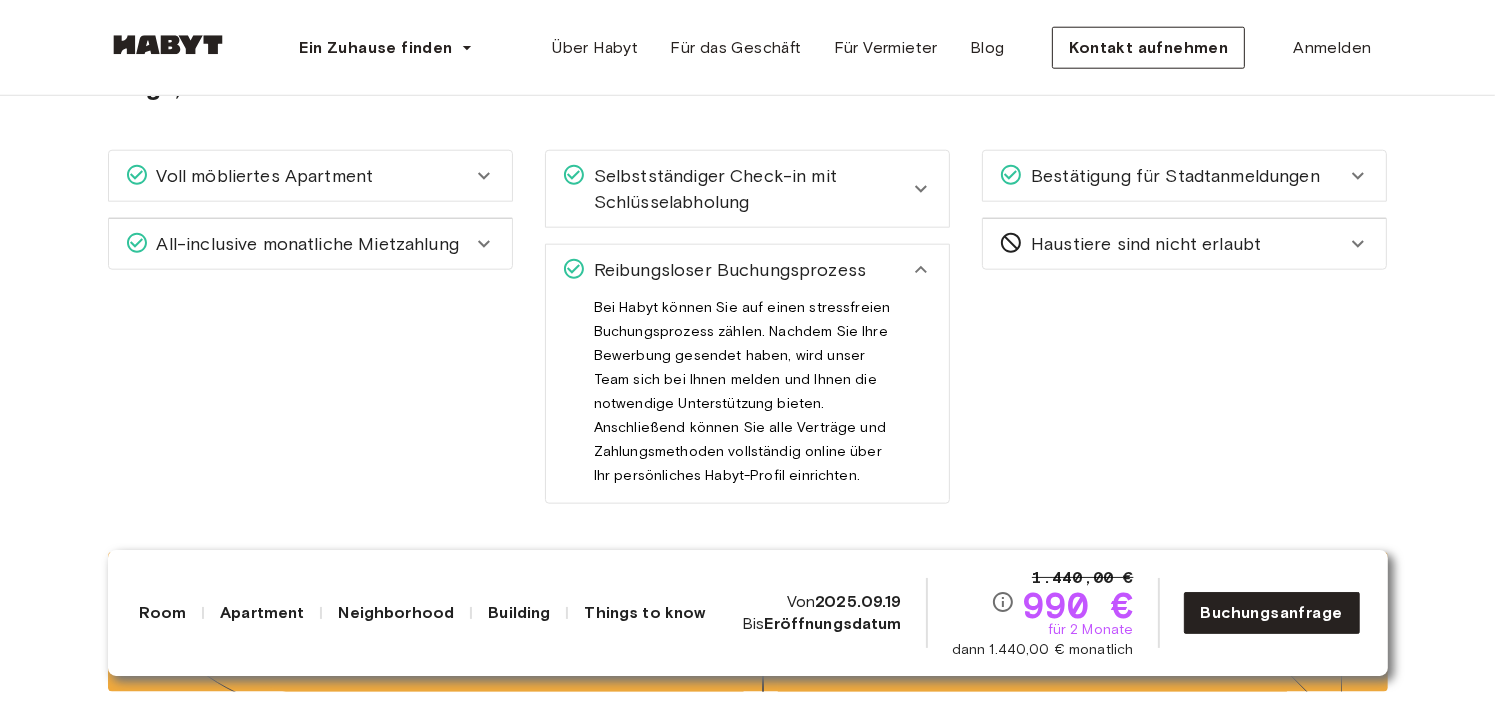 click 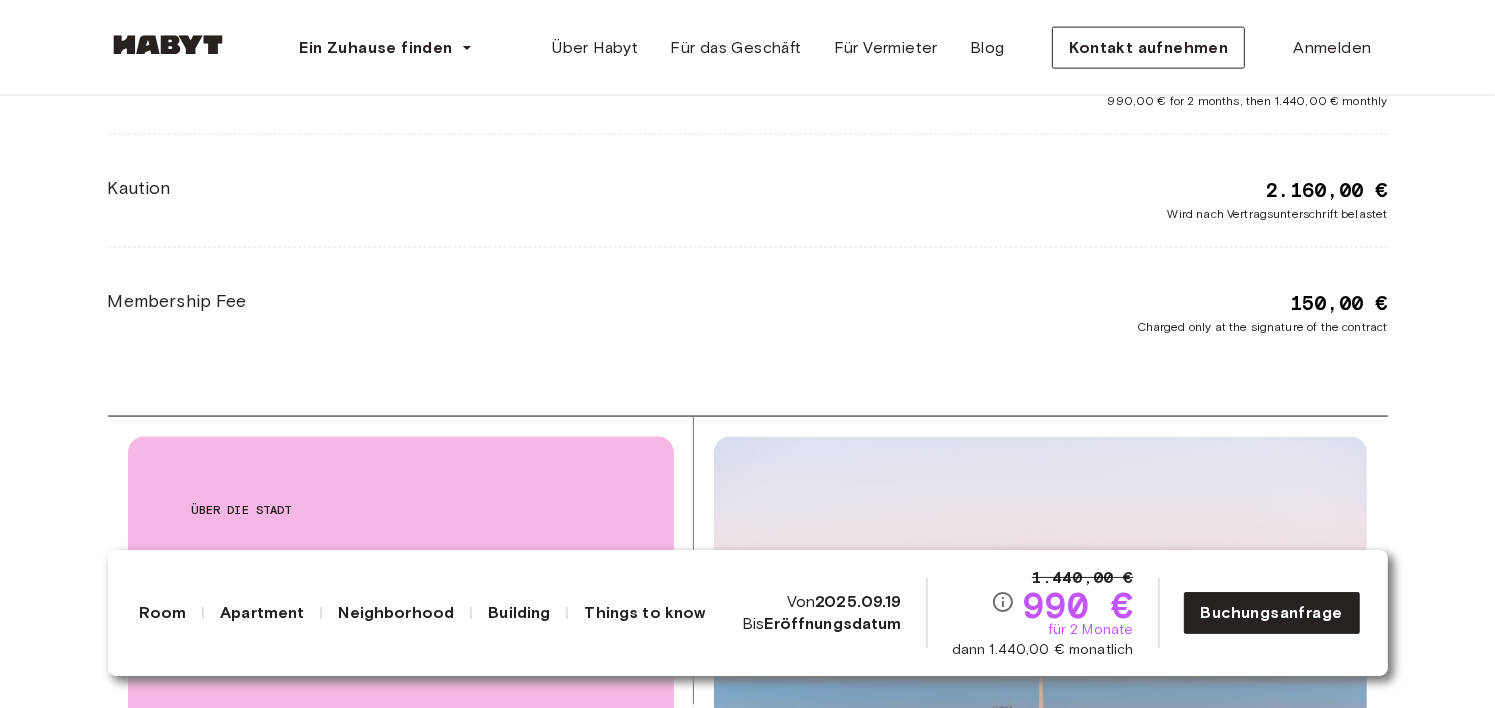 scroll, scrollTop: 2834, scrollLeft: 0, axis: vertical 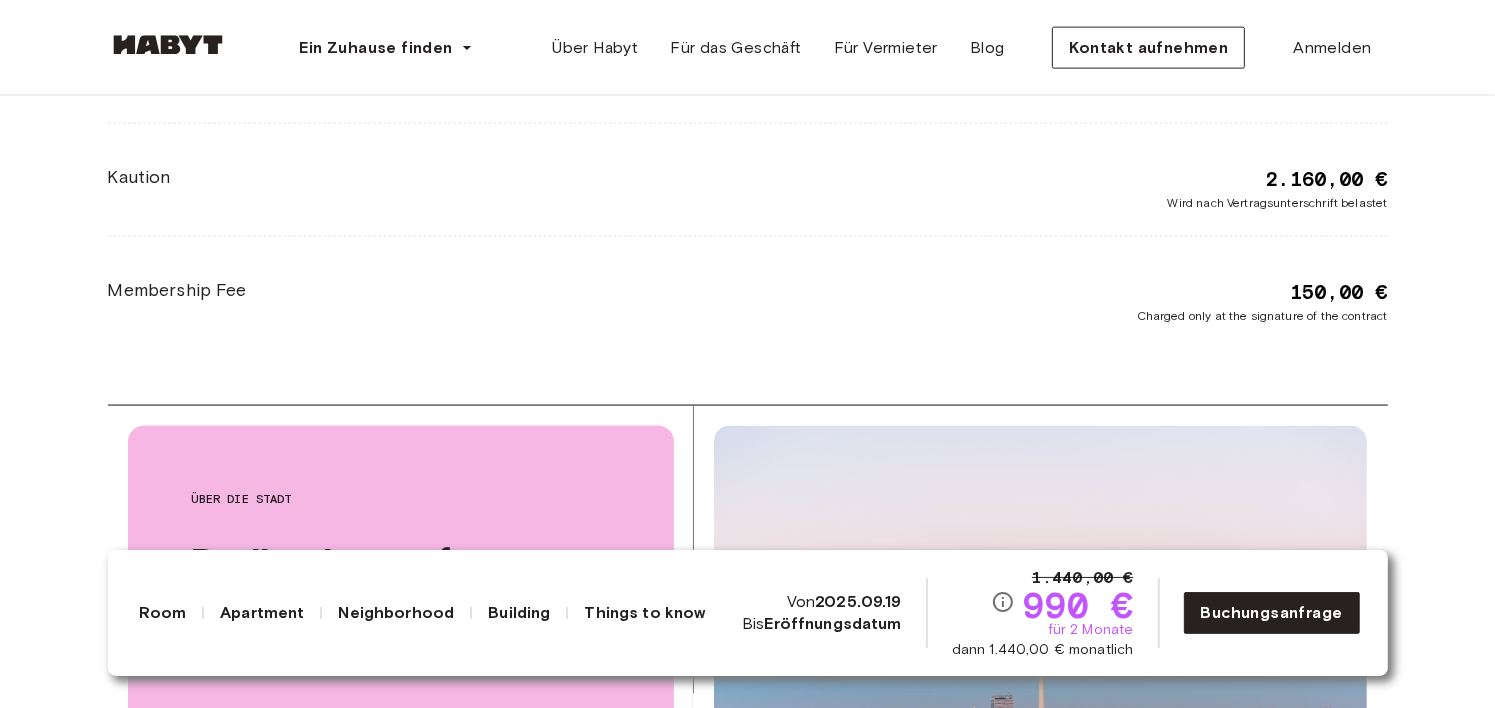 click at bounding box center (748, 405) 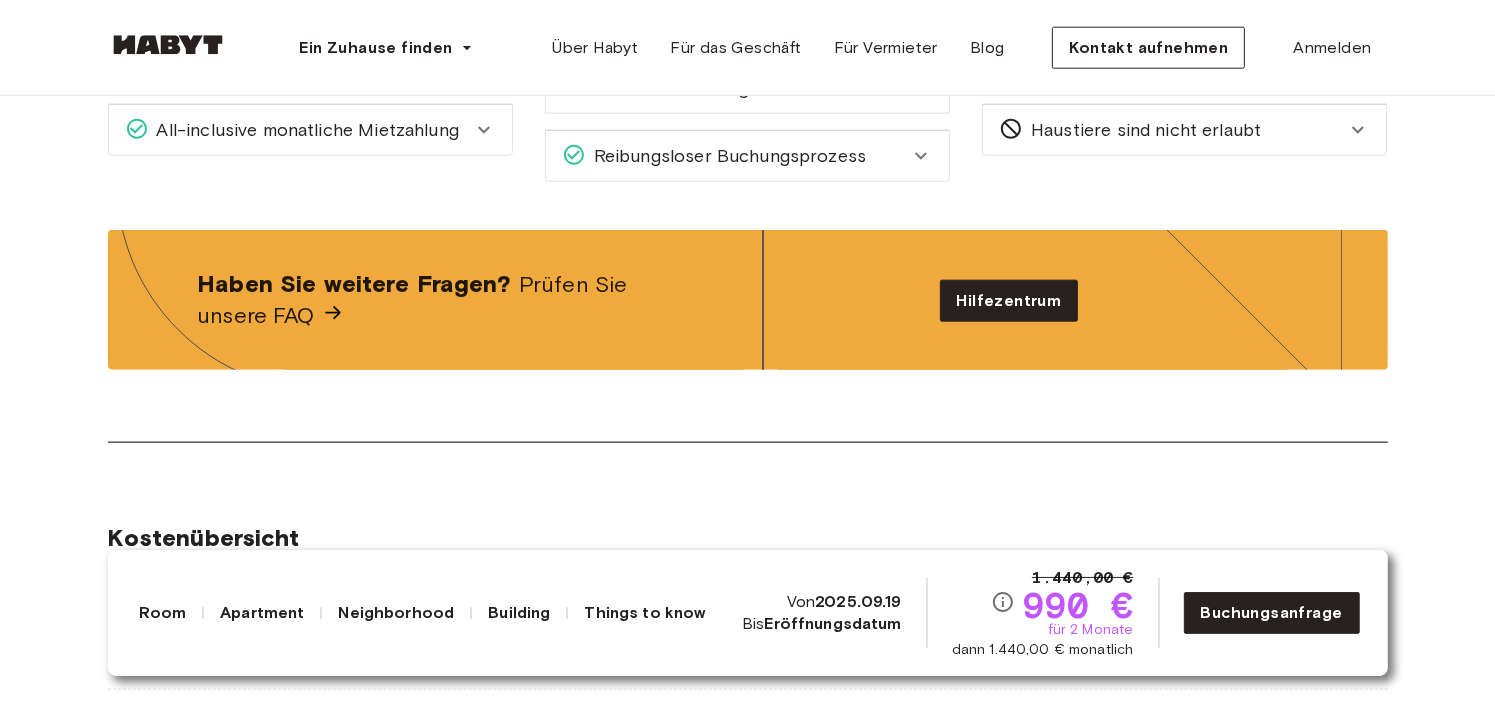 scroll, scrollTop: 2198, scrollLeft: 0, axis: vertical 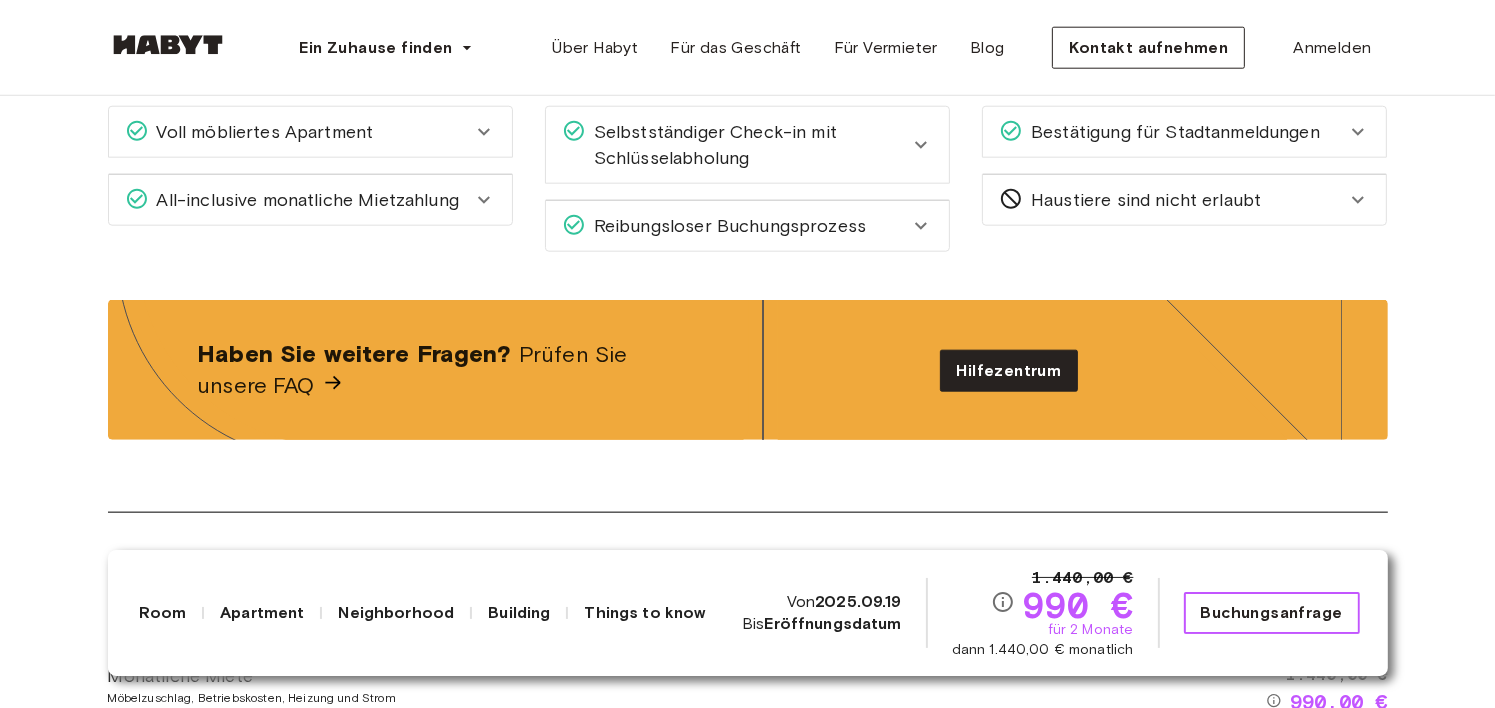 click on "Buchungsanfrage" at bounding box center [1272, 613] 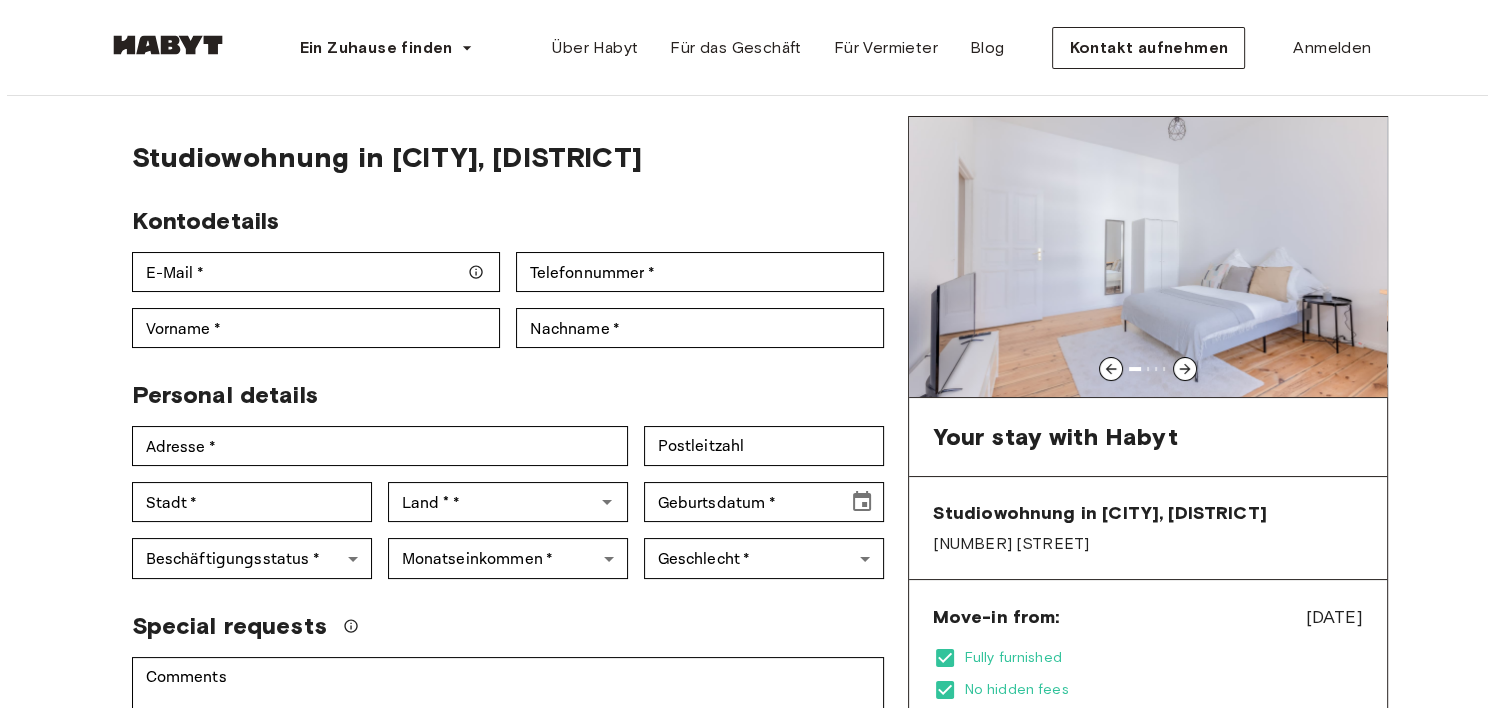 scroll, scrollTop: 0, scrollLeft: 0, axis: both 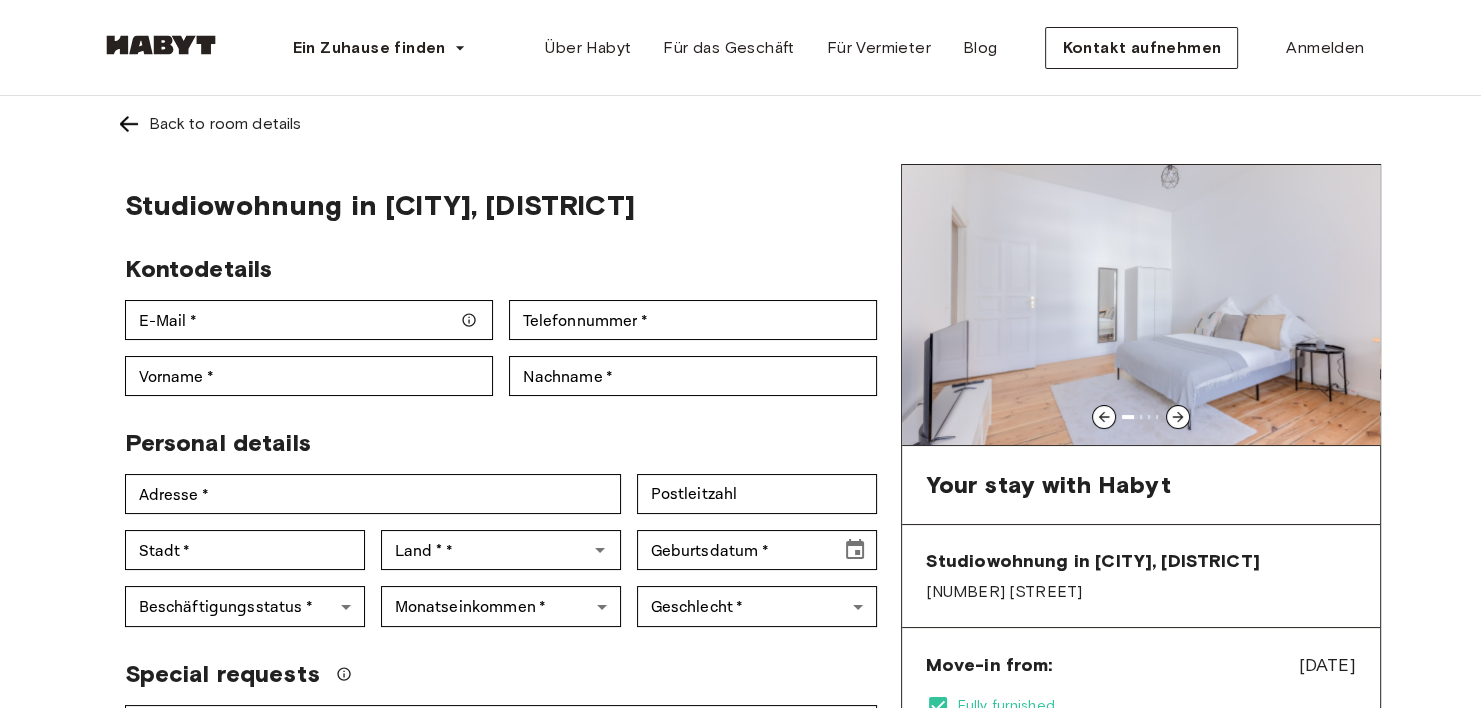 click on "Back to room details" at bounding box center [741, 124] 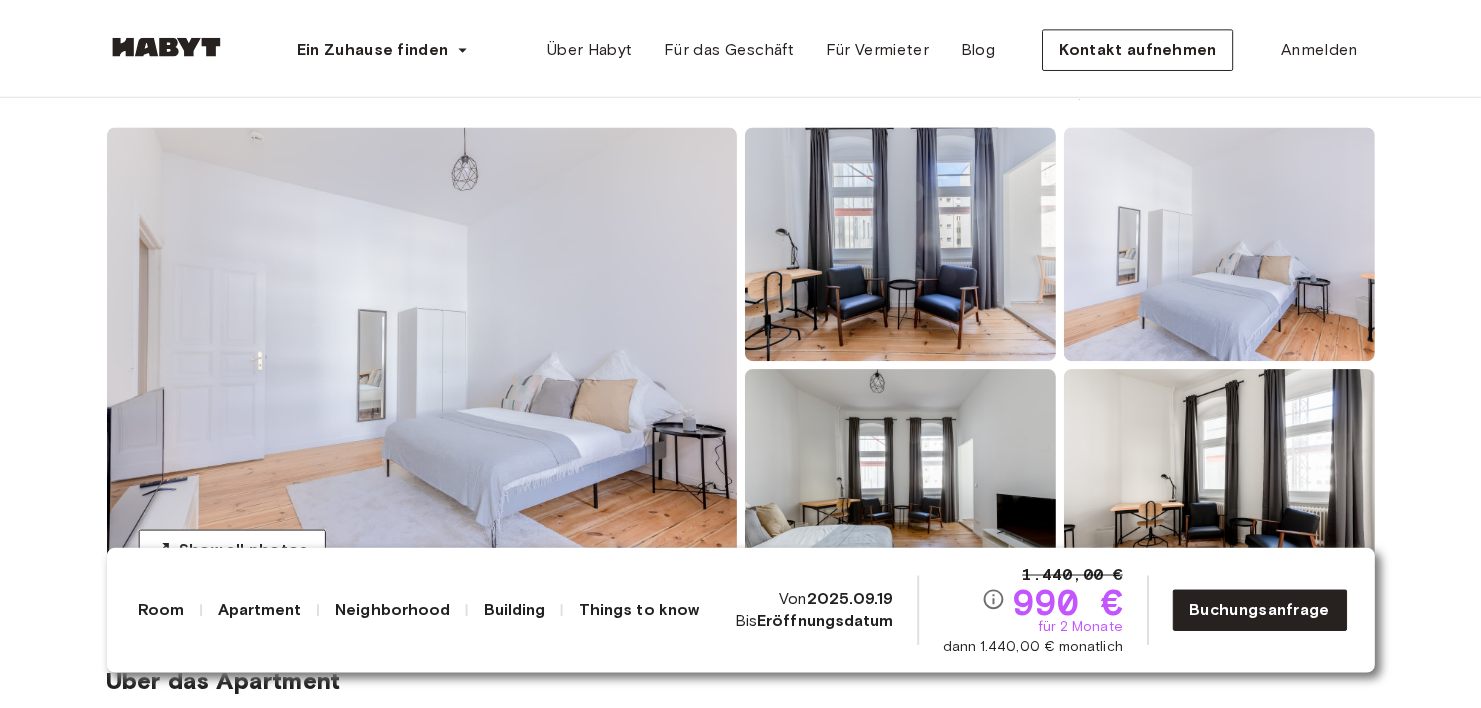 scroll, scrollTop: 0, scrollLeft: 0, axis: both 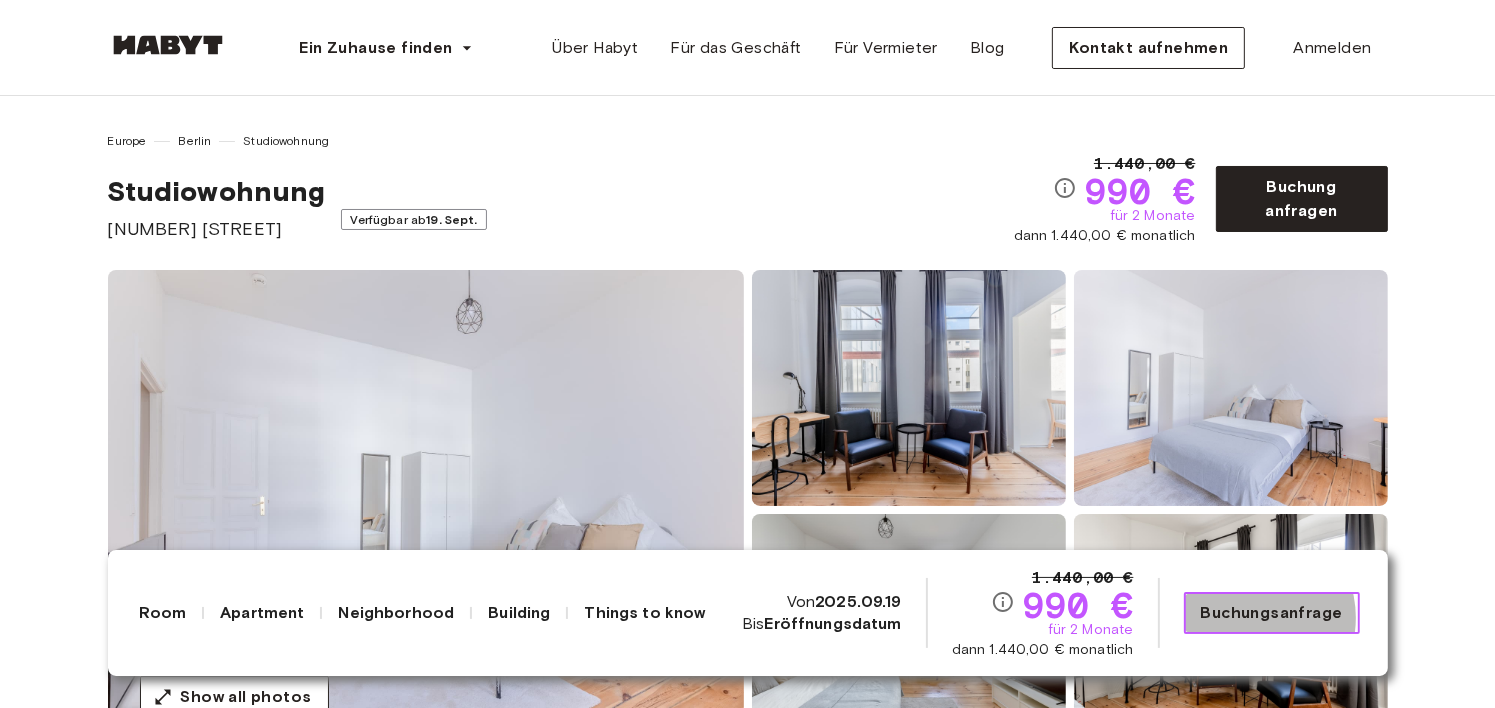 click on "Buchungsanfrage" at bounding box center [1272, 613] 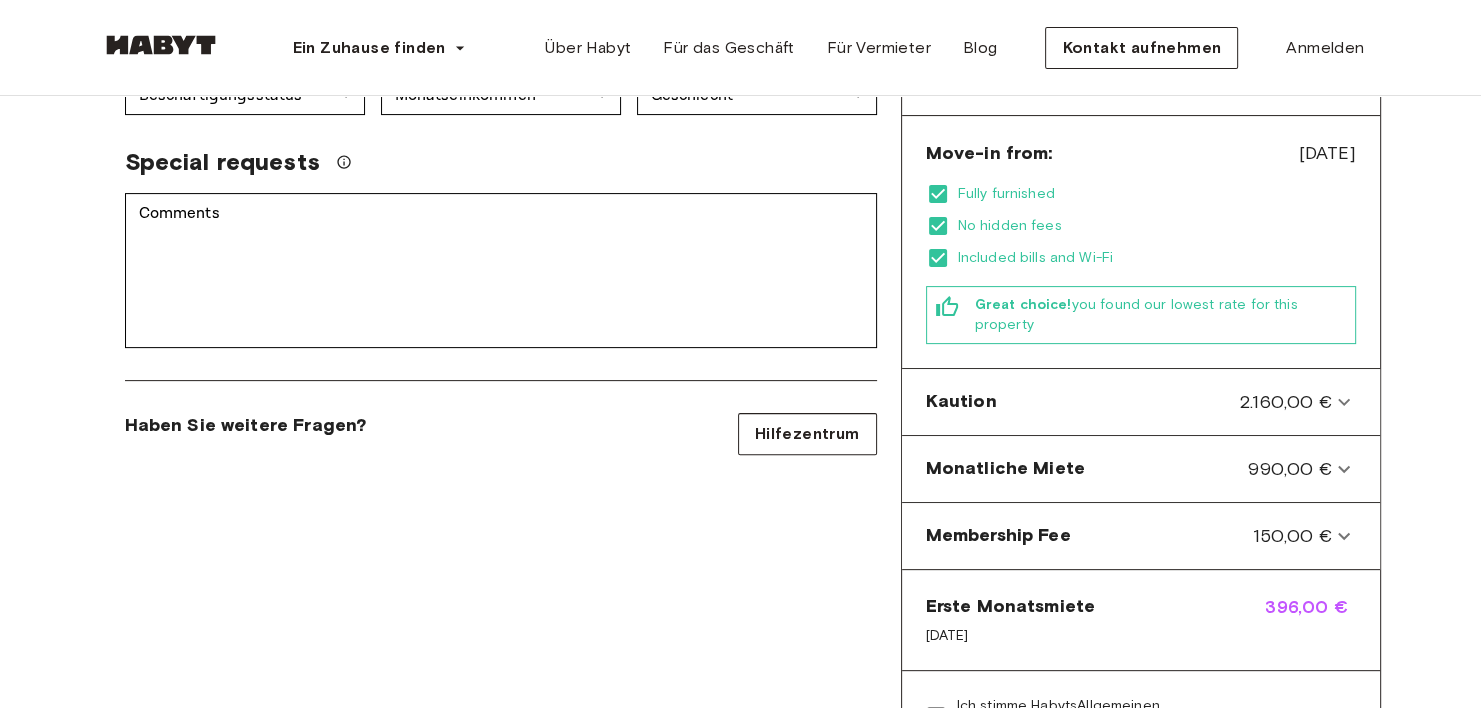 scroll, scrollTop: 526, scrollLeft: 0, axis: vertical 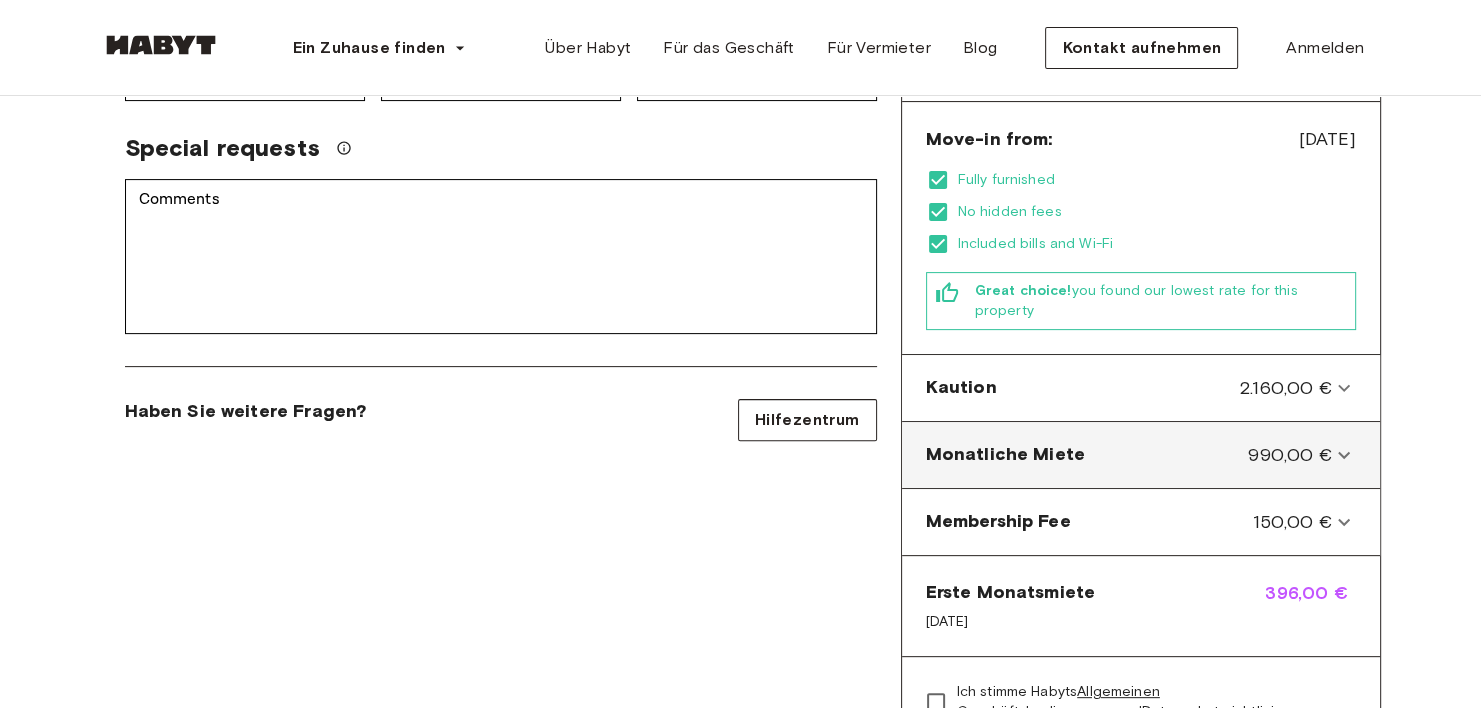 click on "990,00 €" at bounding box center (1289, 455) 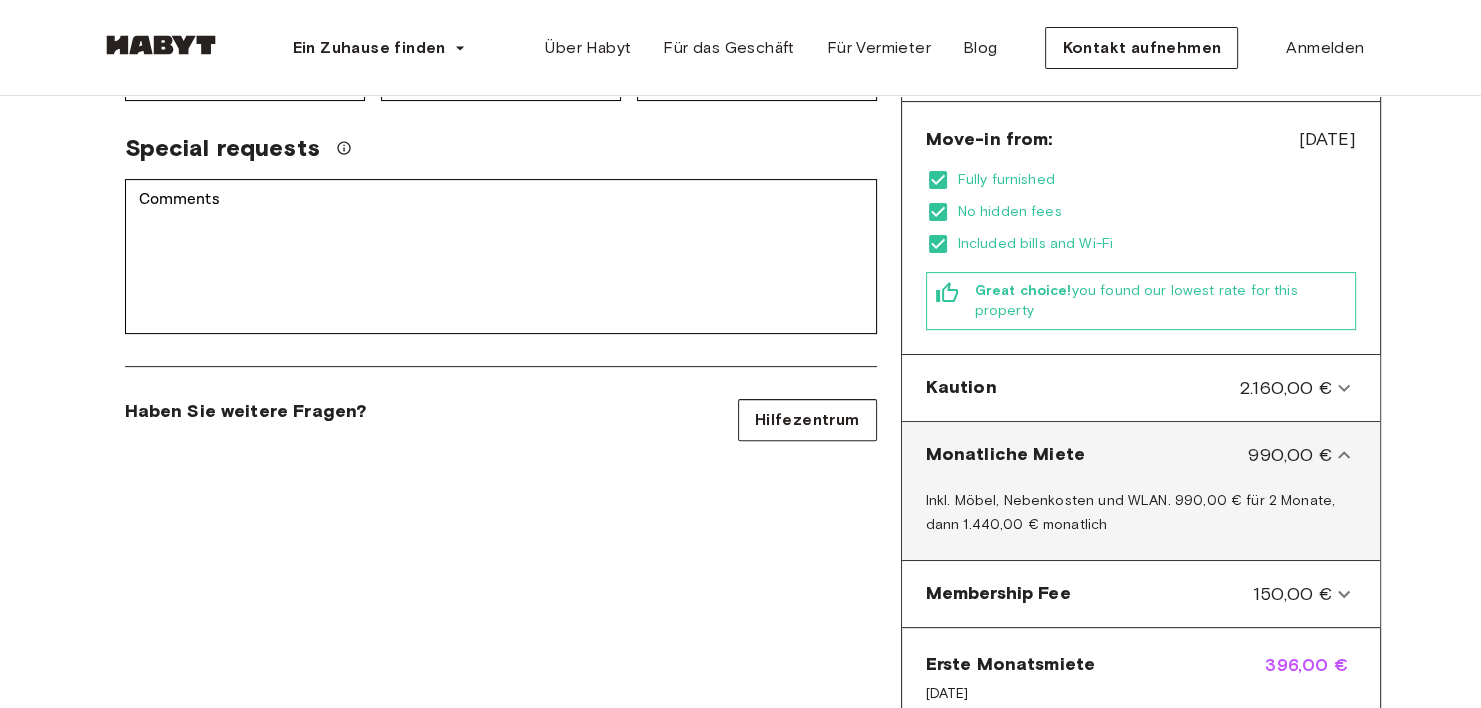 click on "990,00 €" at bounding box center (1289, 455) 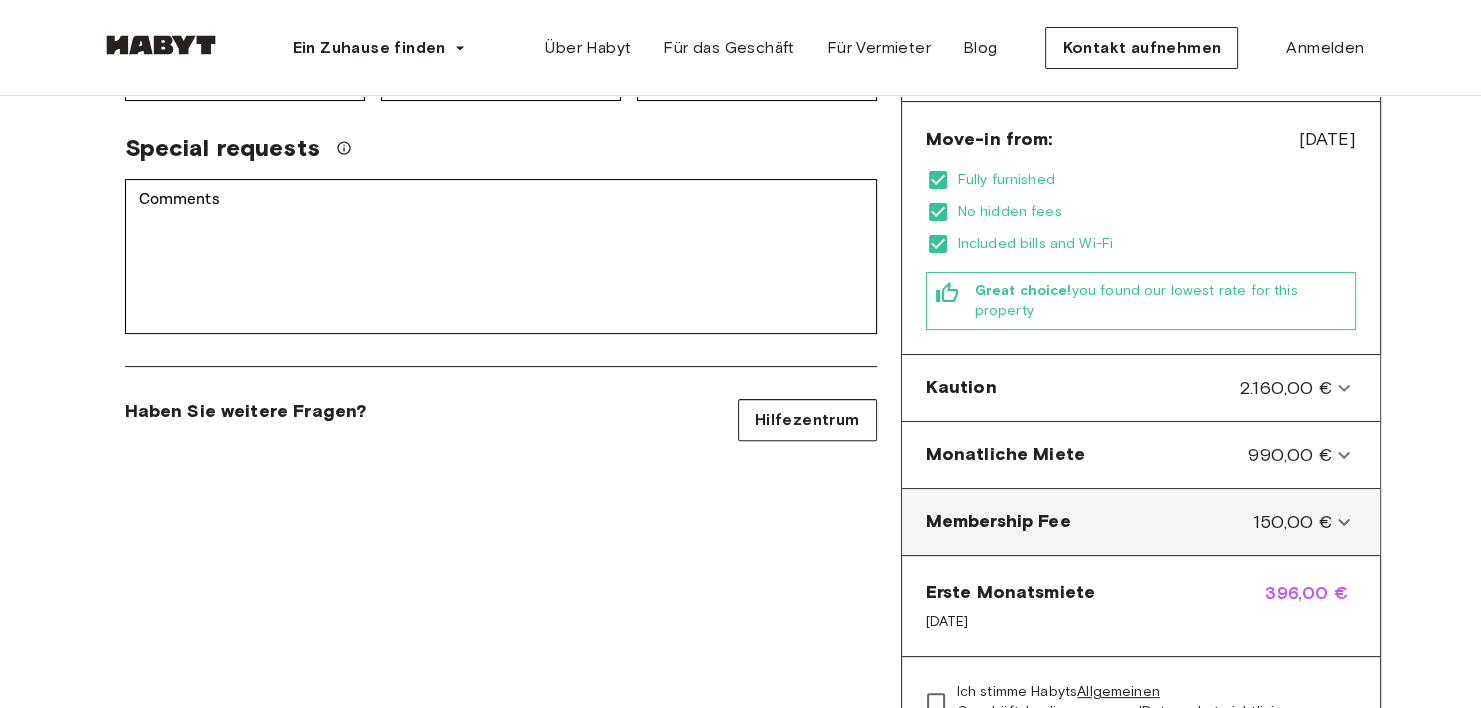 click 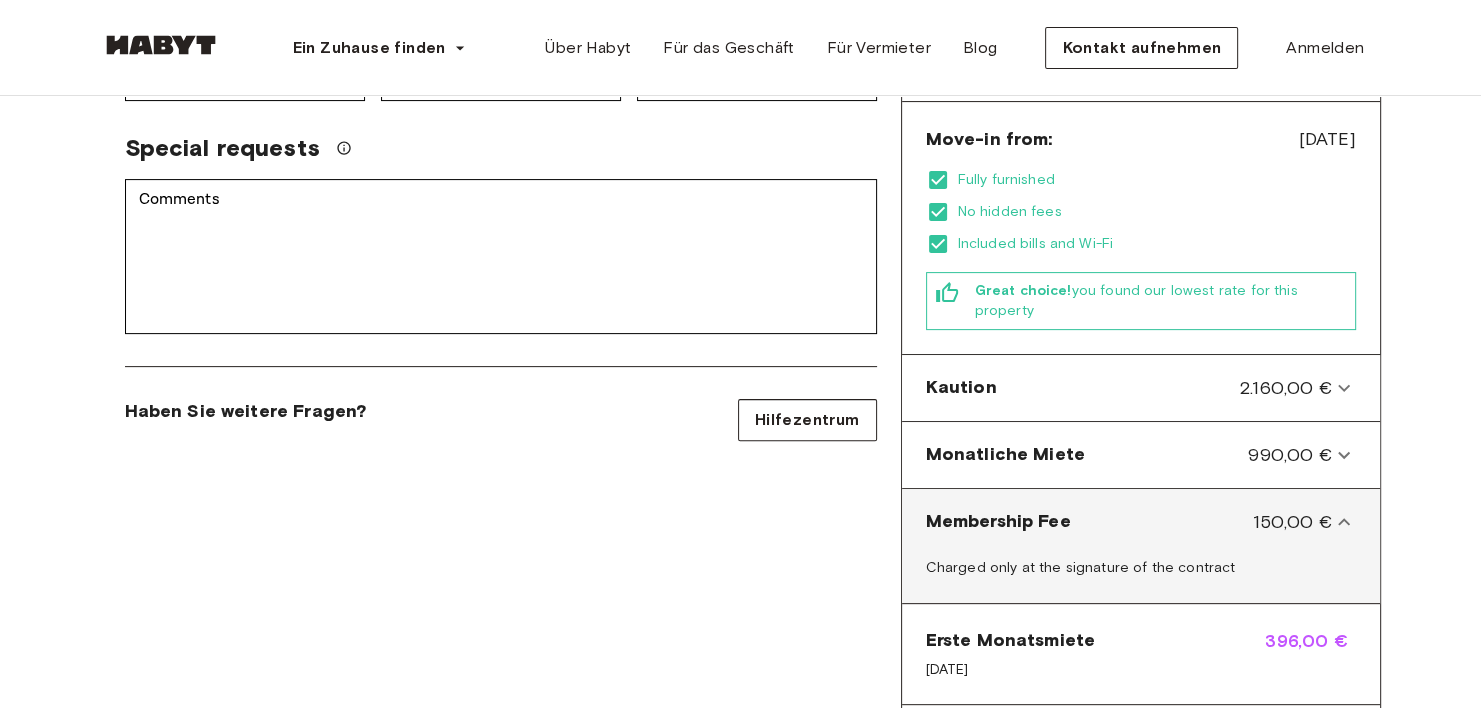 click 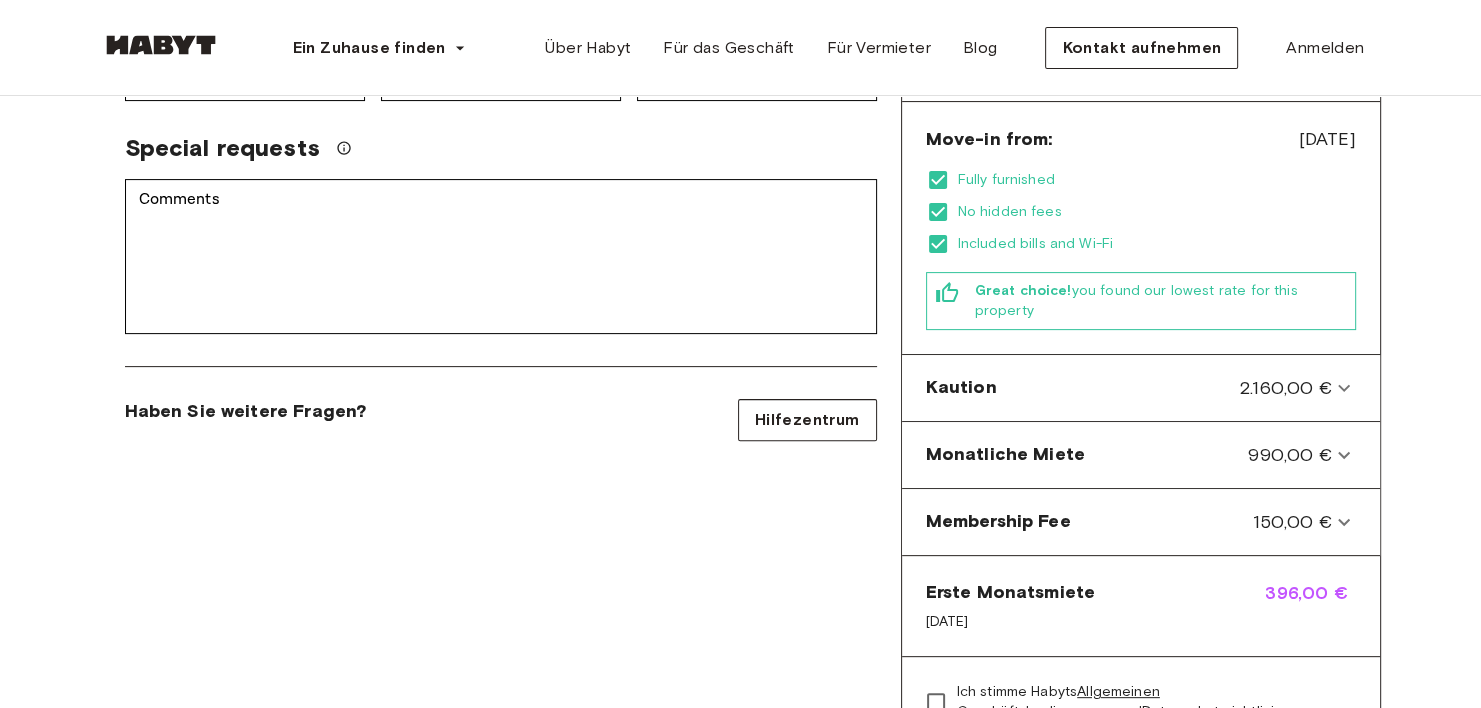 click on "396,00 €" at bounding box center [1310, 606] 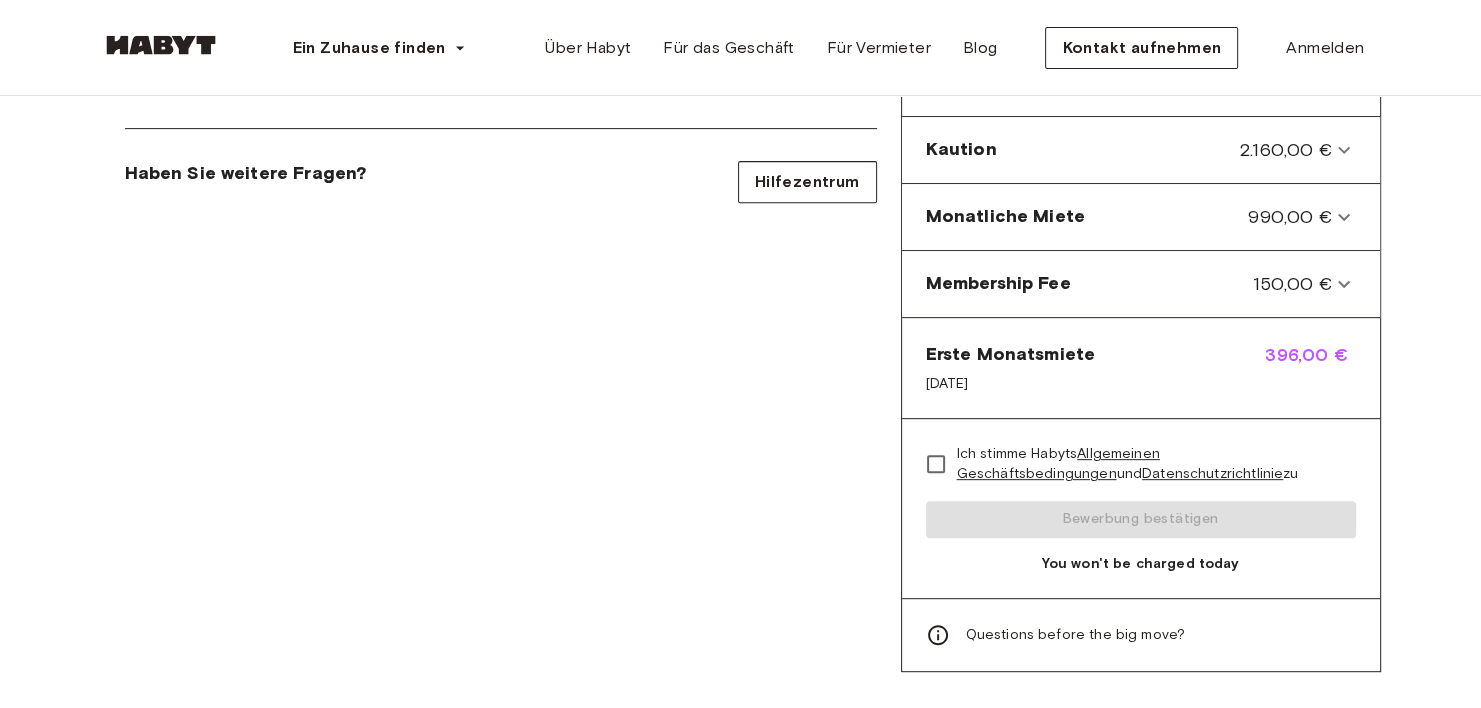 scroll, scrollTop: 765, scrollLeft: 0, axis: vertical 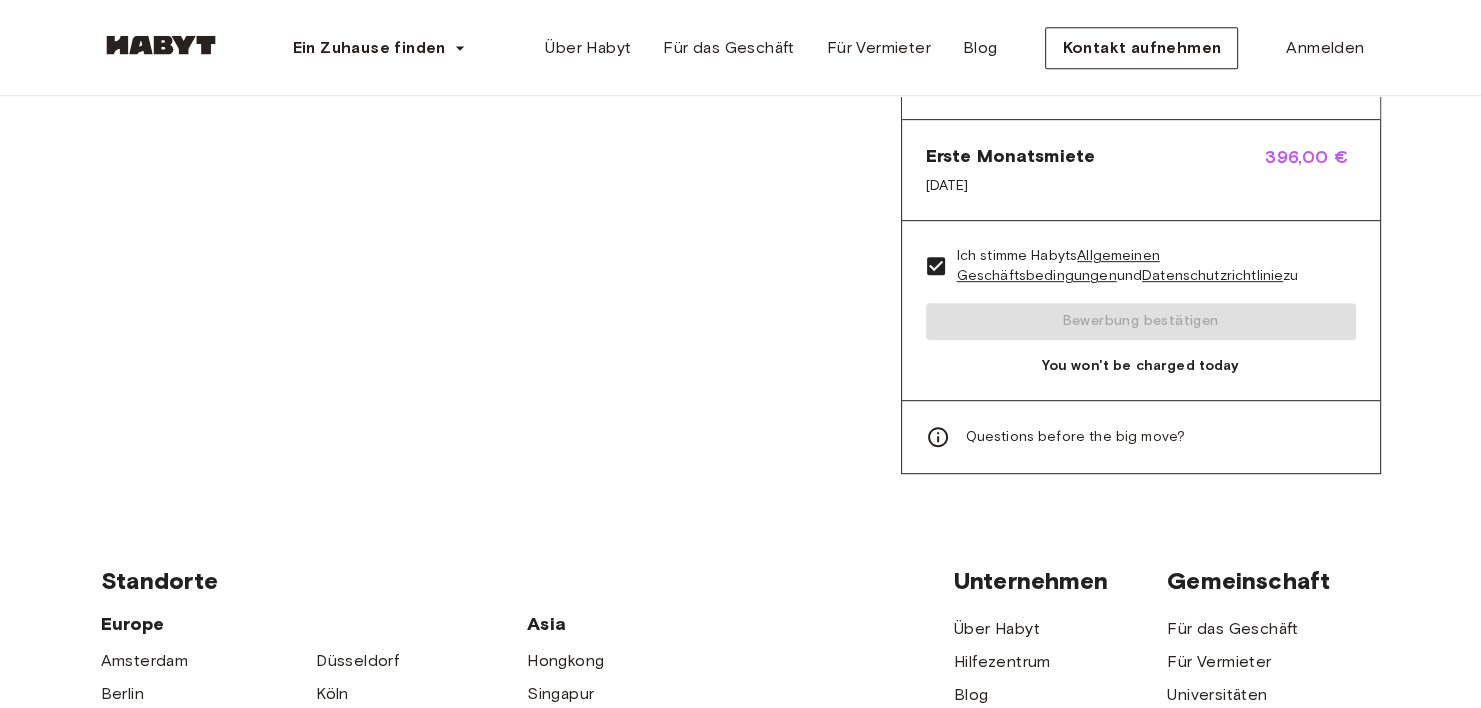 click on "Questions before the big move?" at bounding box center (1076, 437) 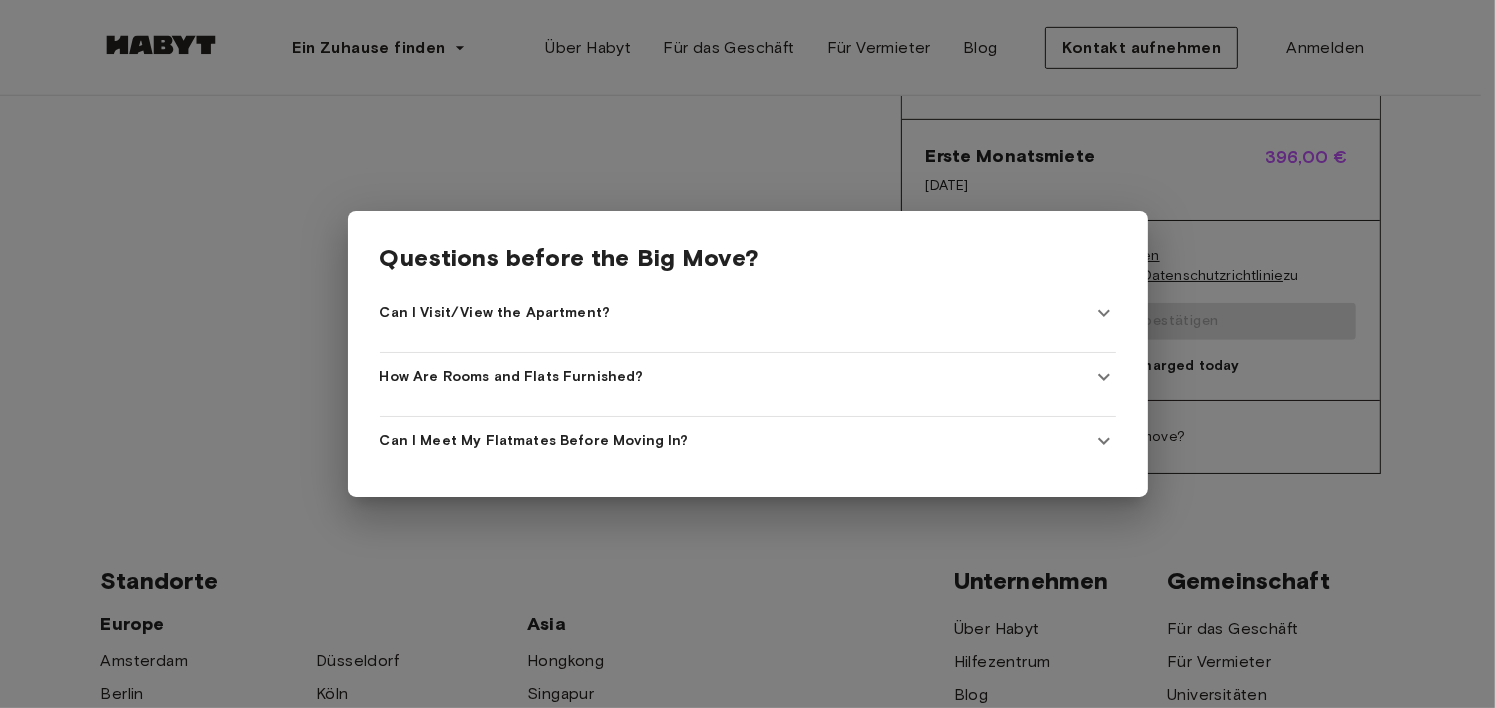 click 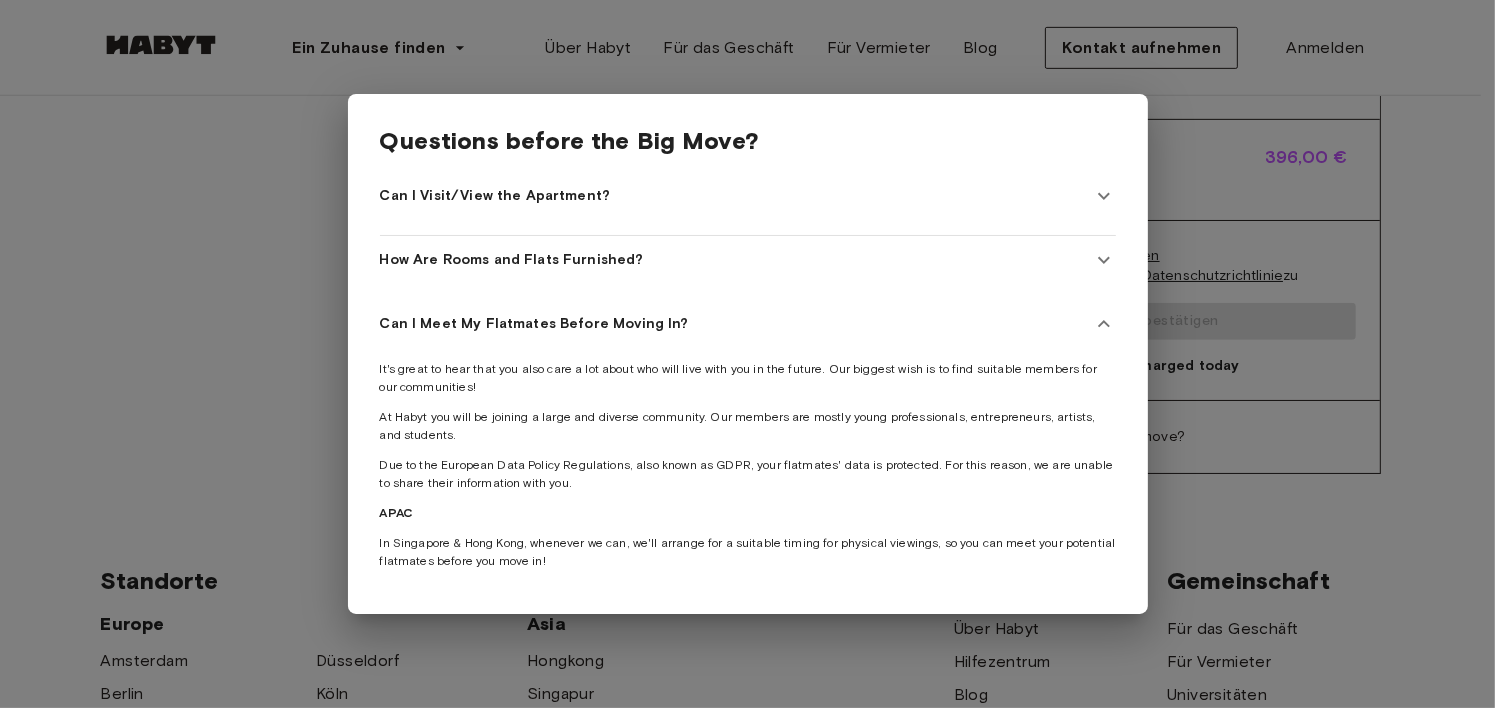 click 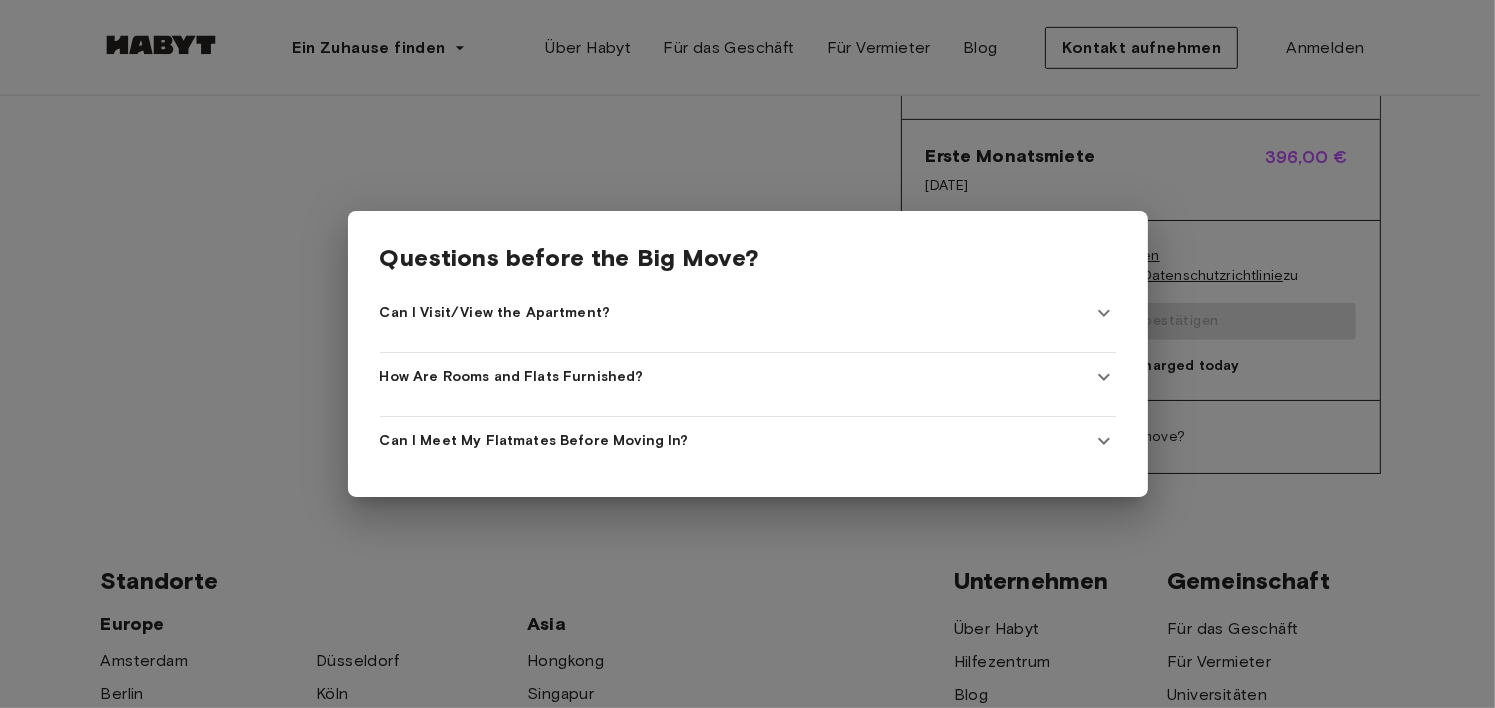 click 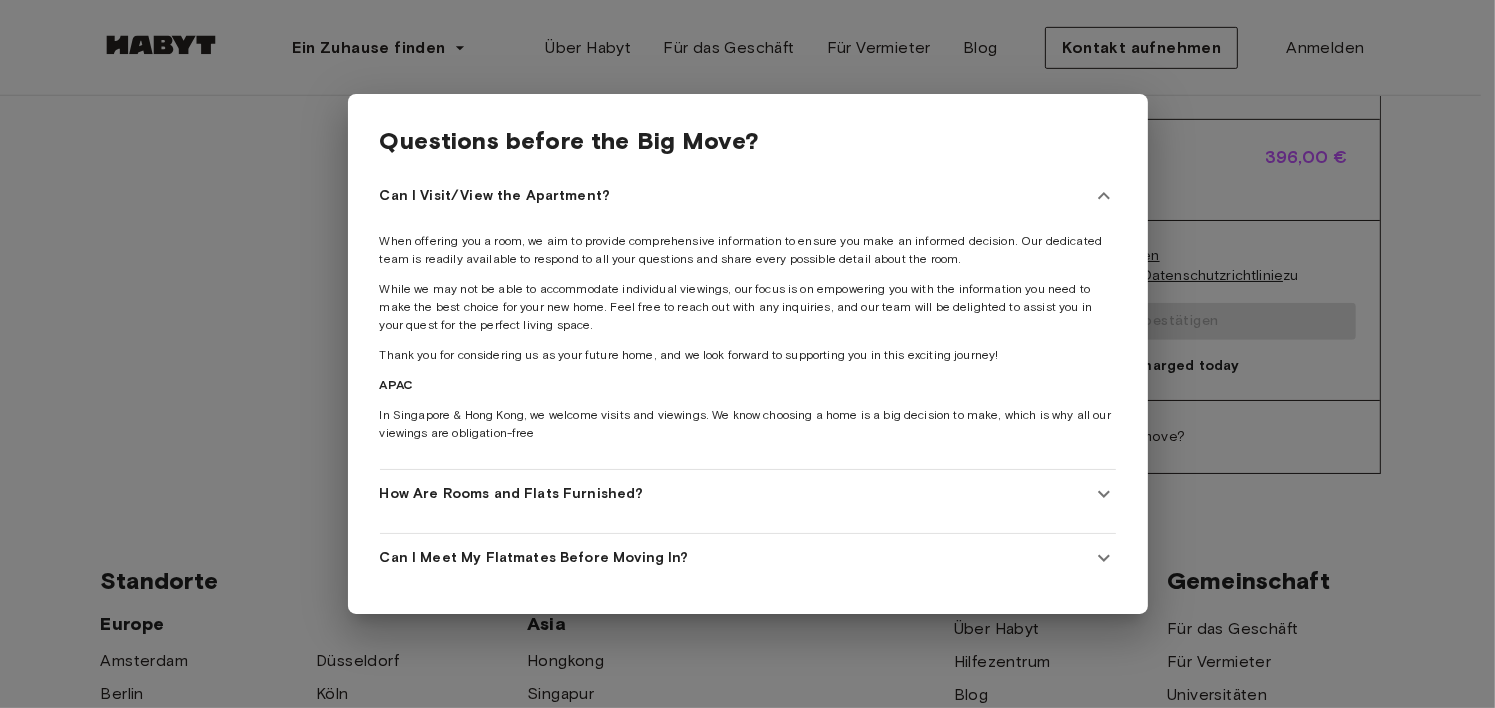 click 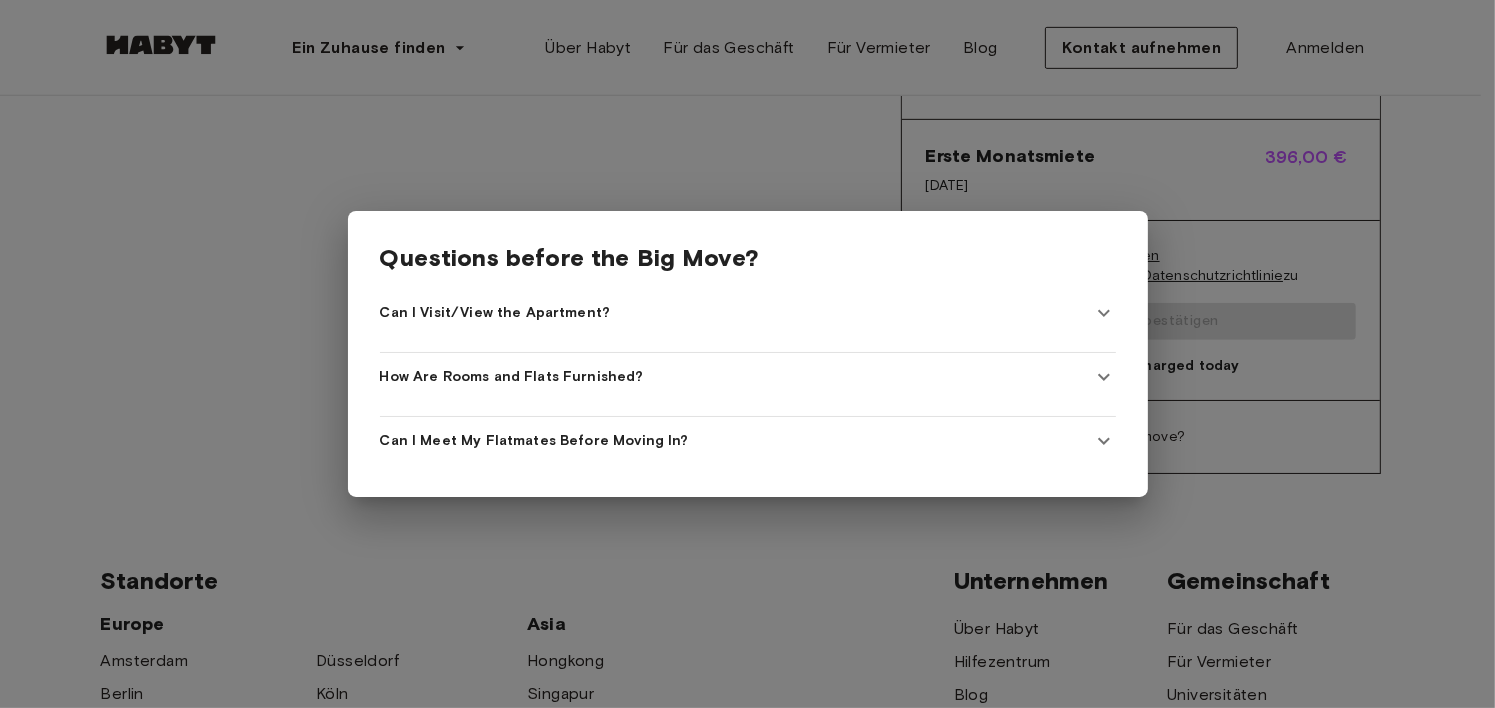 click at bounding box center [747, 354] 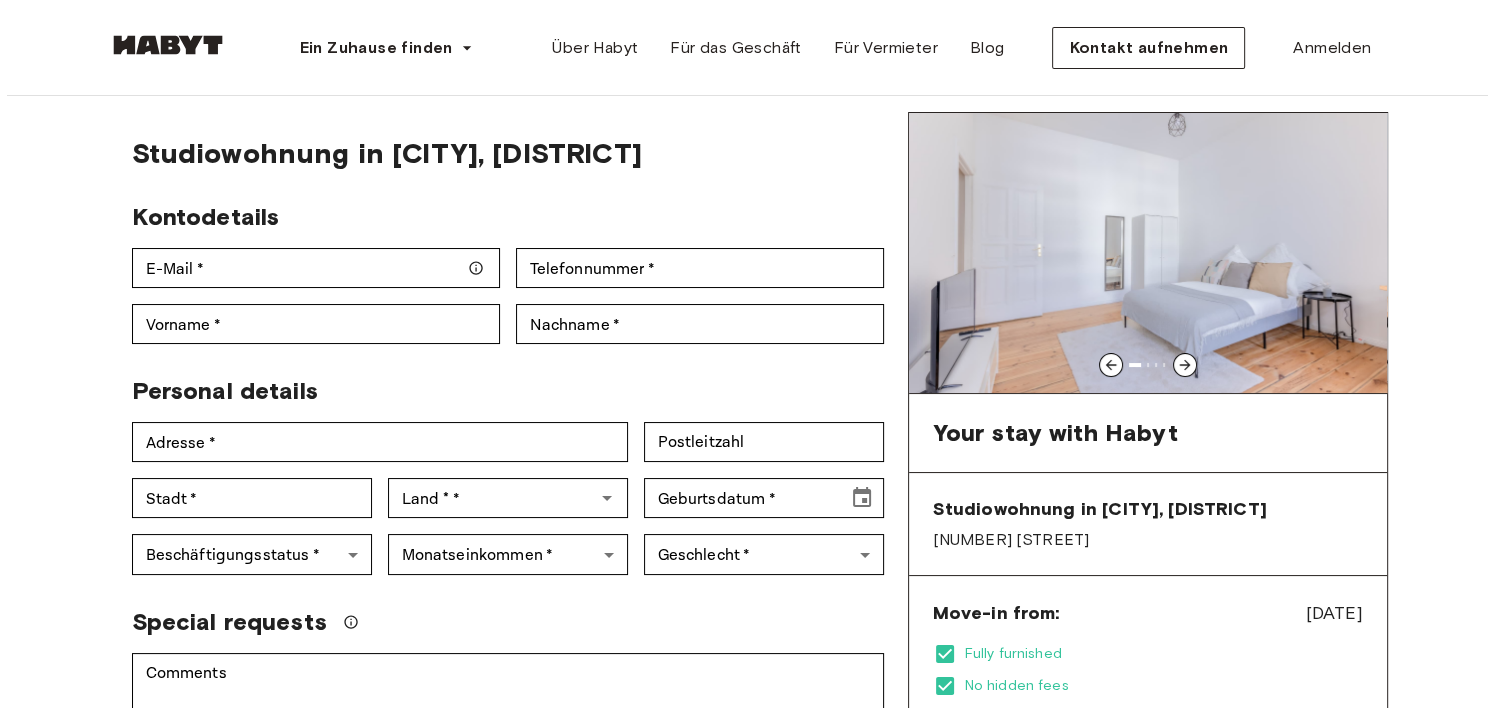 scroll, scrollTop: 0, scrollLeft: 0, axis: both 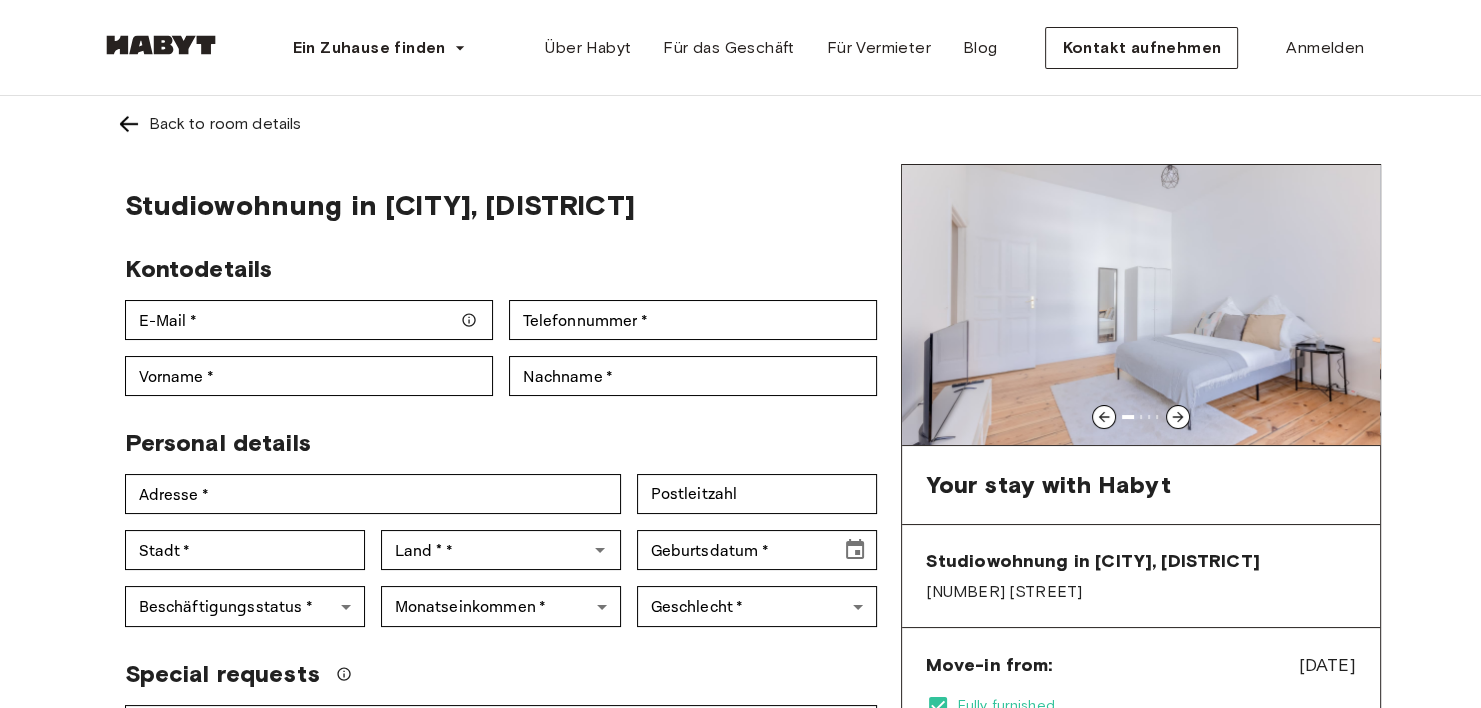 click at bounding box center [1178, 417] 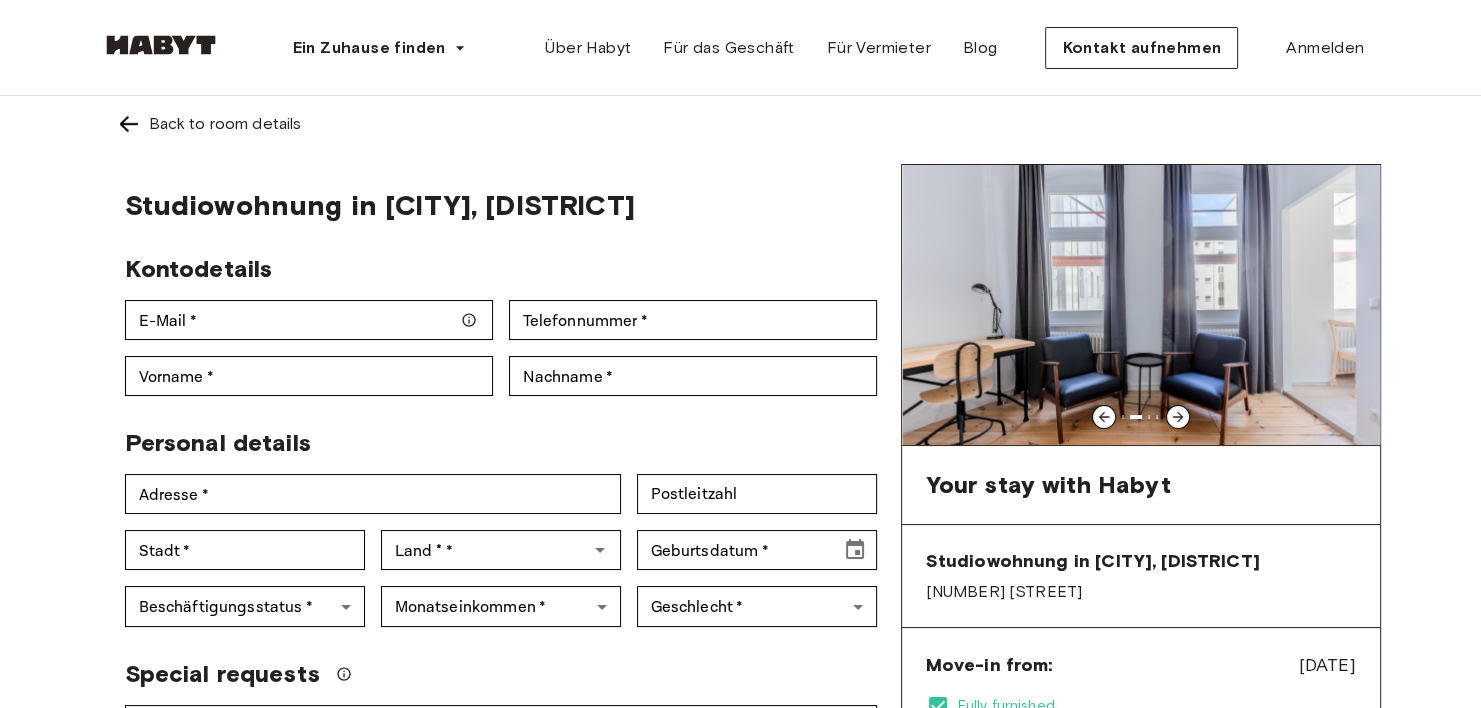 click 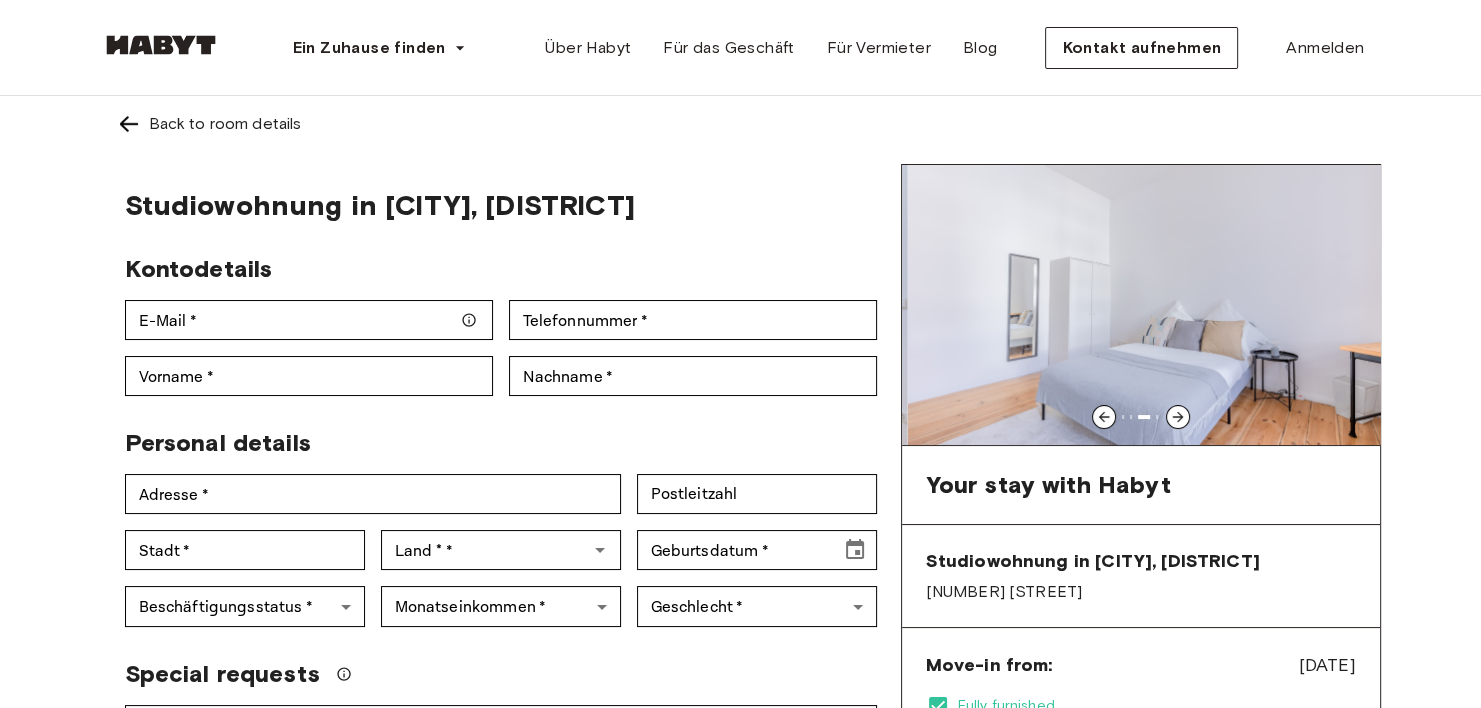 click 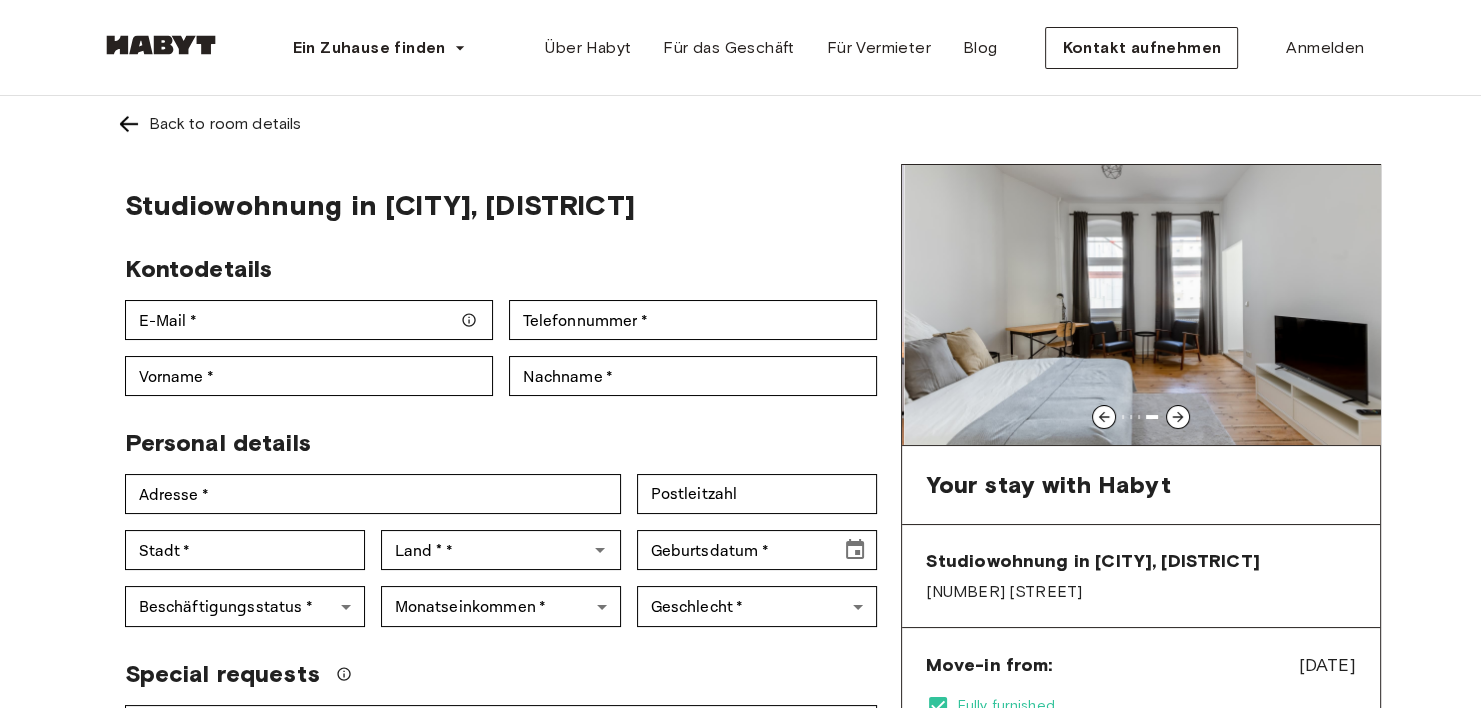 click 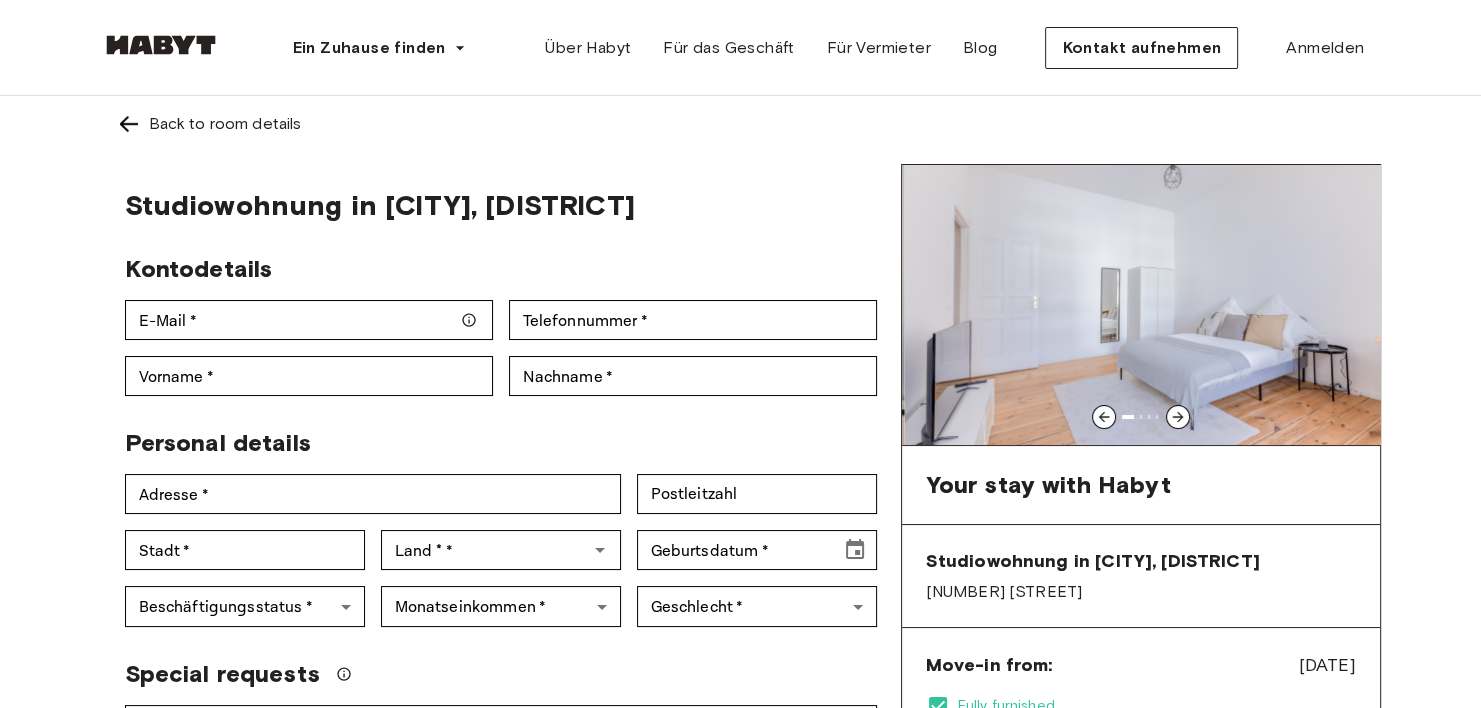 click 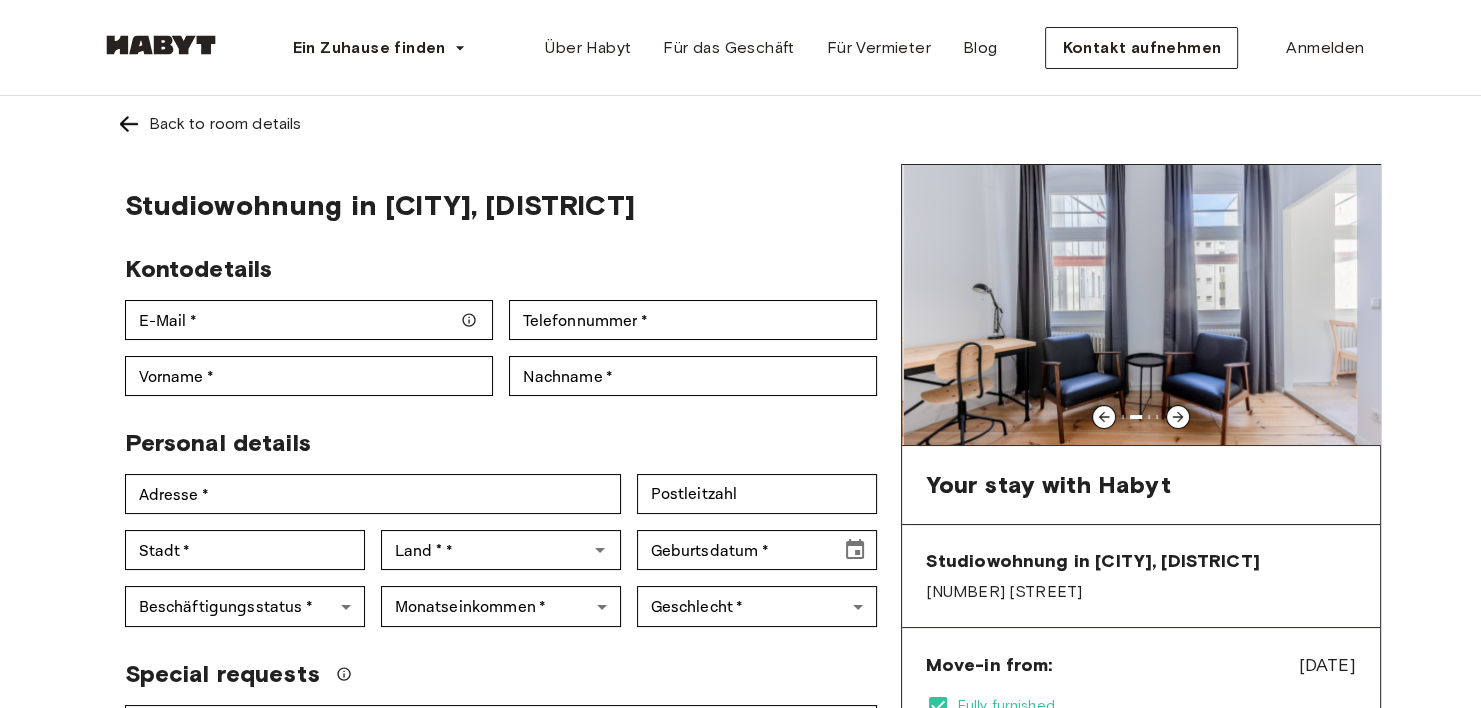 click 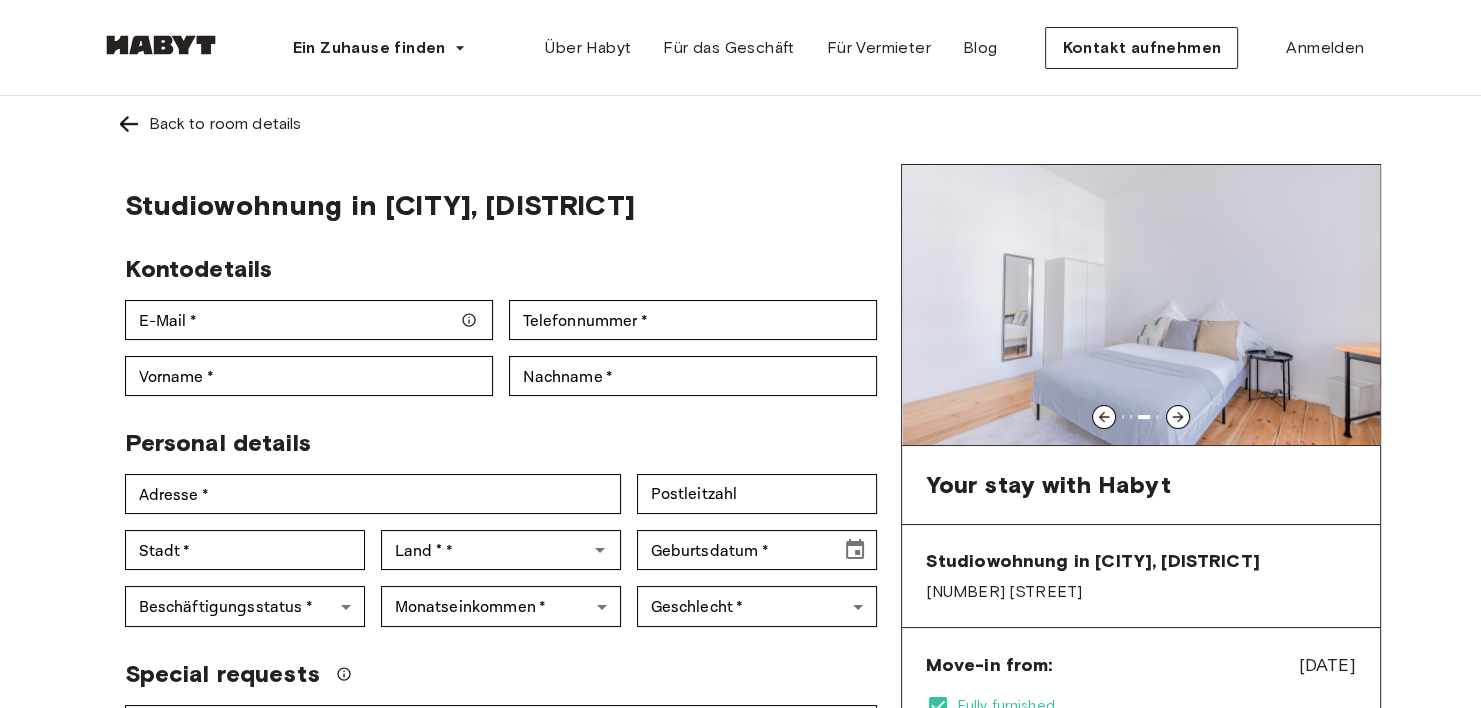 click 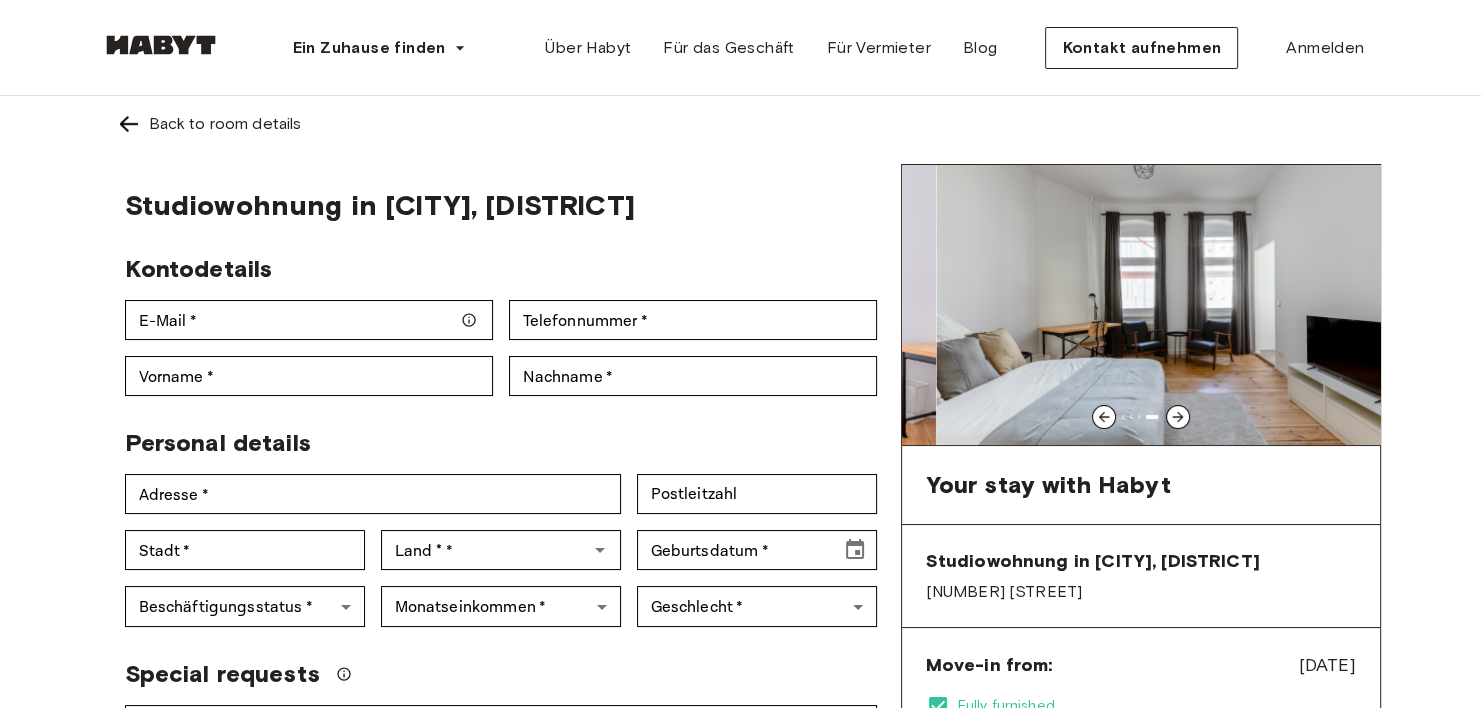 click 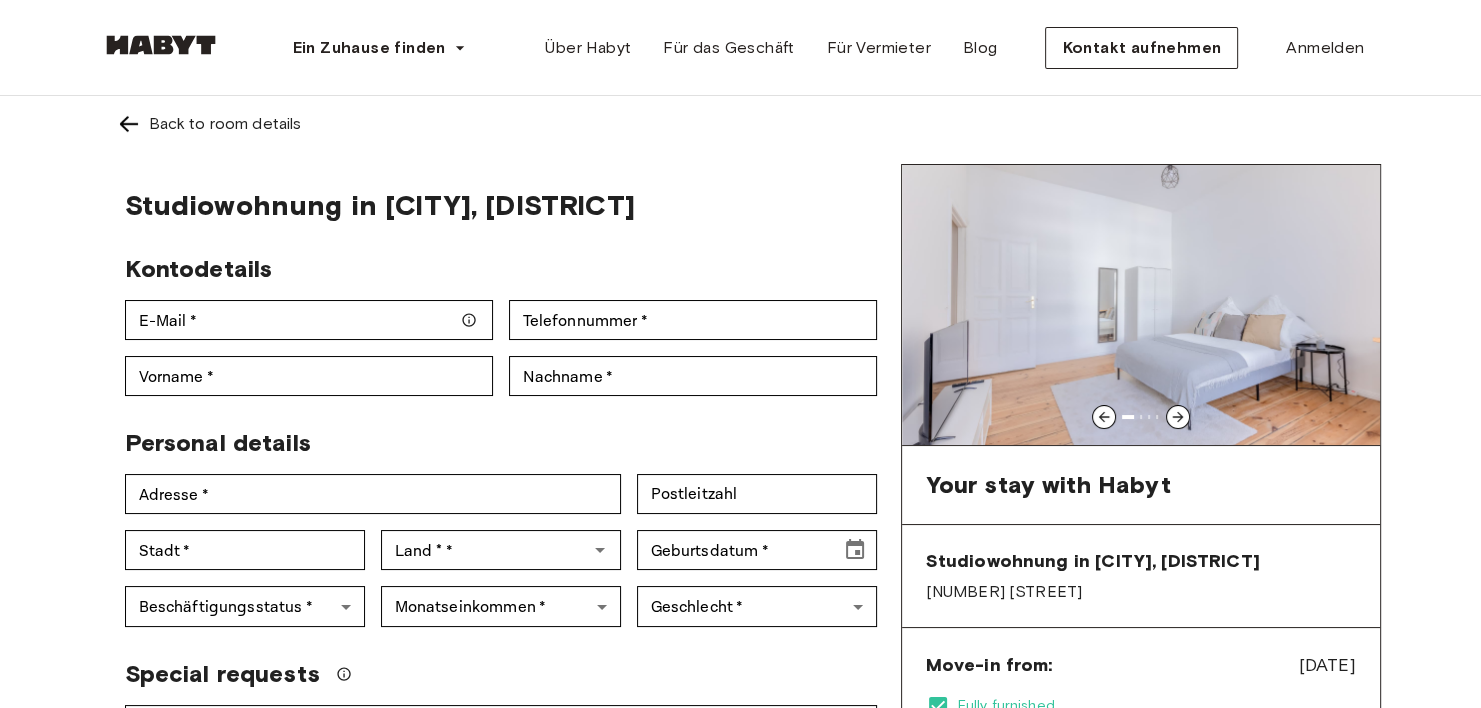 click on "Back to room details" at bounding box center (741, 124) 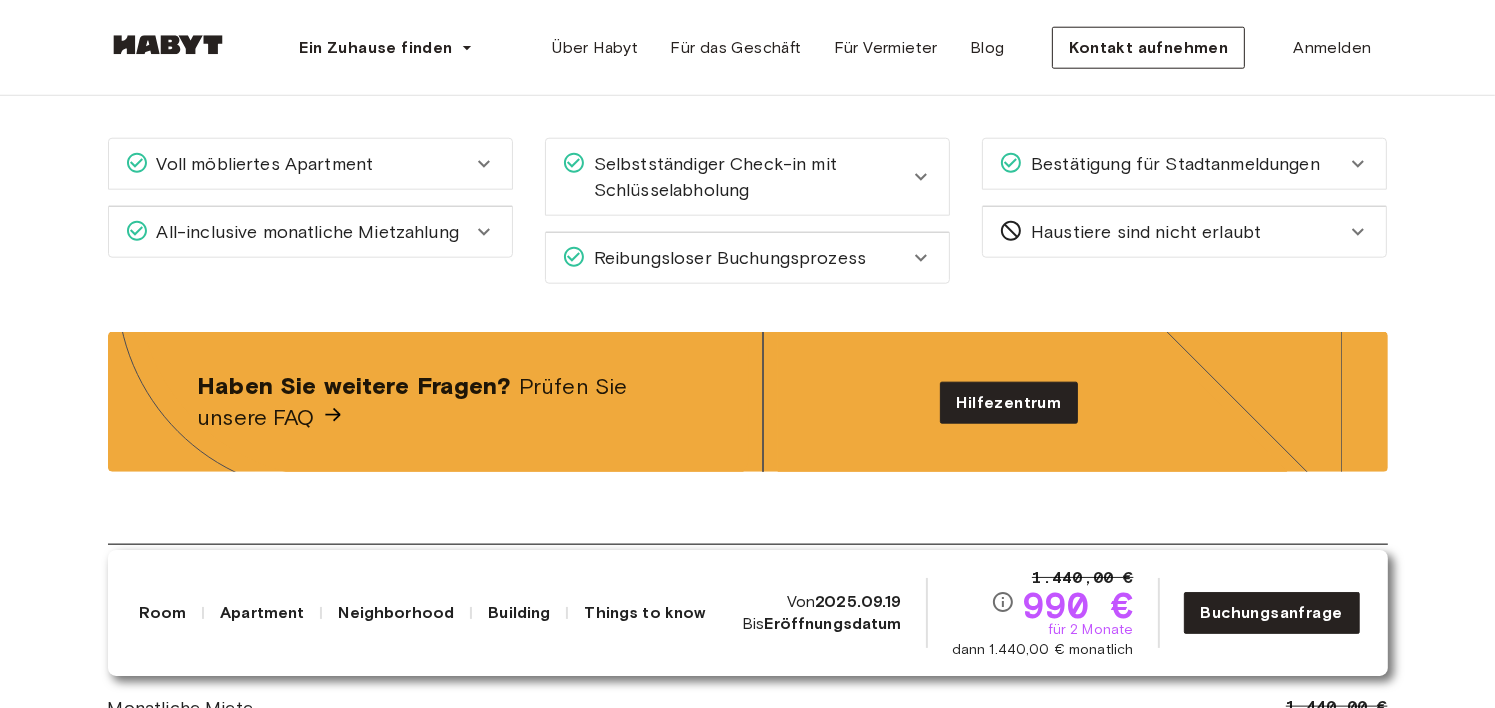 scroll, scrollTop: 2168, scrollLeft: 0, axis: vertical 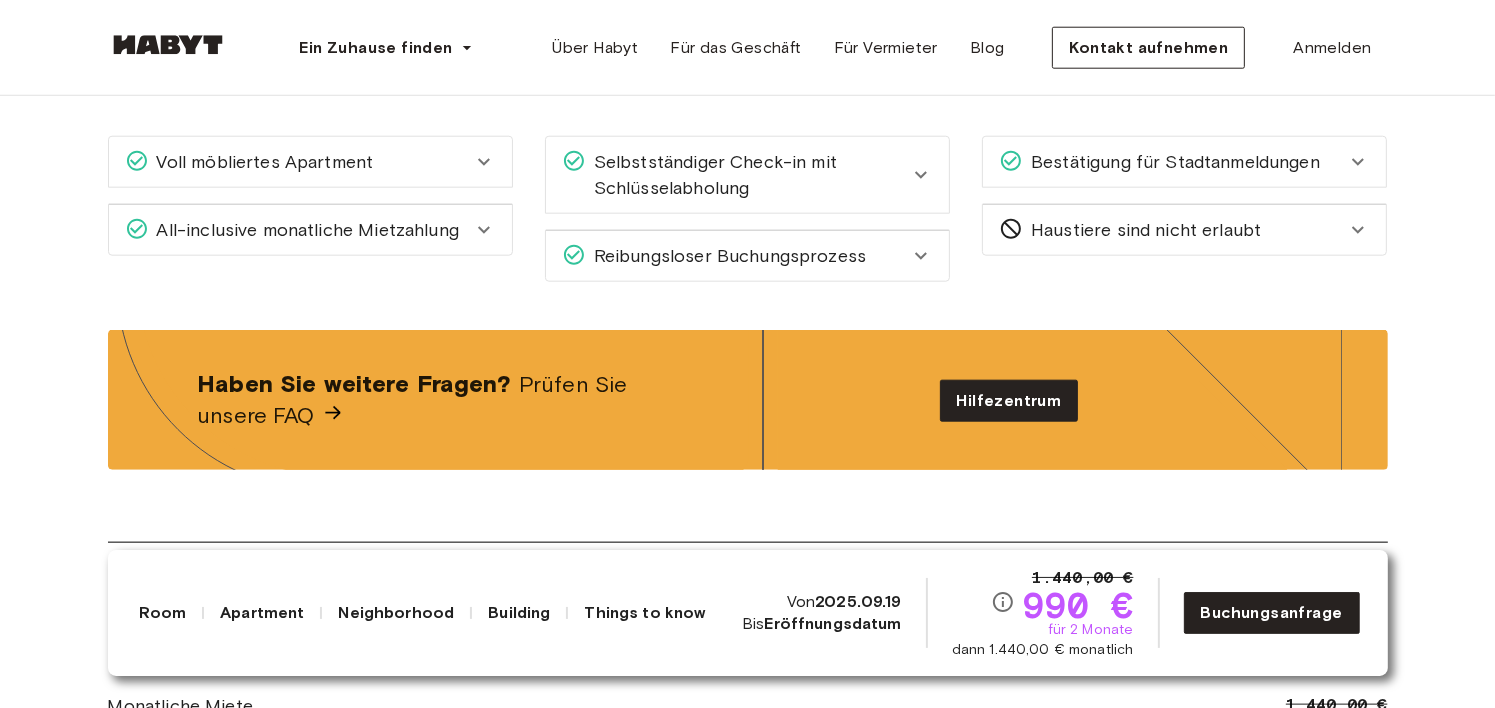 click on "Voll möbliertes Apartment" at bounding box center [310, 162] 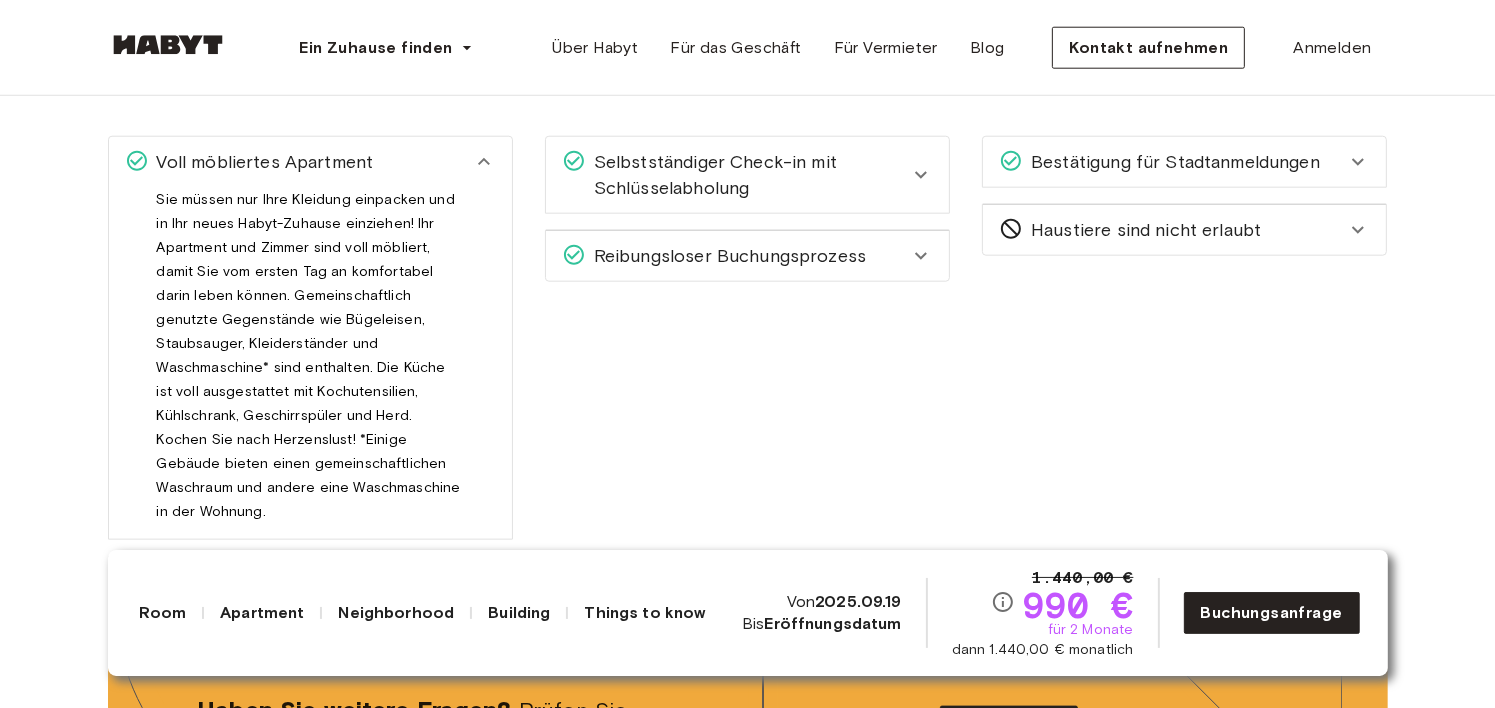 click 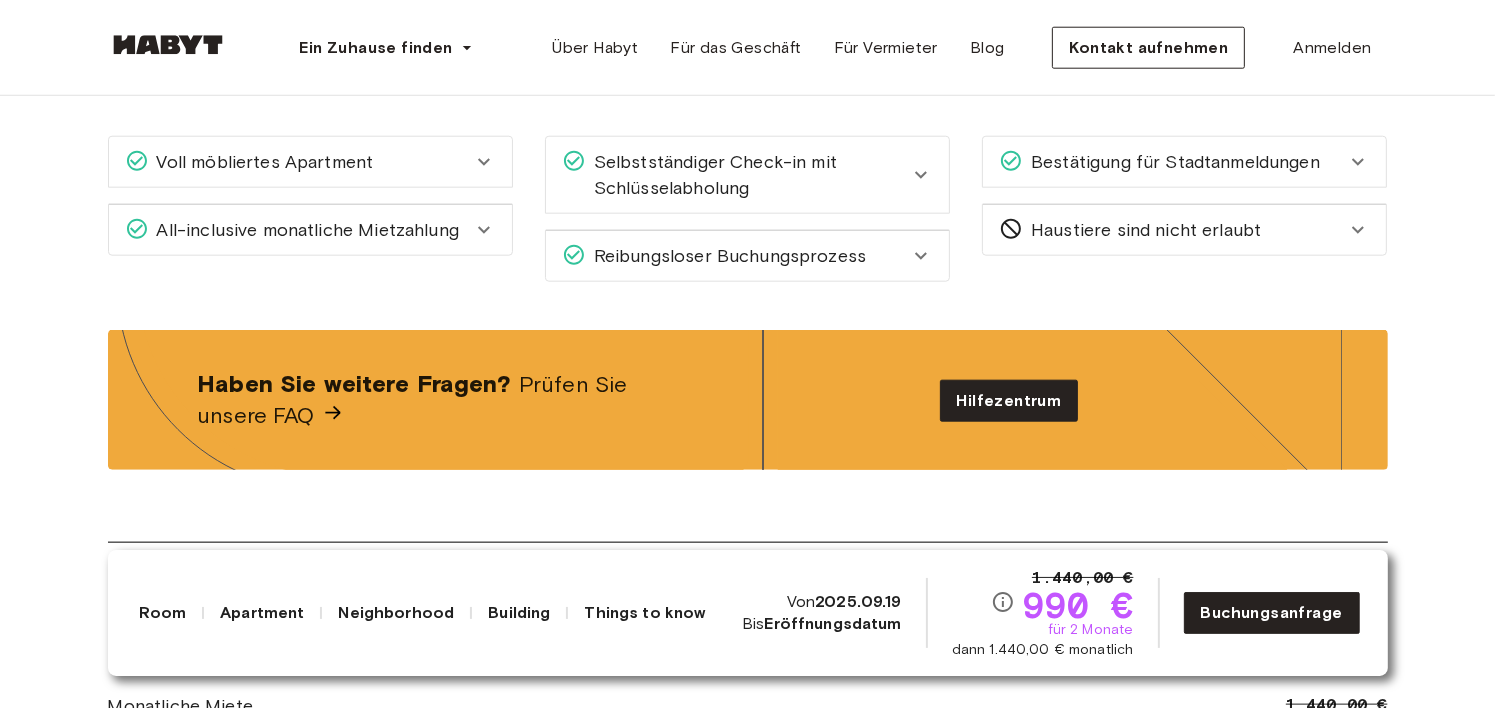 click 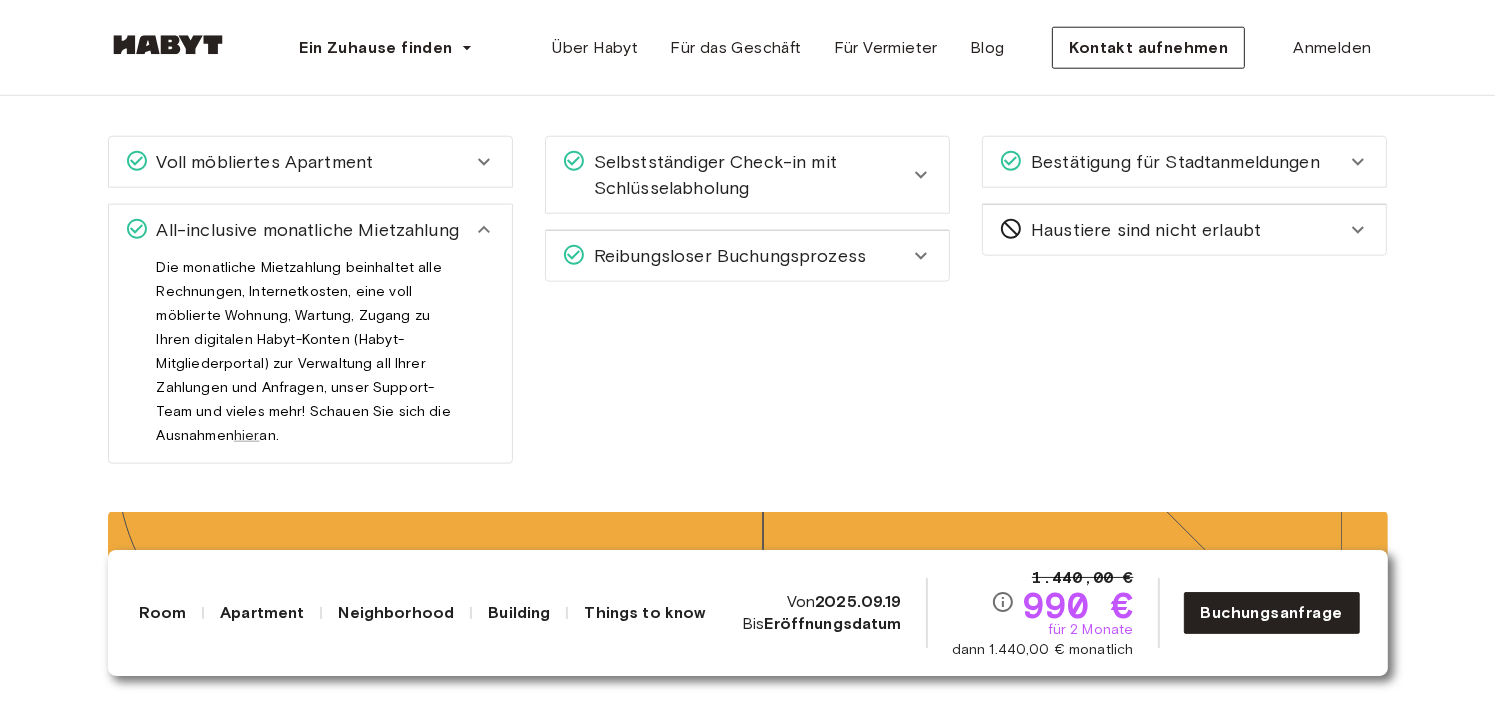 click 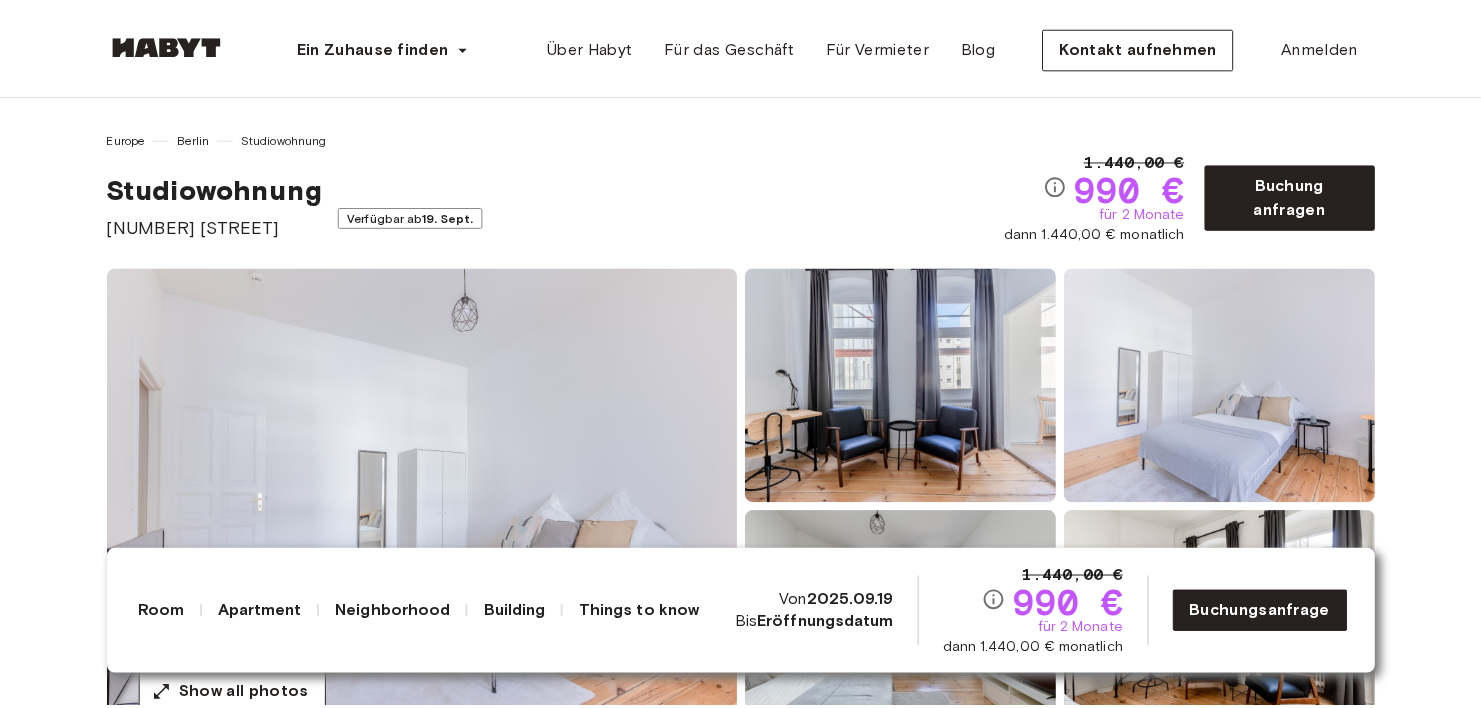 scroll, scrollTop: 0, scrollLeft: 0, axis: both 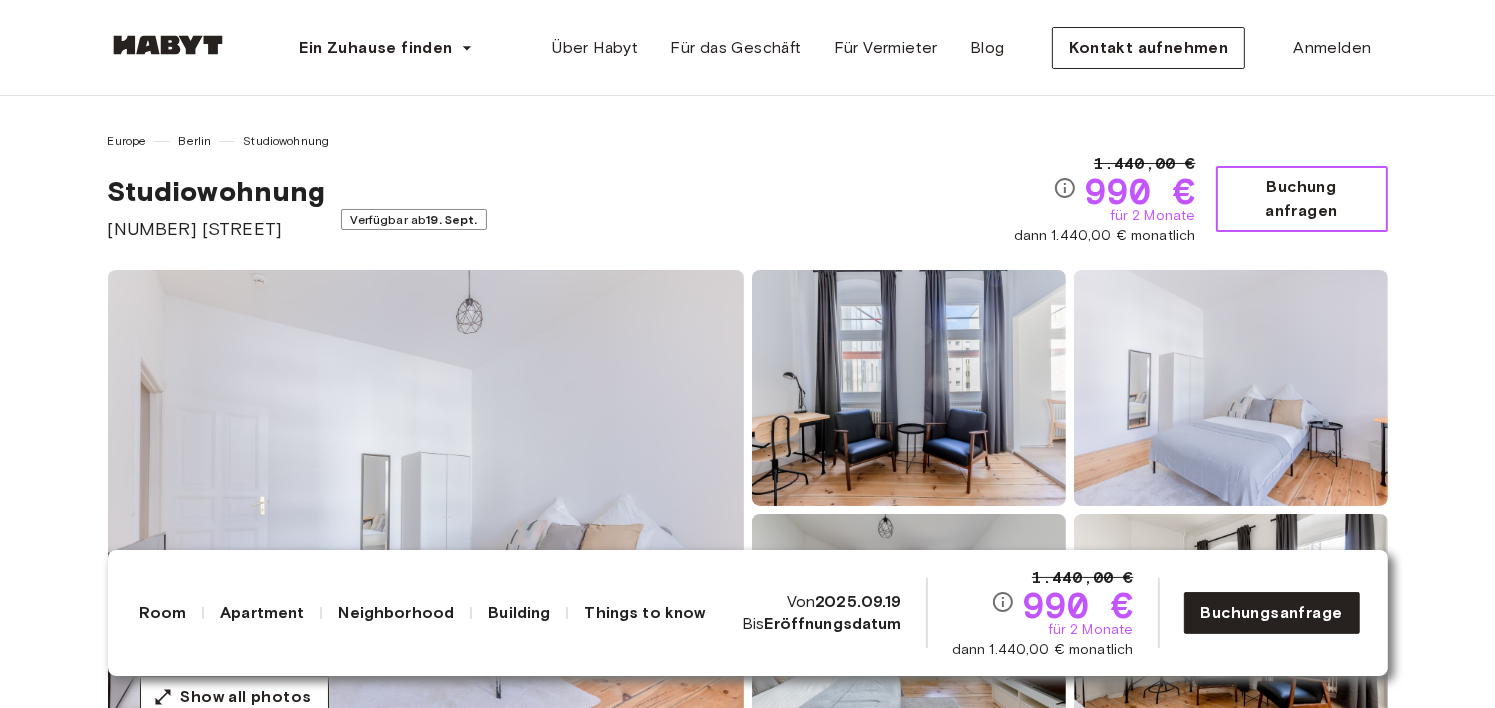 click on "Buchung anfragen" at bounding box center [1302, 199] 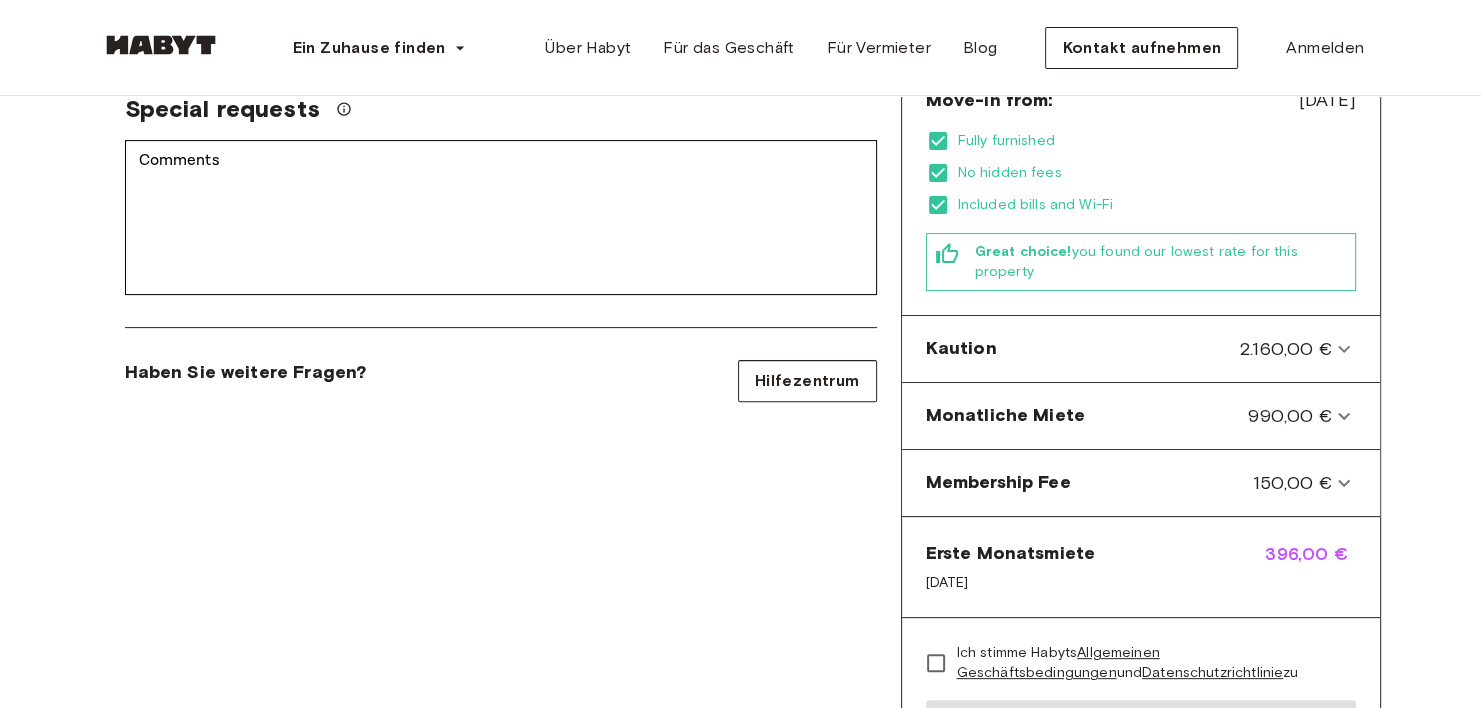 scroll, scrollTop: 580, scrollLeft: 0, axis: vertical 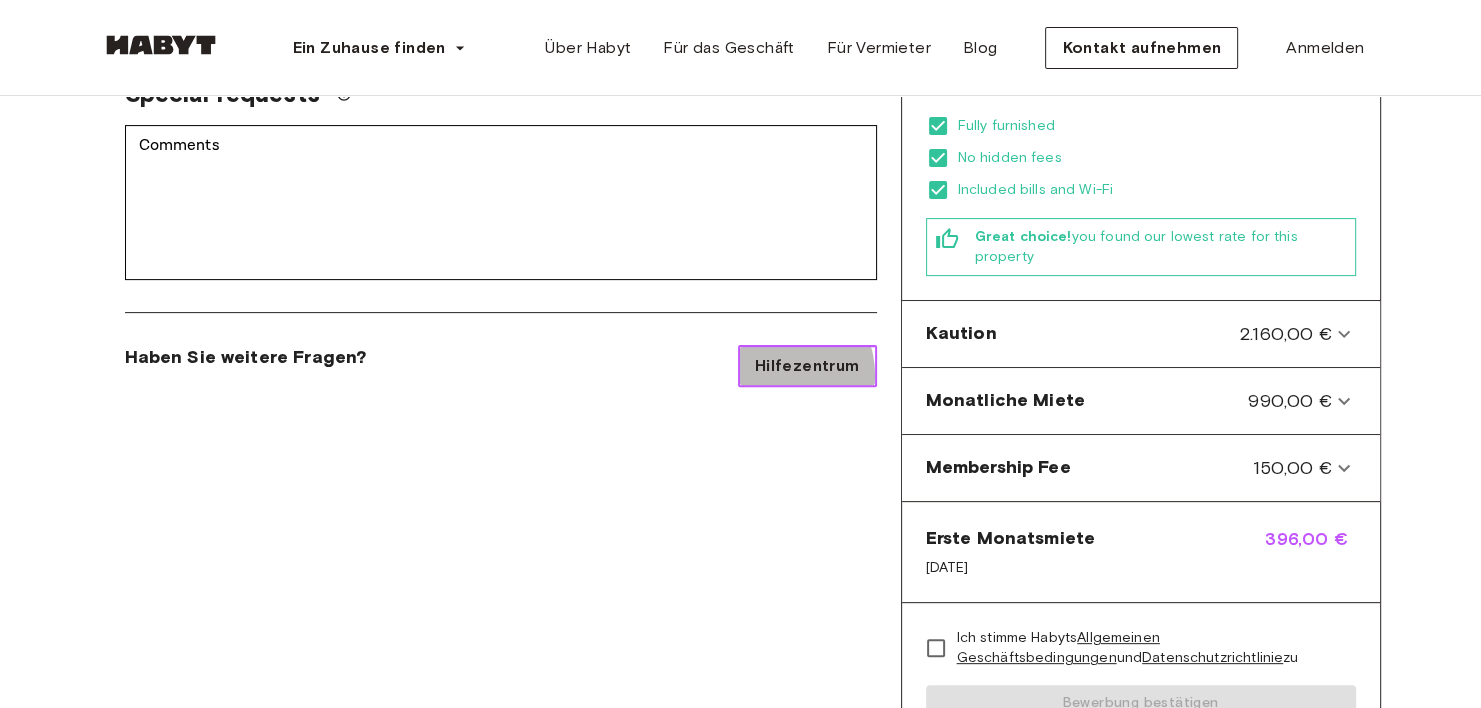 click on "Hilfezentrum" at bounding box center (807, 366) 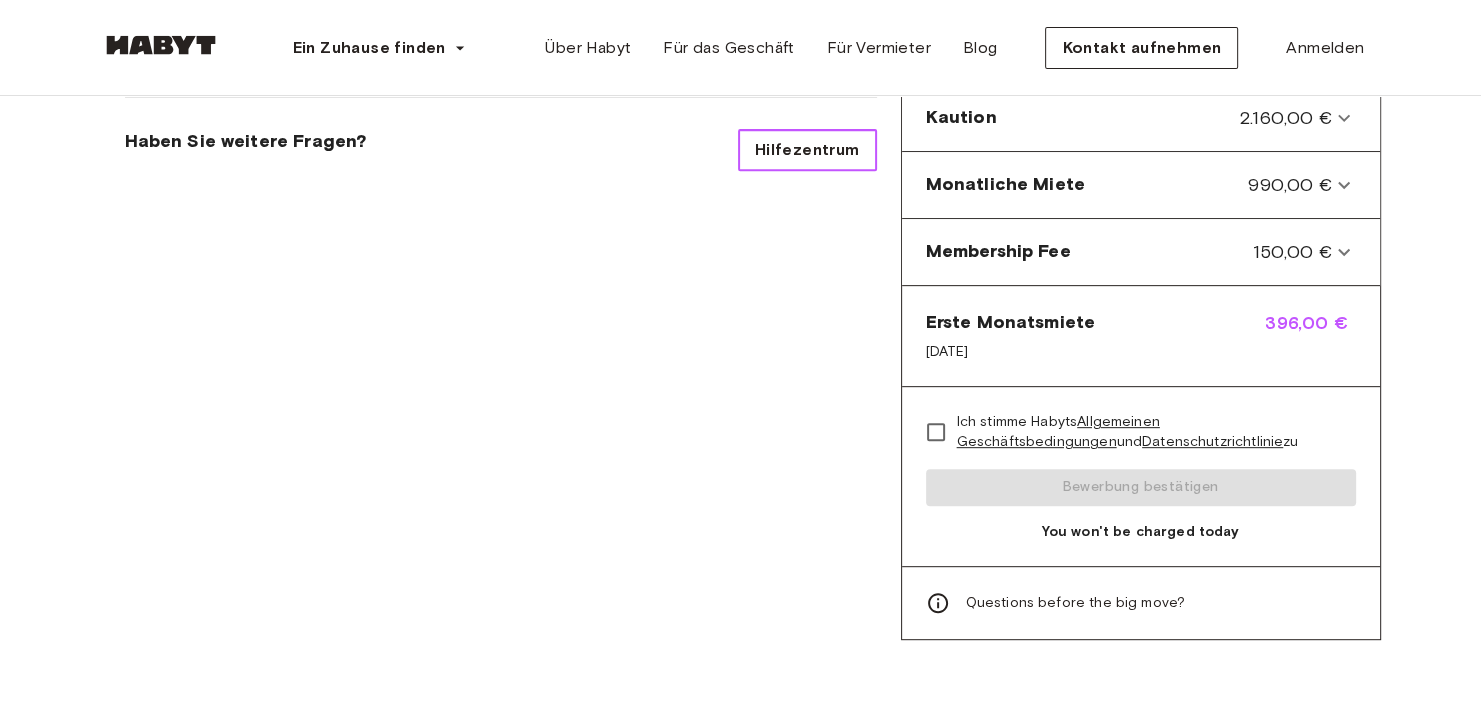 scroll, scrollTop: 739, scrollLeft: 0, axis: vertical 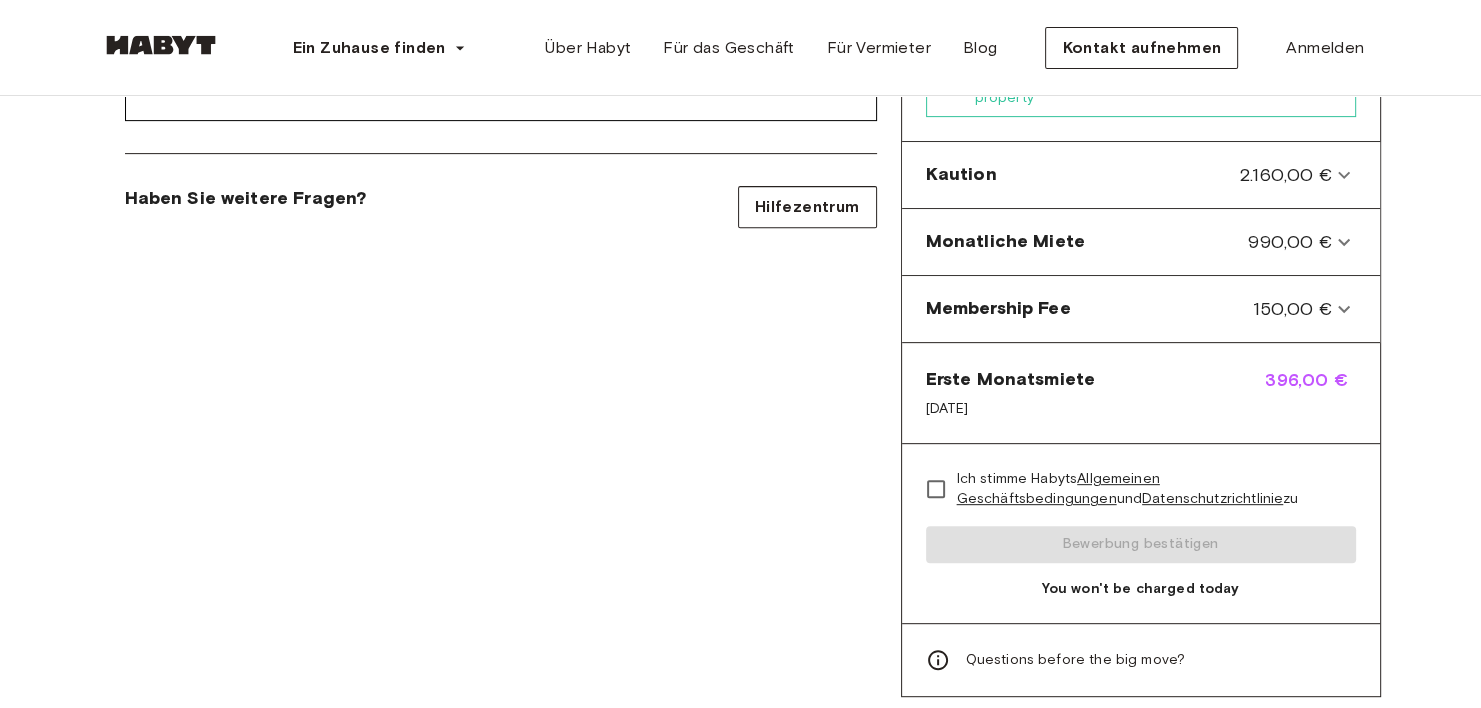 click on "Questions before the big move?" at bounding box center (1076, 660) 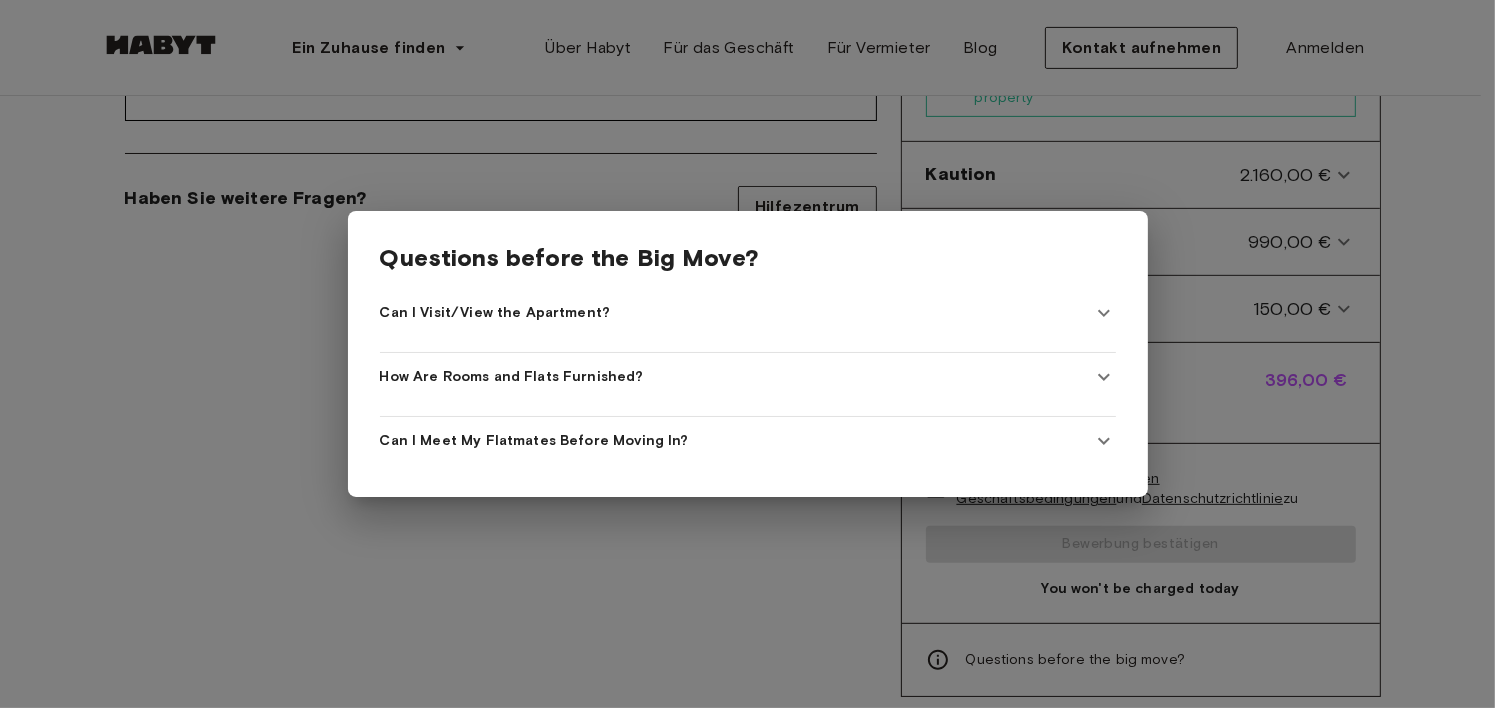 click at bounding box center (747, 354) 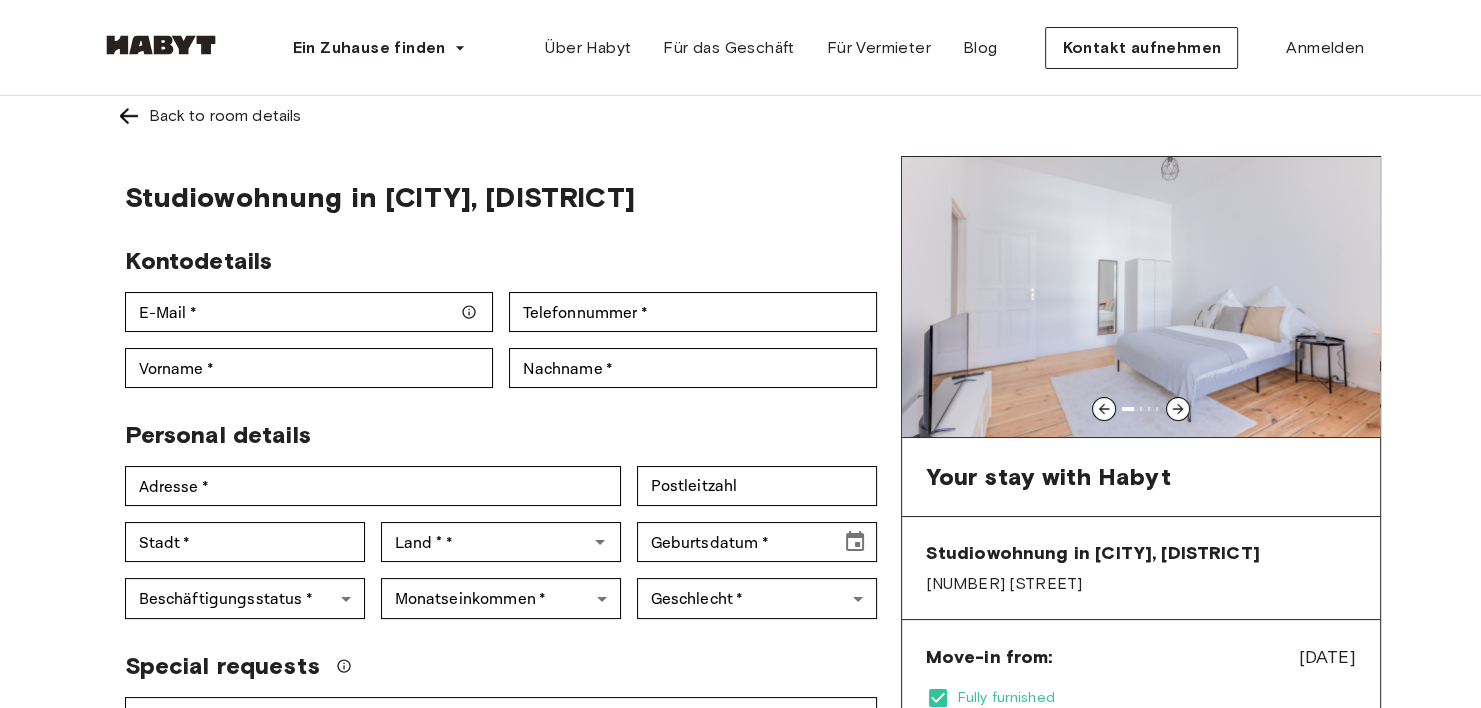 scroll, scrollTop: 0, scrollLeft: 0, axis: both 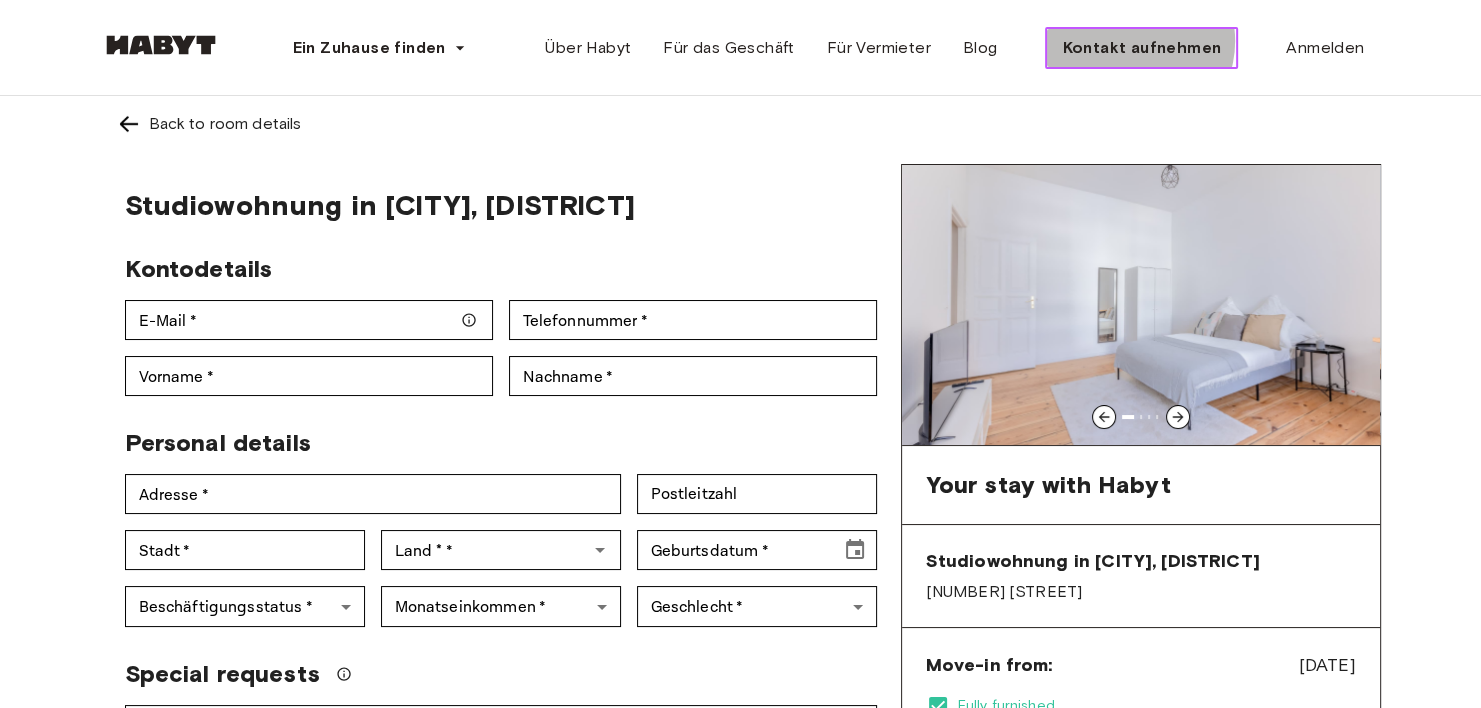 click on "Kontakt aufnehmen" at bounding box center [1141, 48] 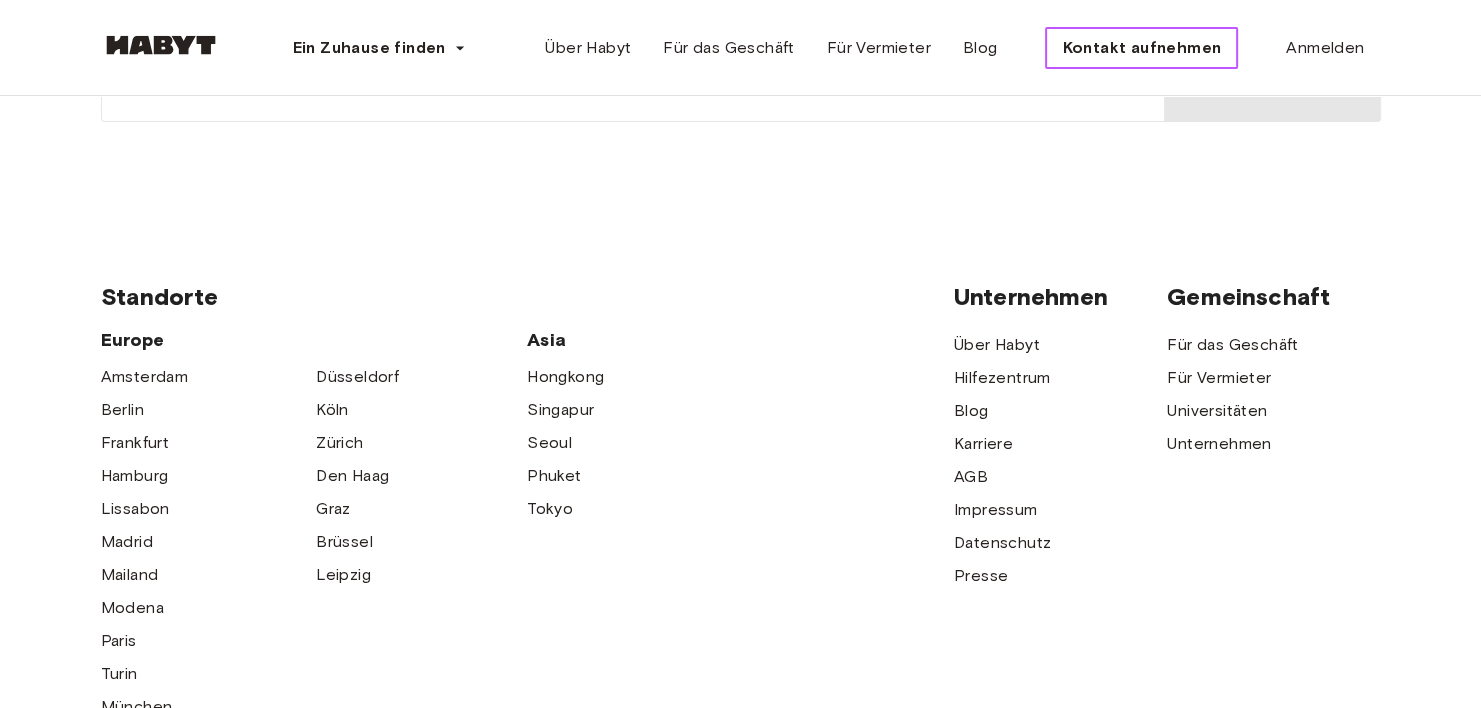 scroll, scrollTop: 730, scrollLeft: 0, axis: vertical 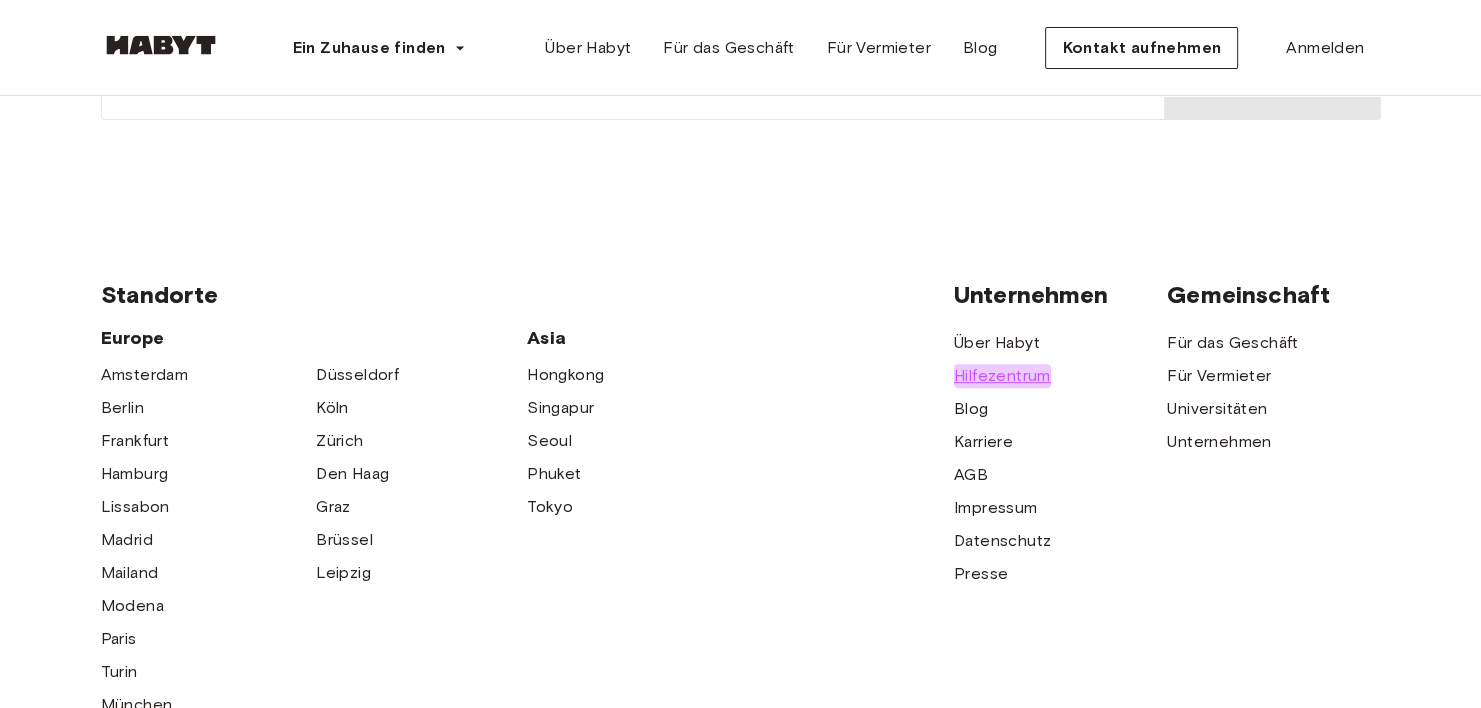 click on "Hilfezentrum" at bounding box center (1002, 376) 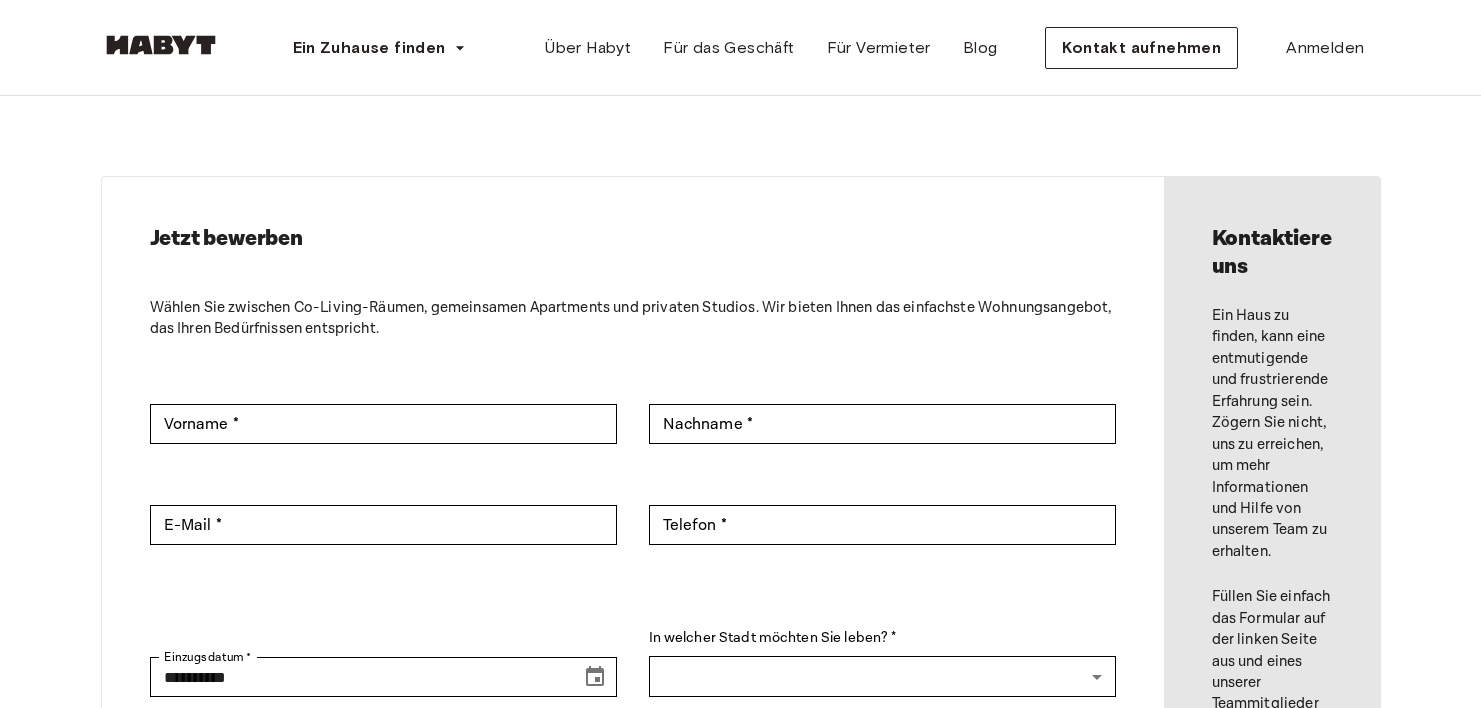 scroll, scrollTop: 0, scrollLeft: 0, axis: both 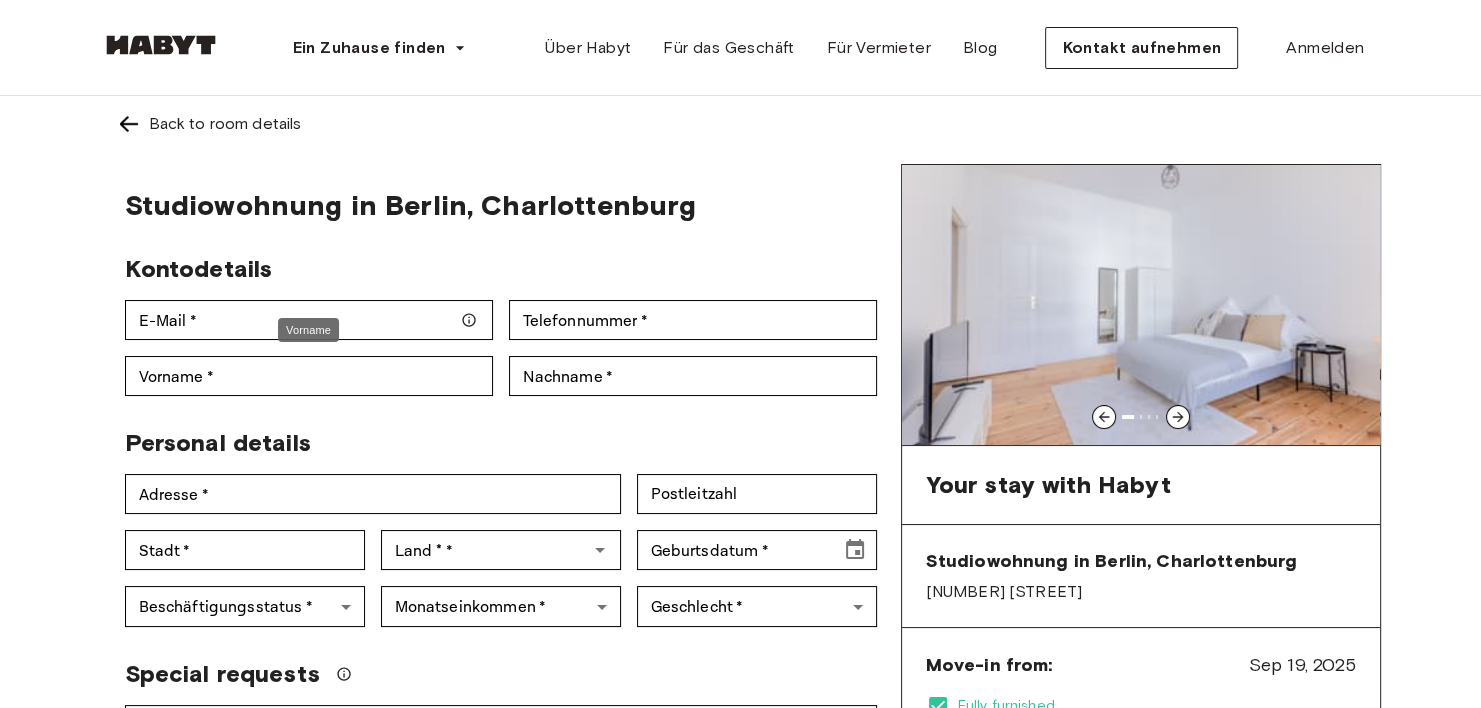 click on "Vorname" at bounding box center (308, 330) 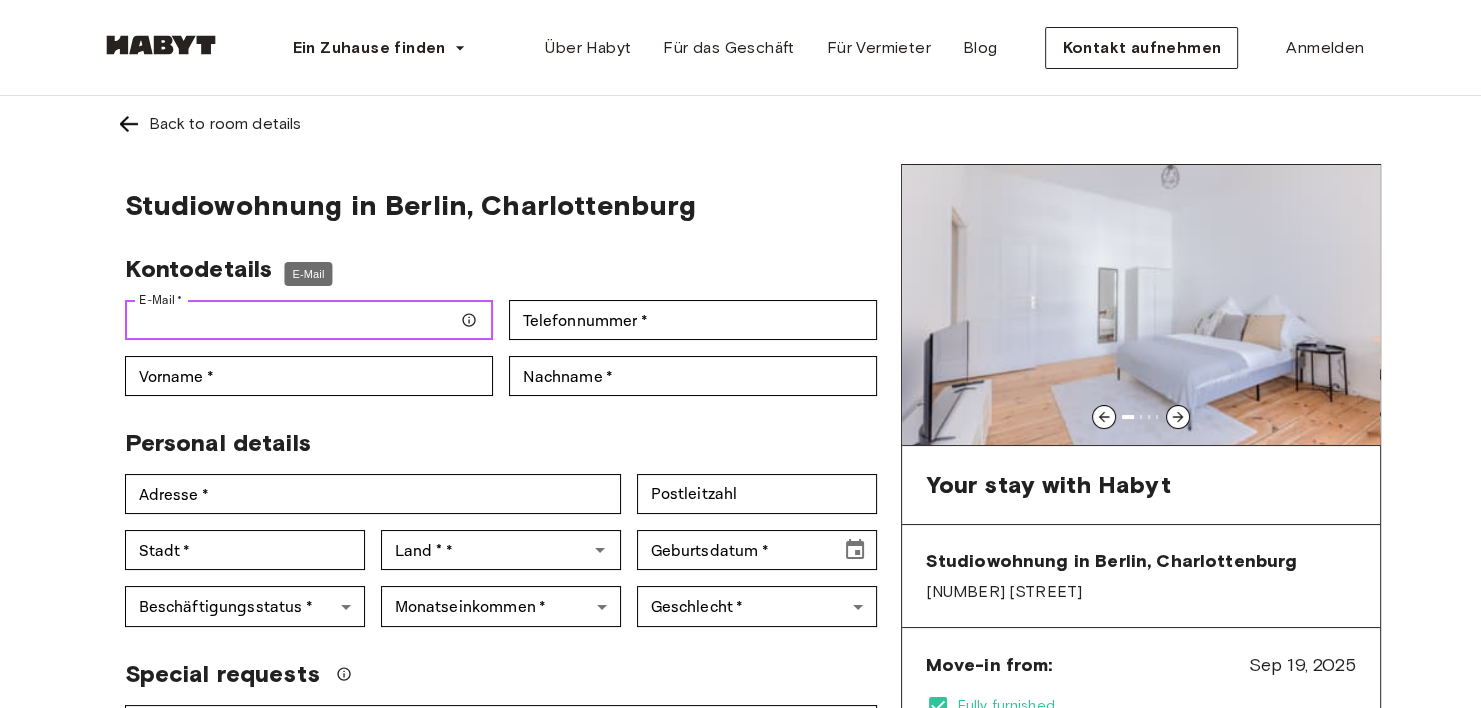 click on "E-Mail   *" at bounding box center [309, 320] 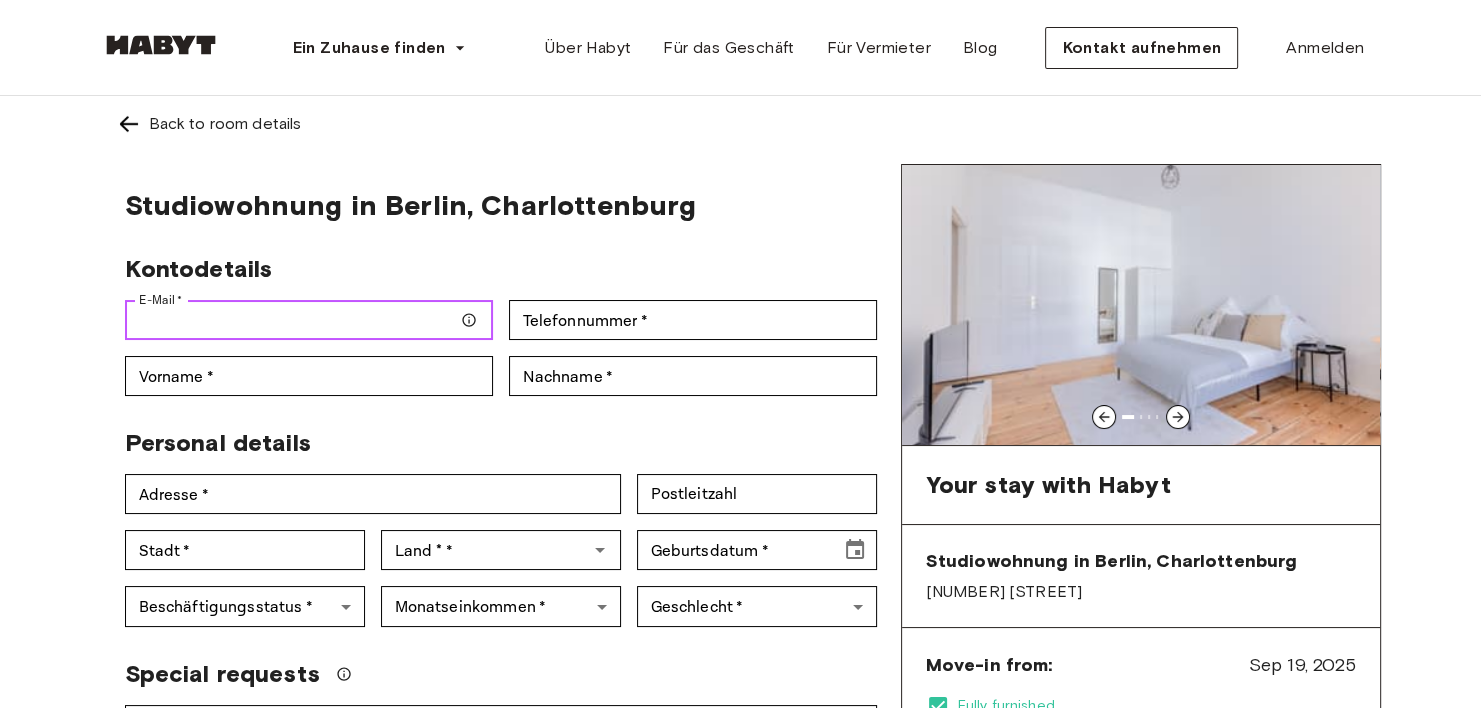 type on "**********" 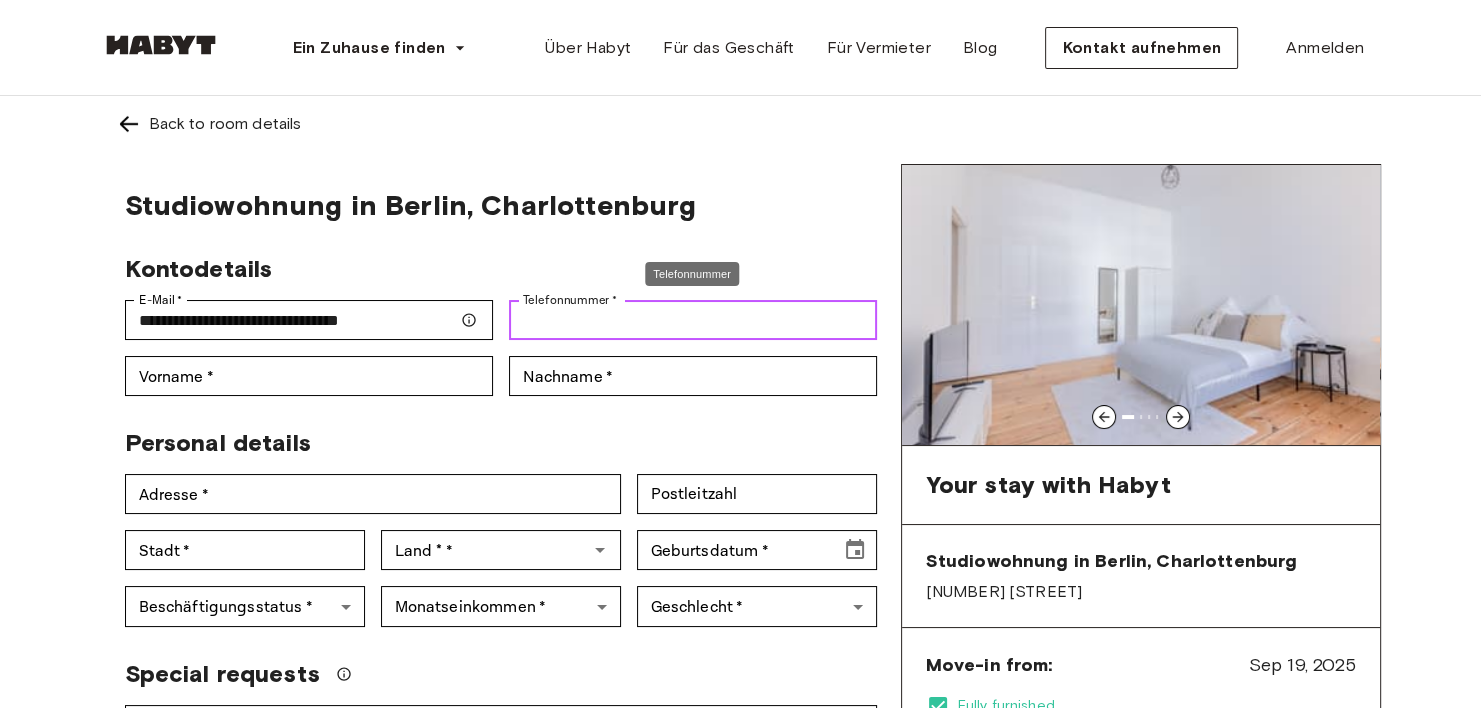 click on "Telefonnummer   *" at bounding box center [693, 320] 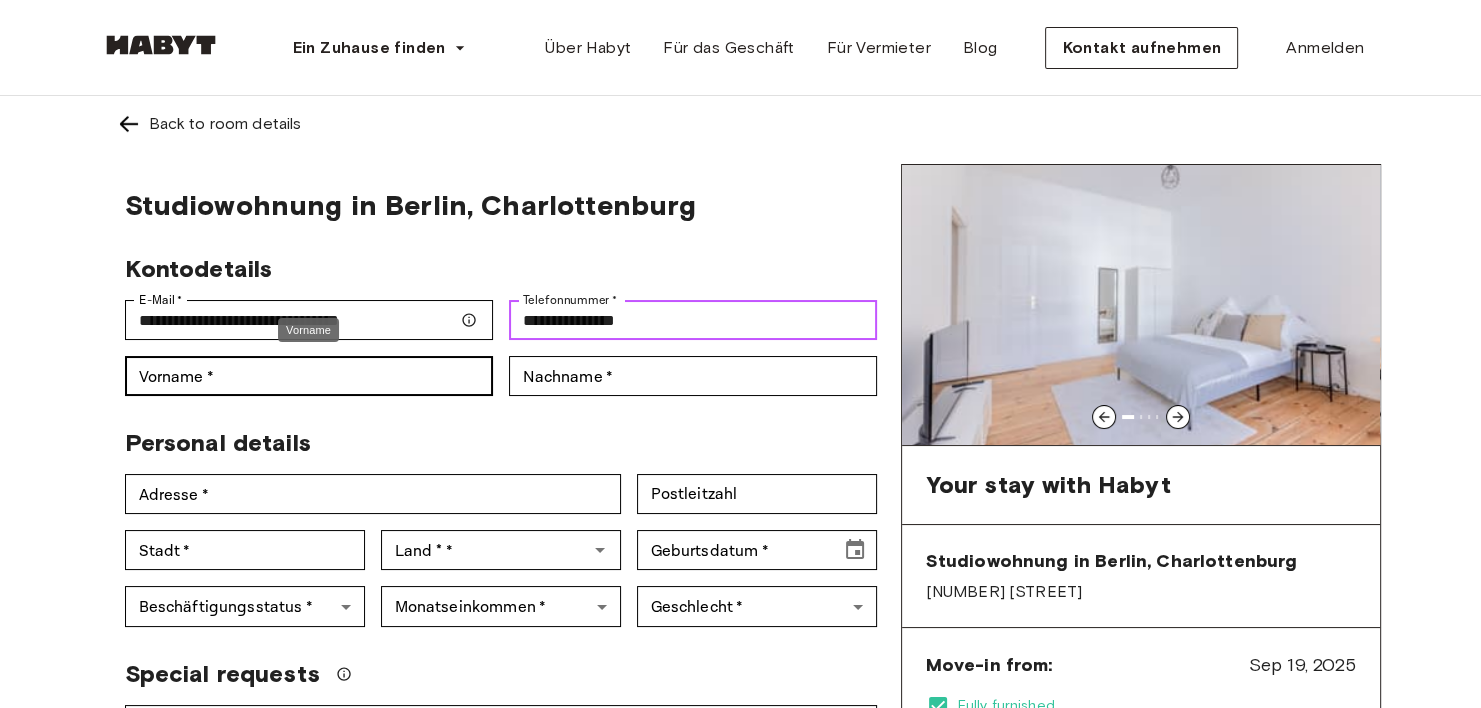 type on "**********" 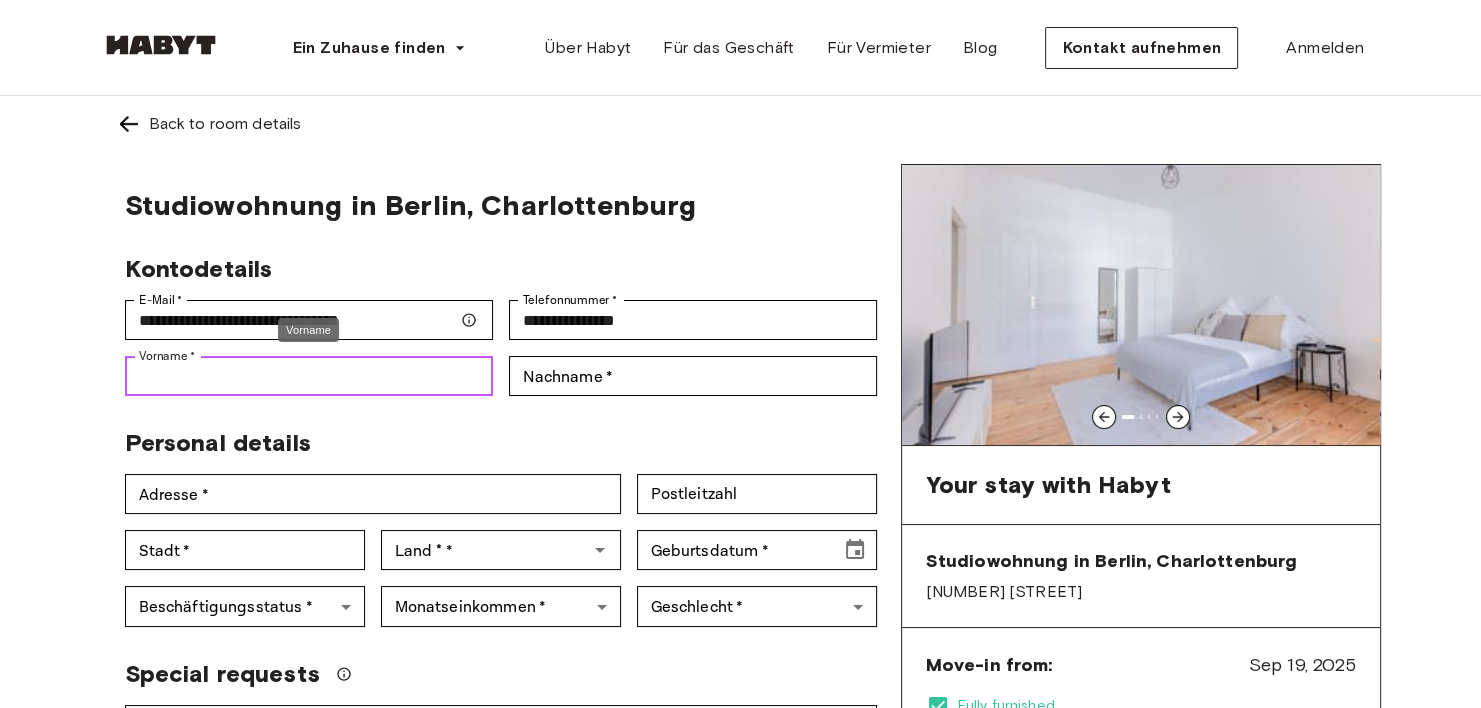 click on "Vorname   *" at bounding box center (309, 376) 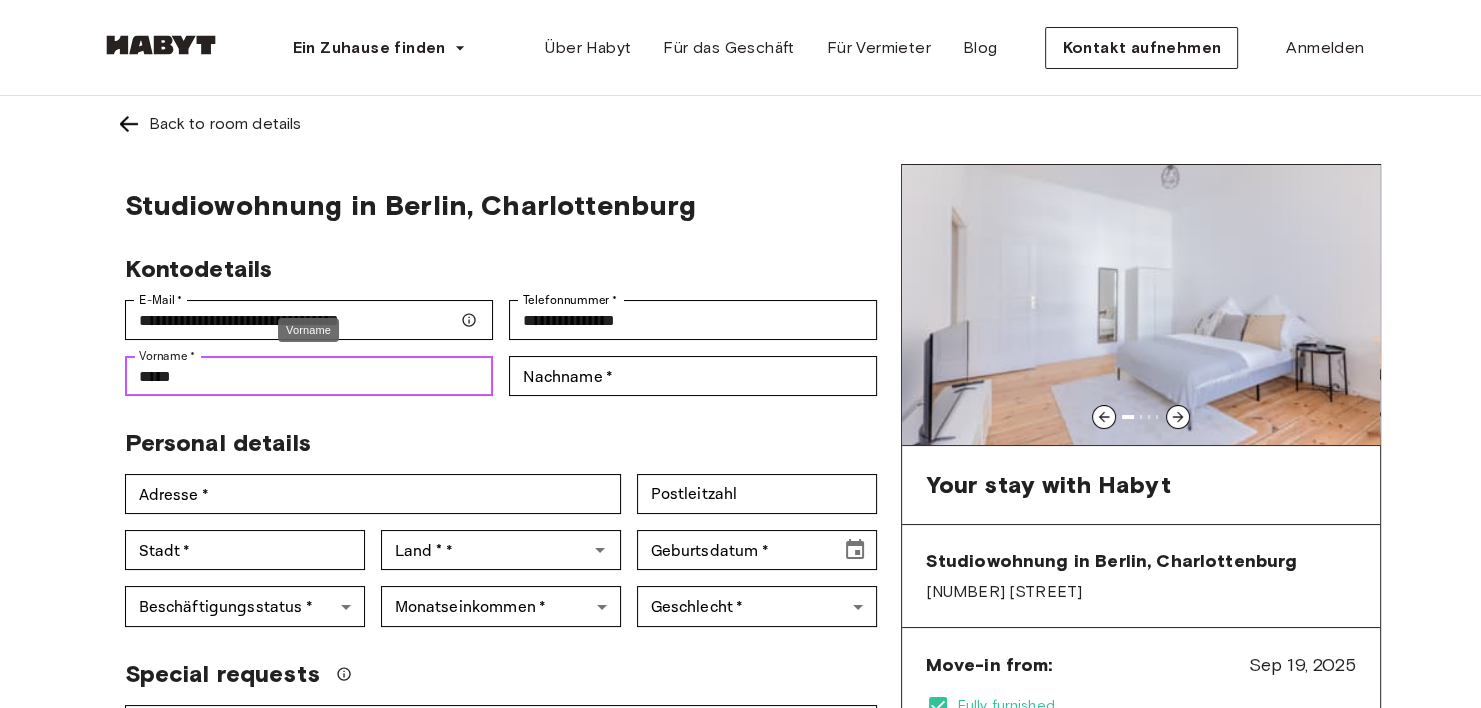 type on "****" 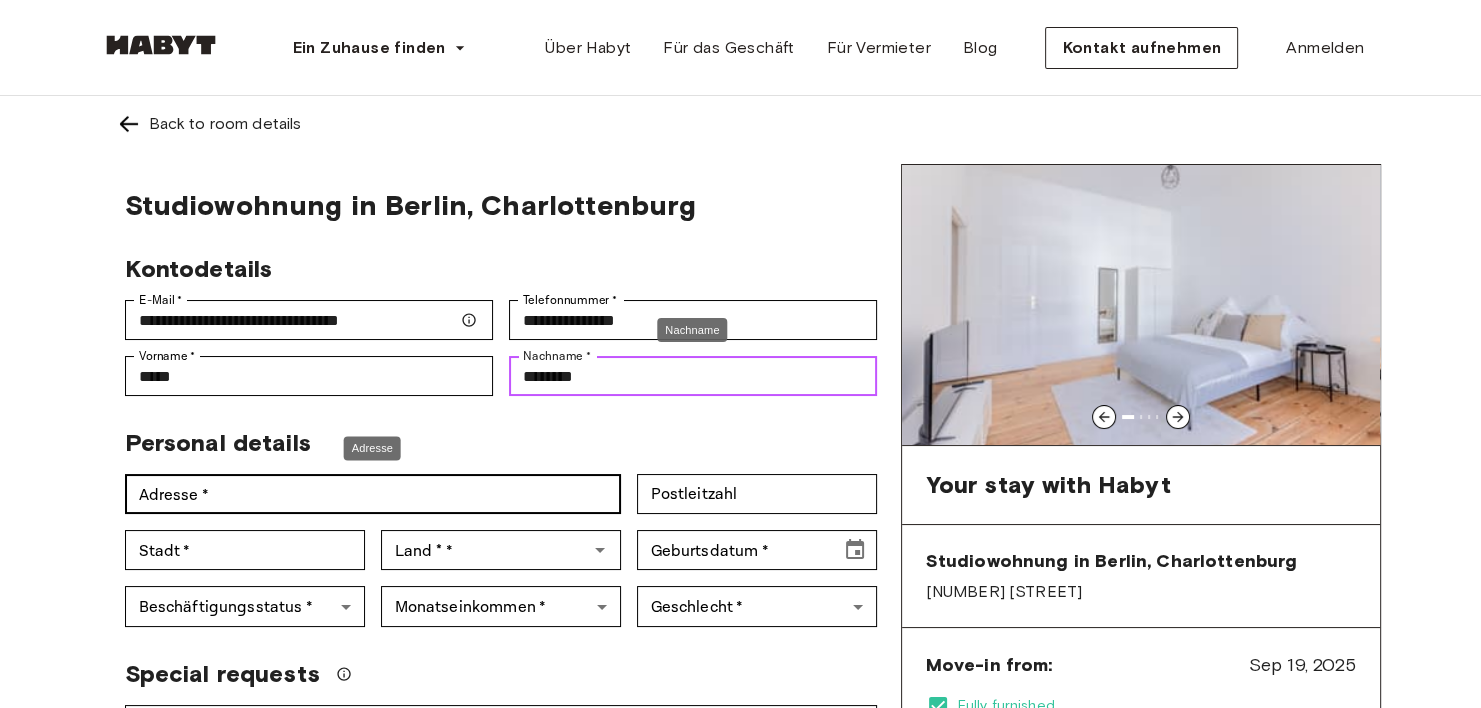 type on "********" 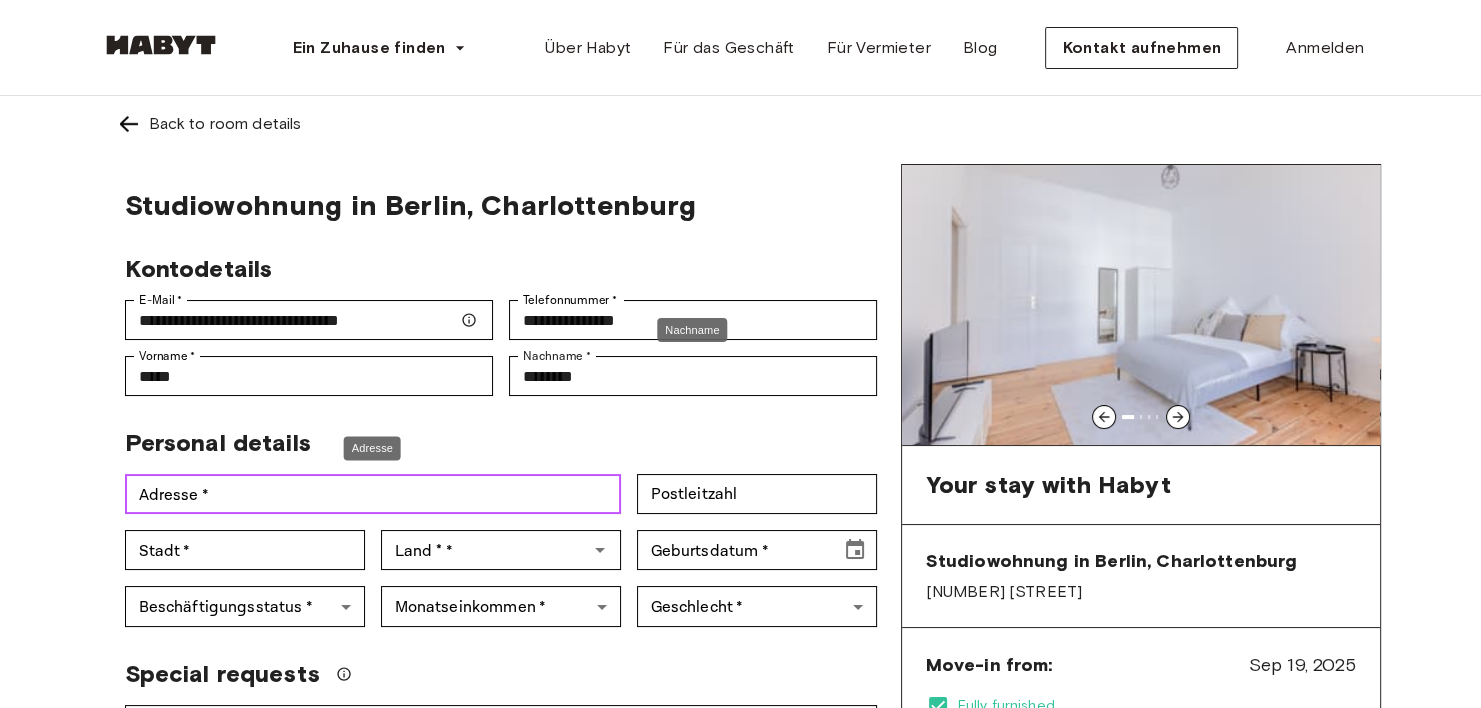 click on "Adresse   *" at bounding box center [373, 494] 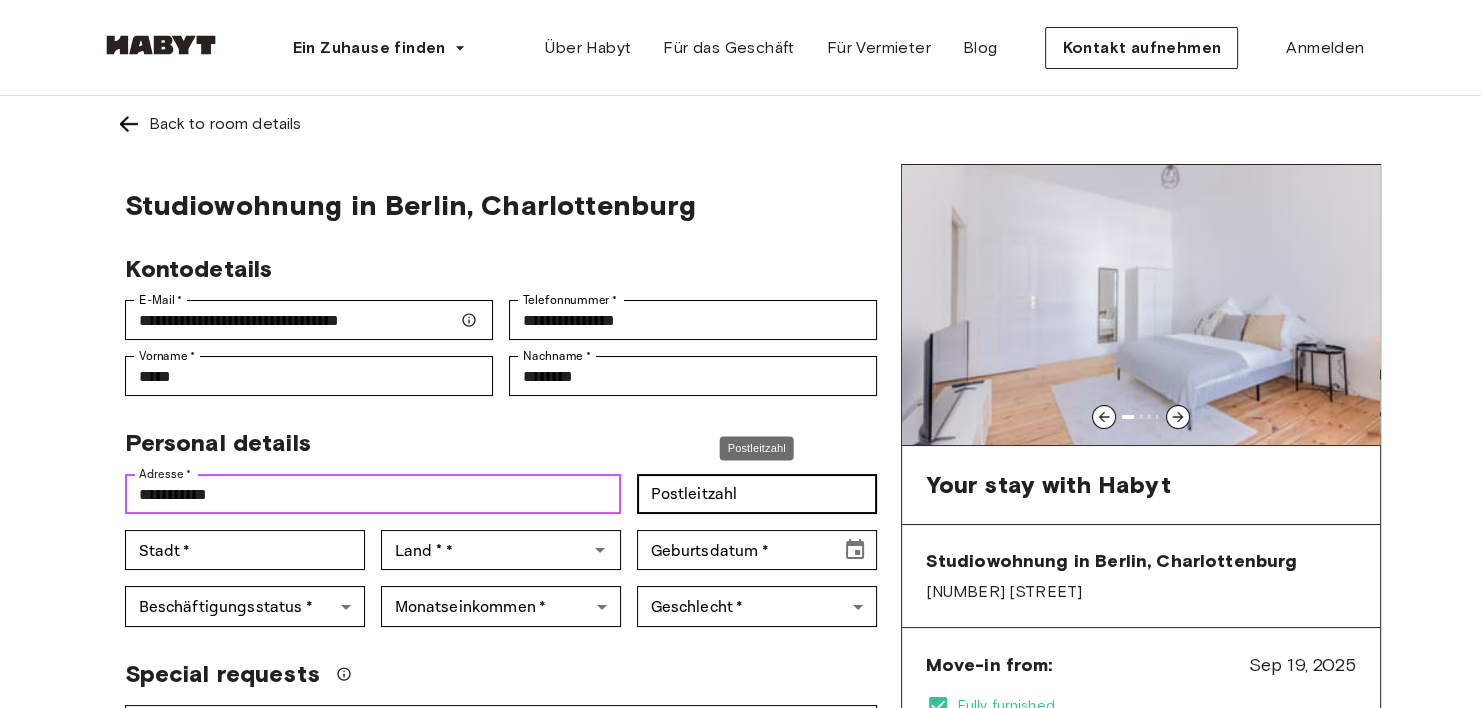 type on "**********" 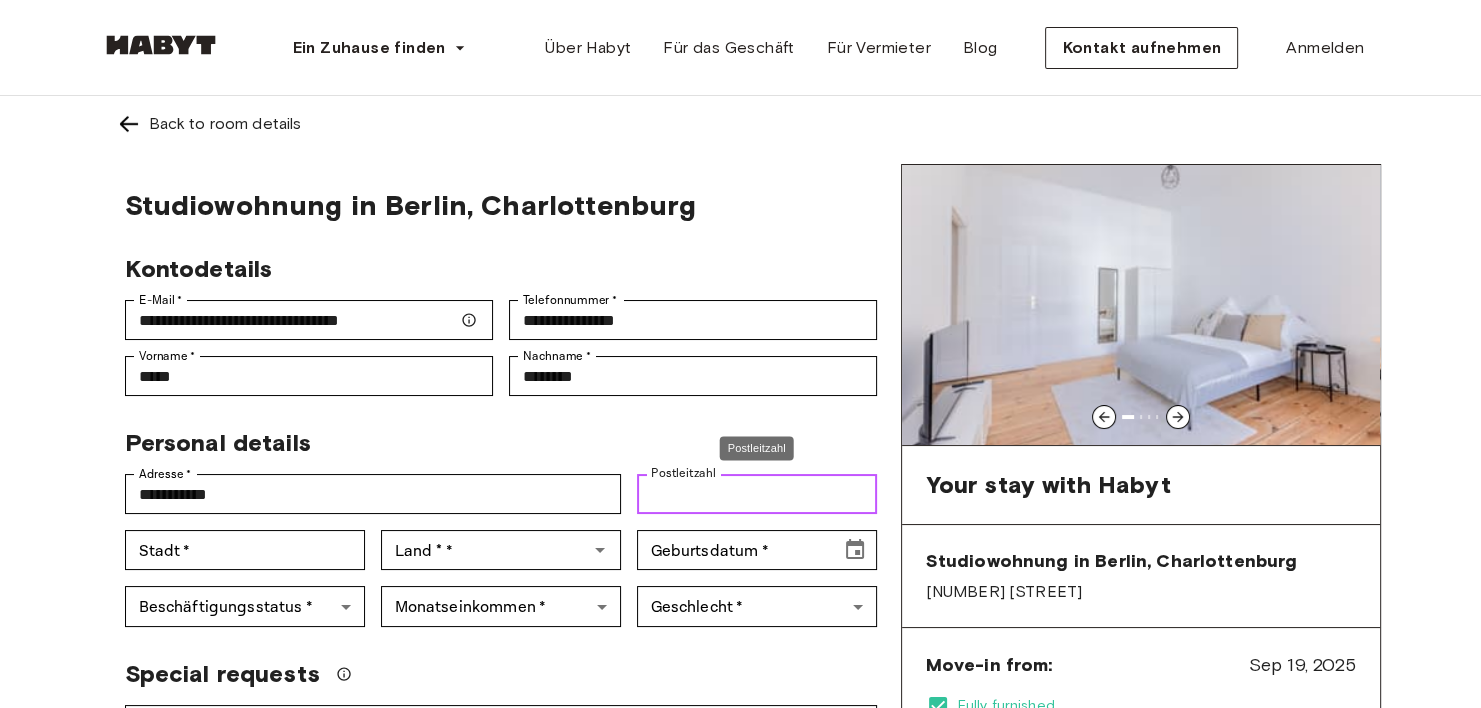 click on "Postleitzahl" at bounding box center (757, 494) 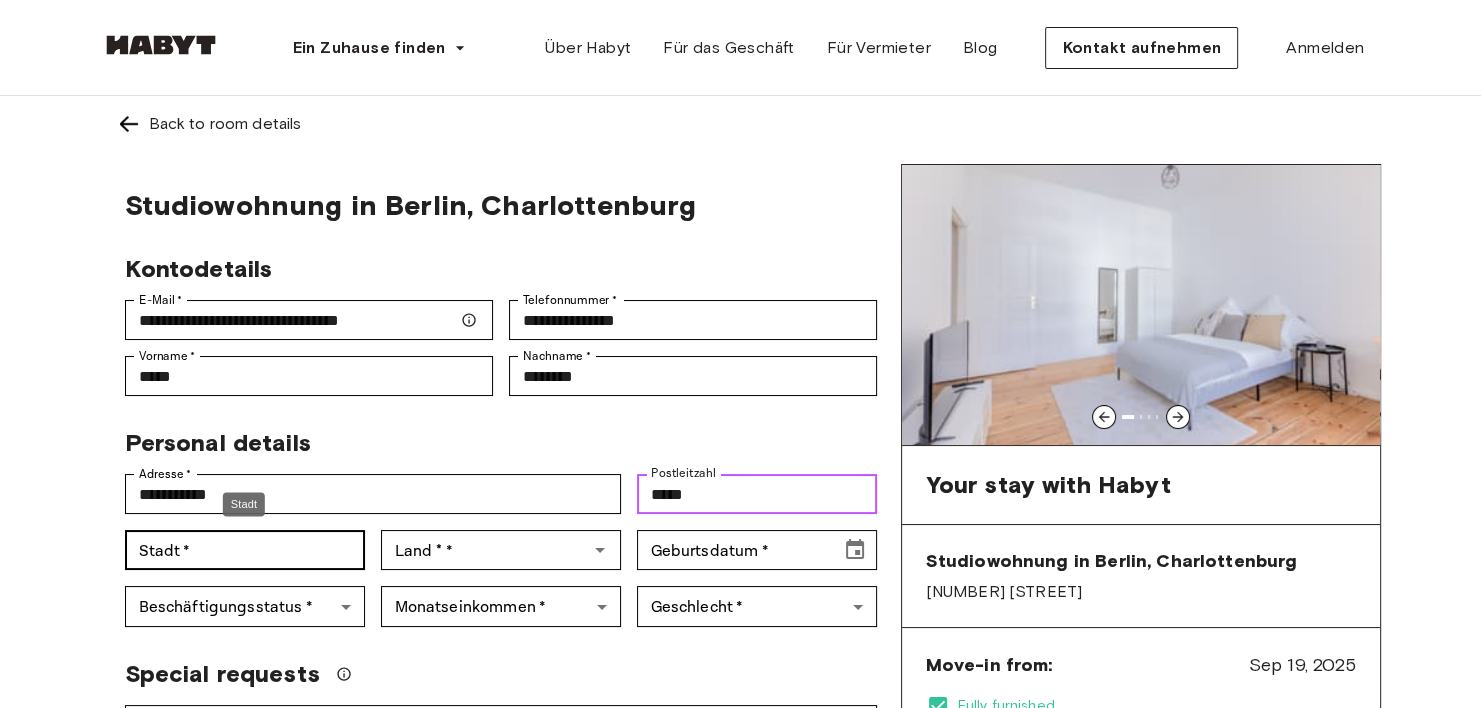 type on "*****" 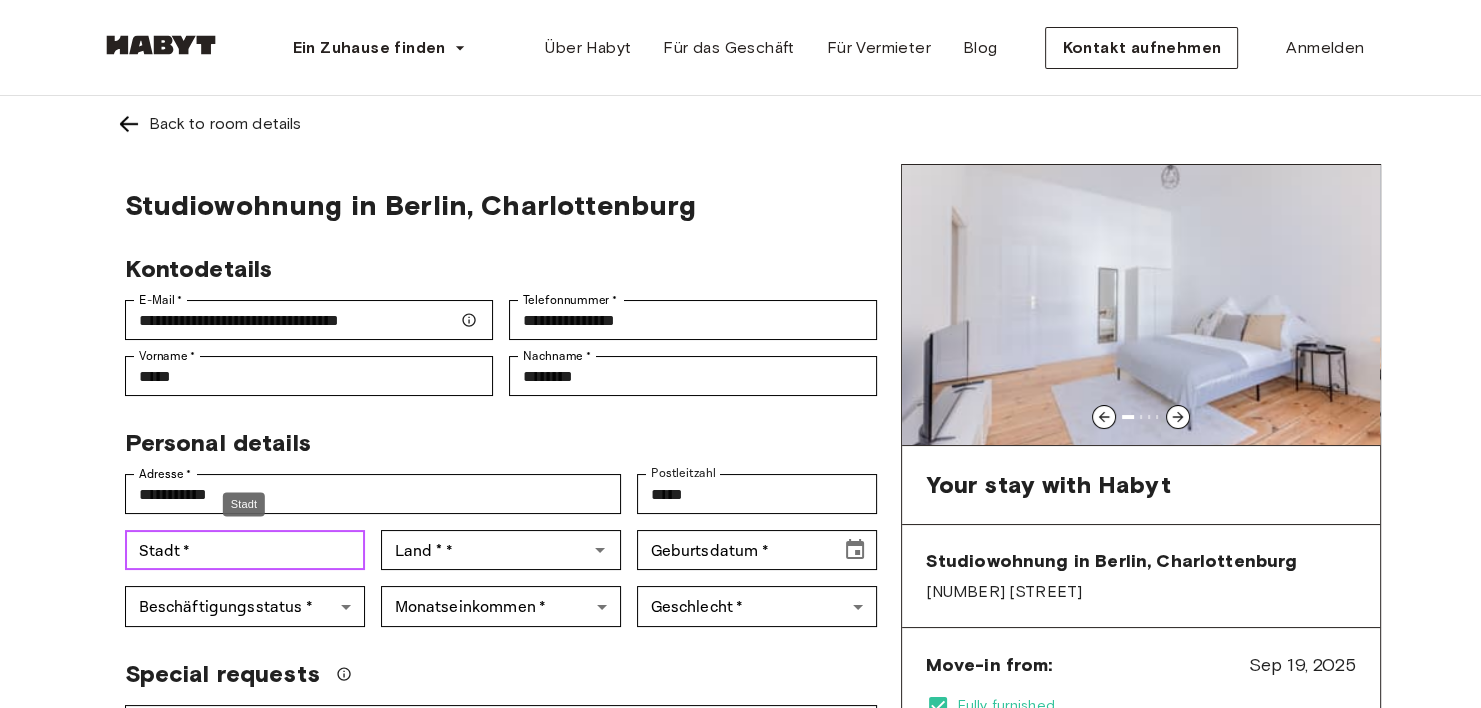 click on "Stadt   *" at bounding box center (245, 550) 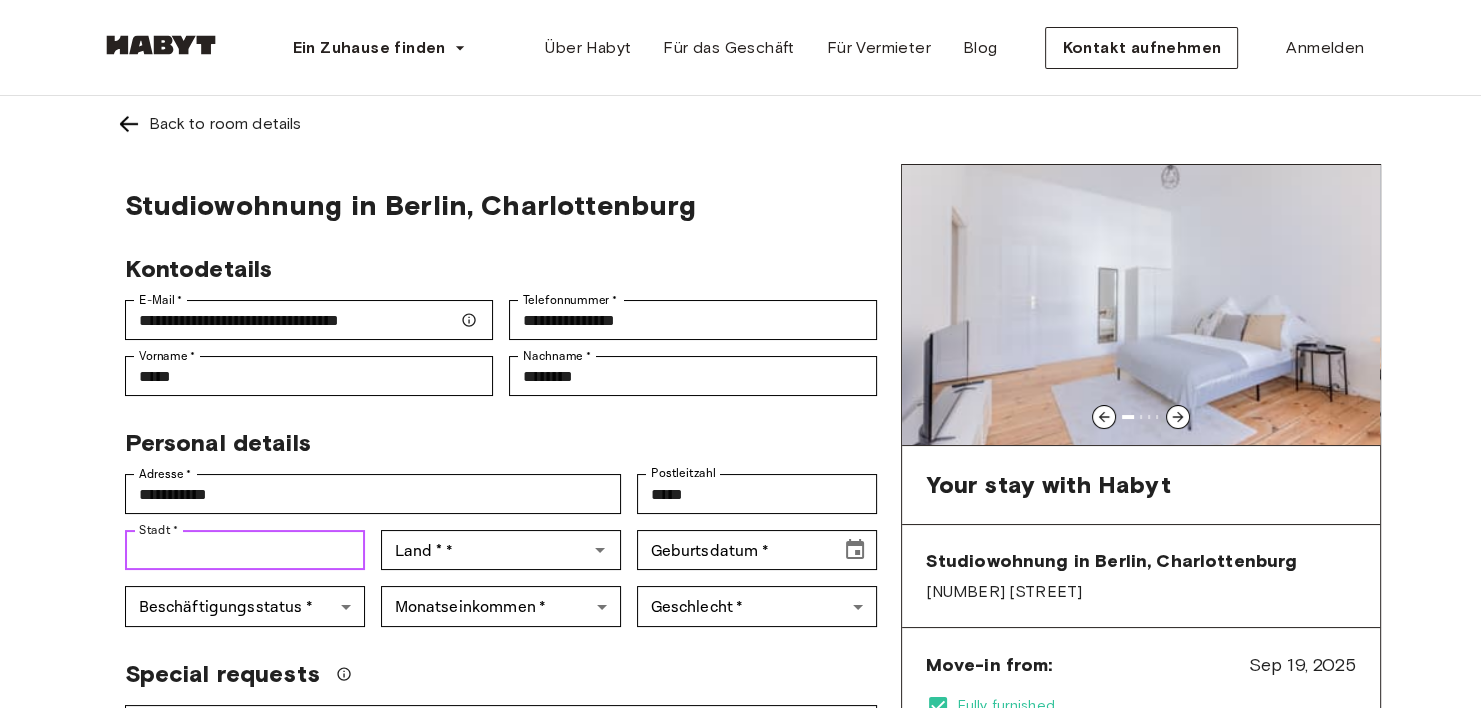 type on "******" 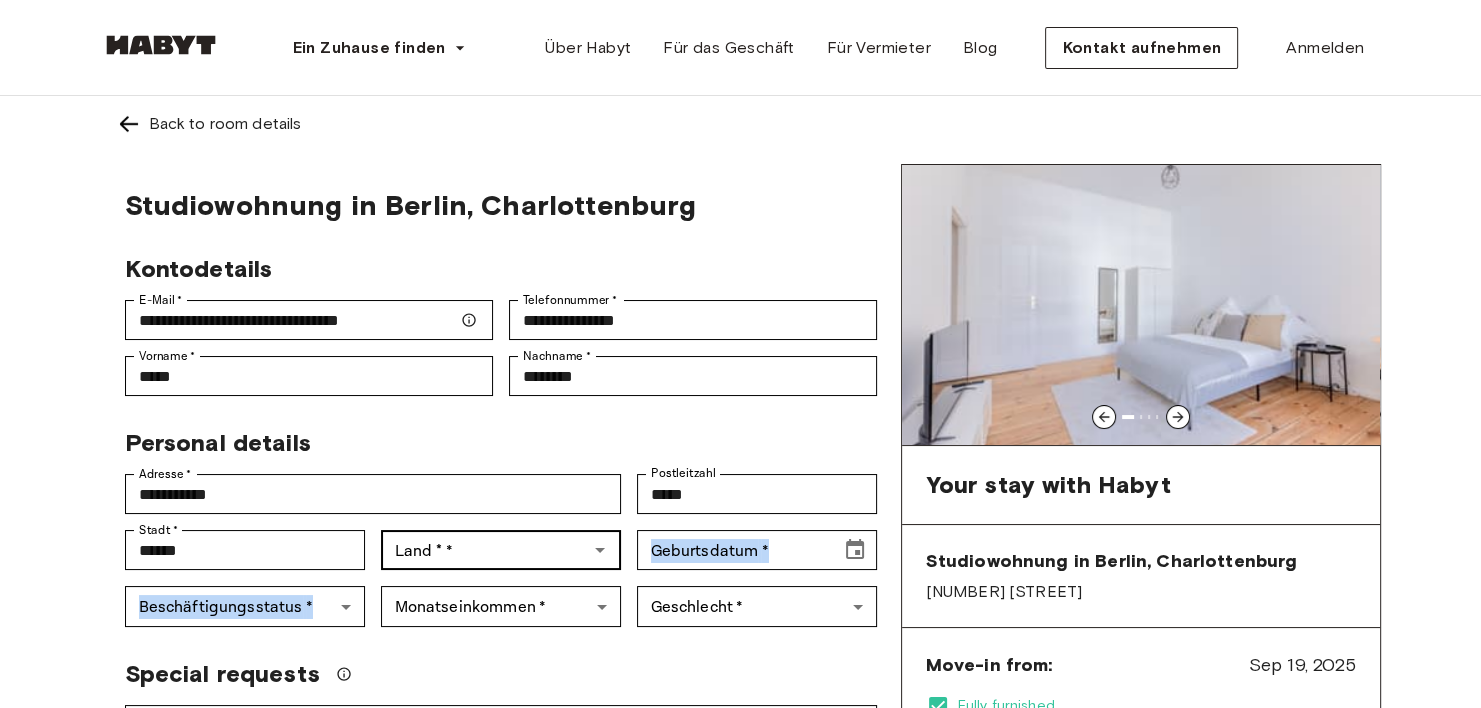 drag, startPoint x: 459, startPoint y: 576, endPoint x: 480, endPoint y: 564, distance: 24.186773 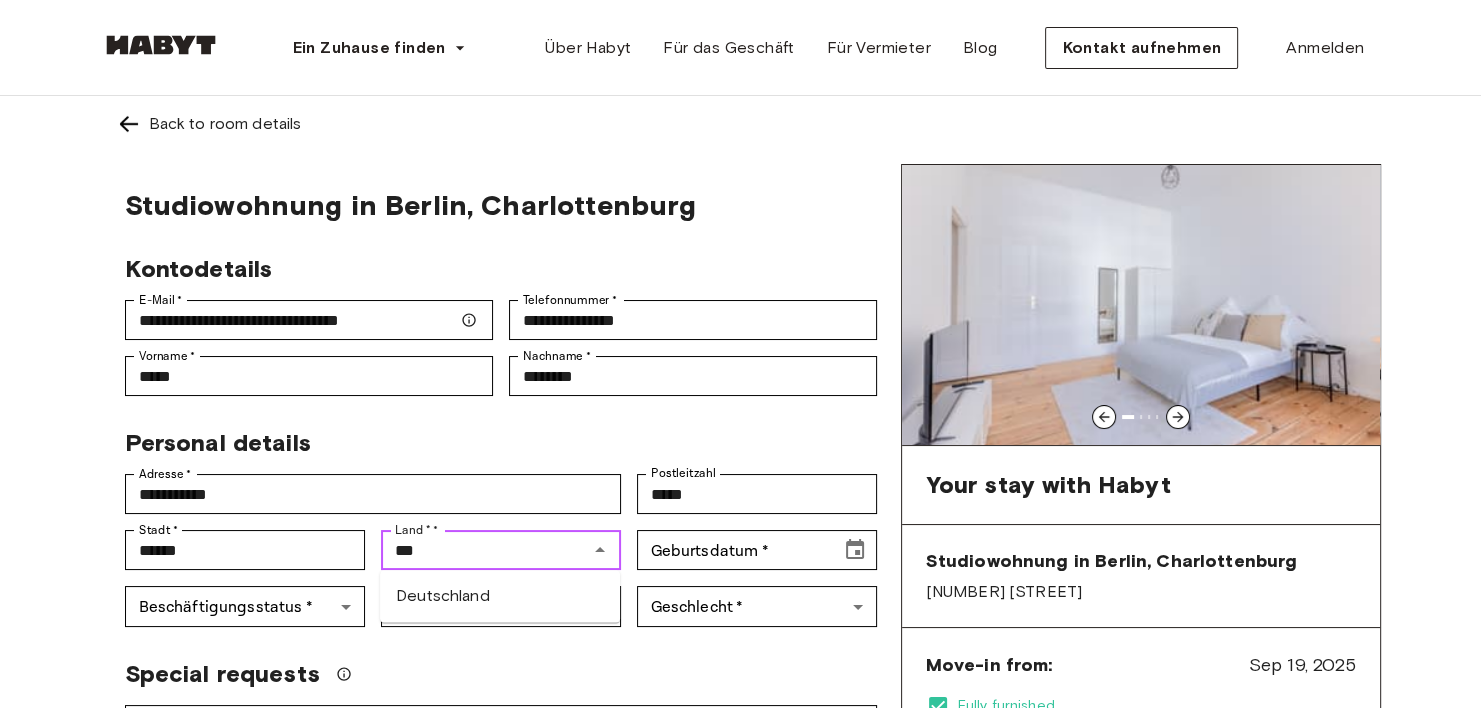 type on "***" 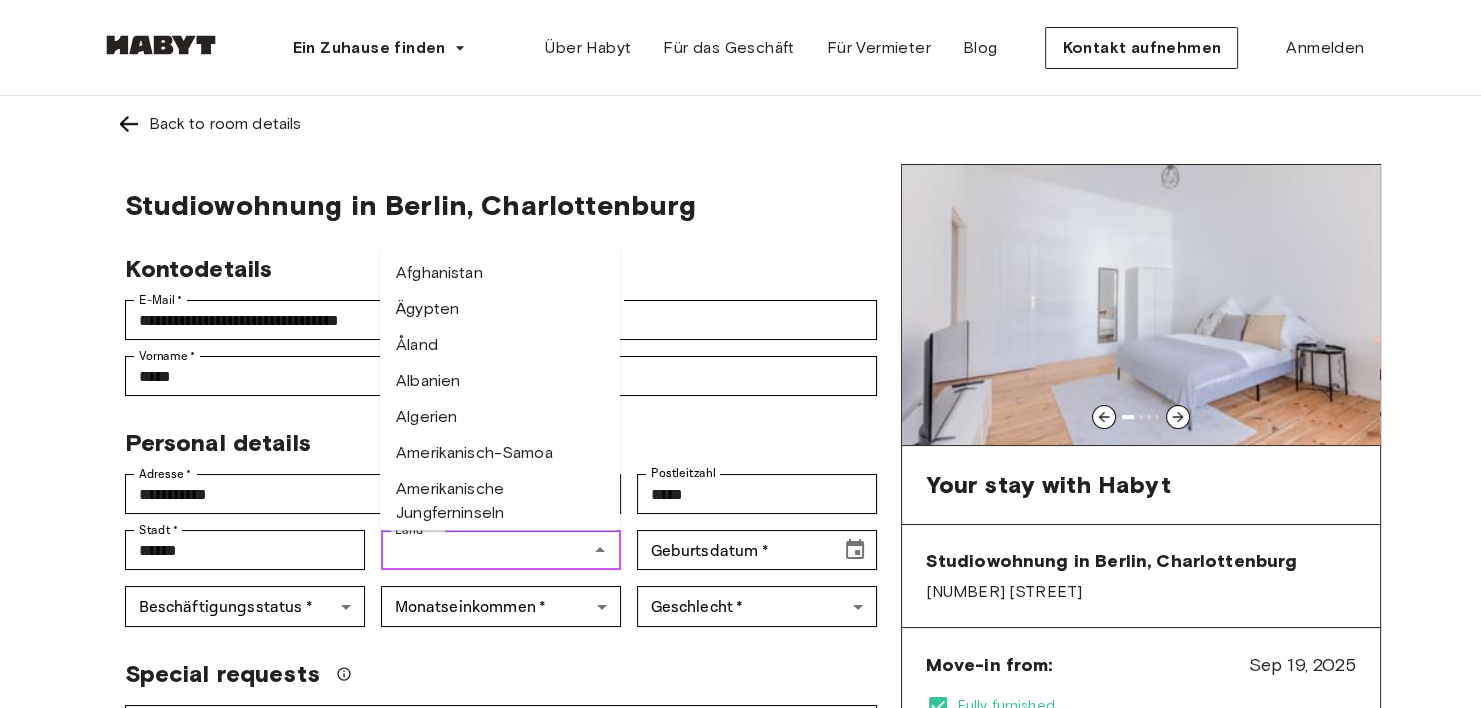 click on "Land *   *" at bounding box center [484, 550] 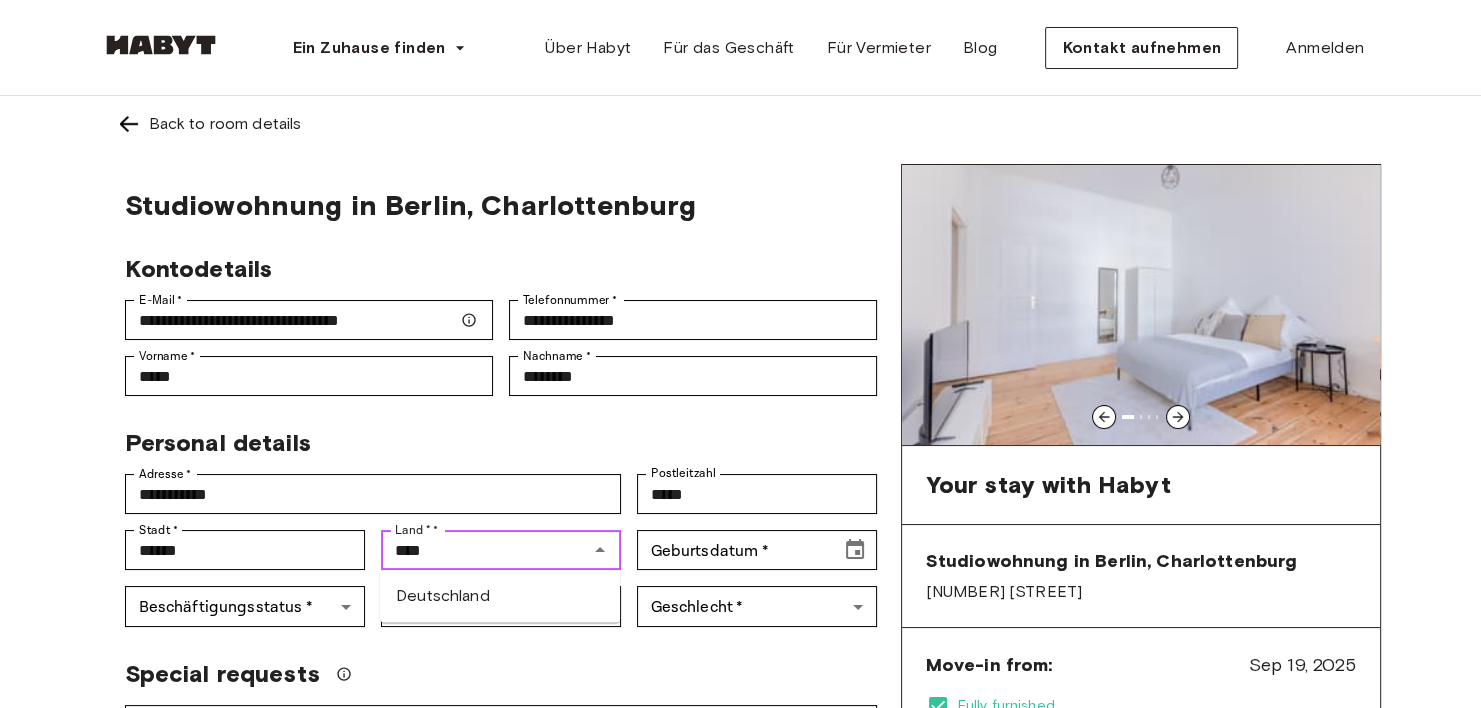 click on "Deutschland" at bounding box center [500, 596] 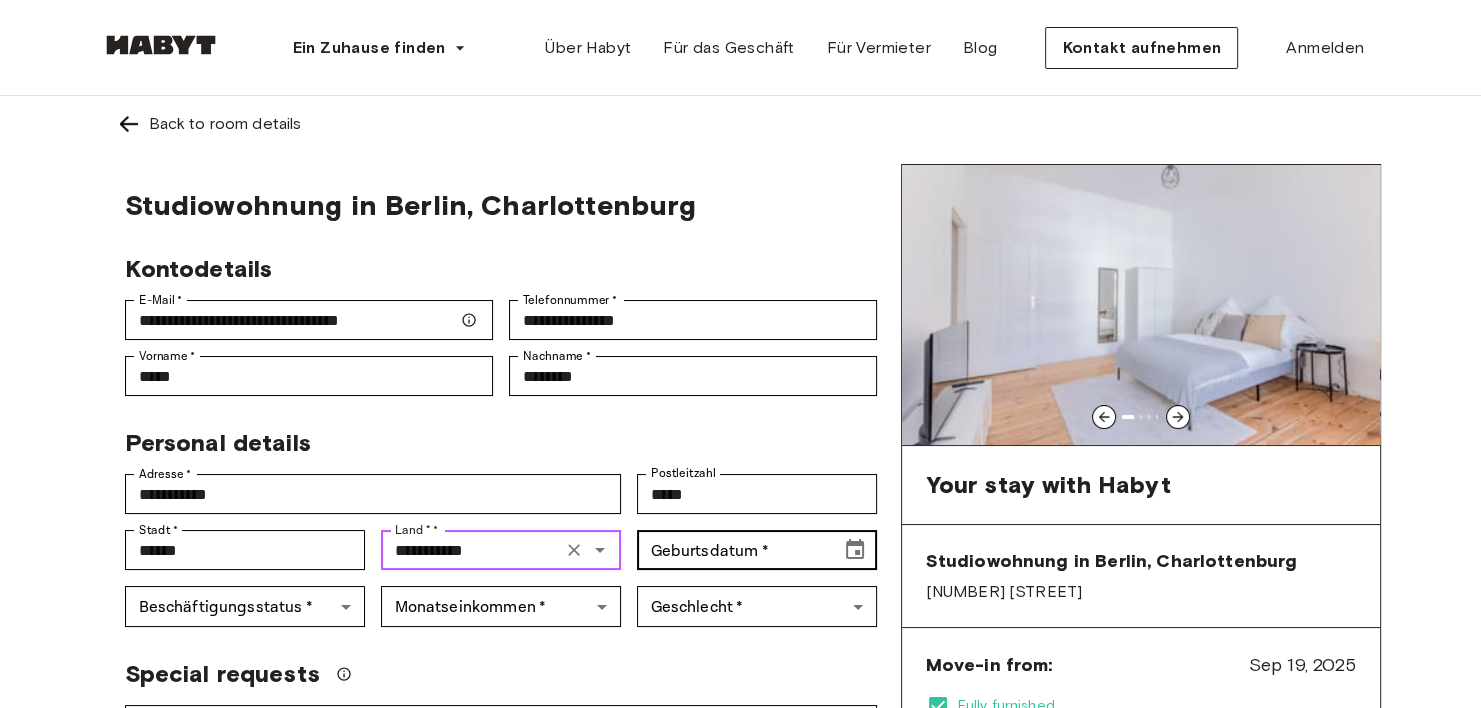 type on "**********" 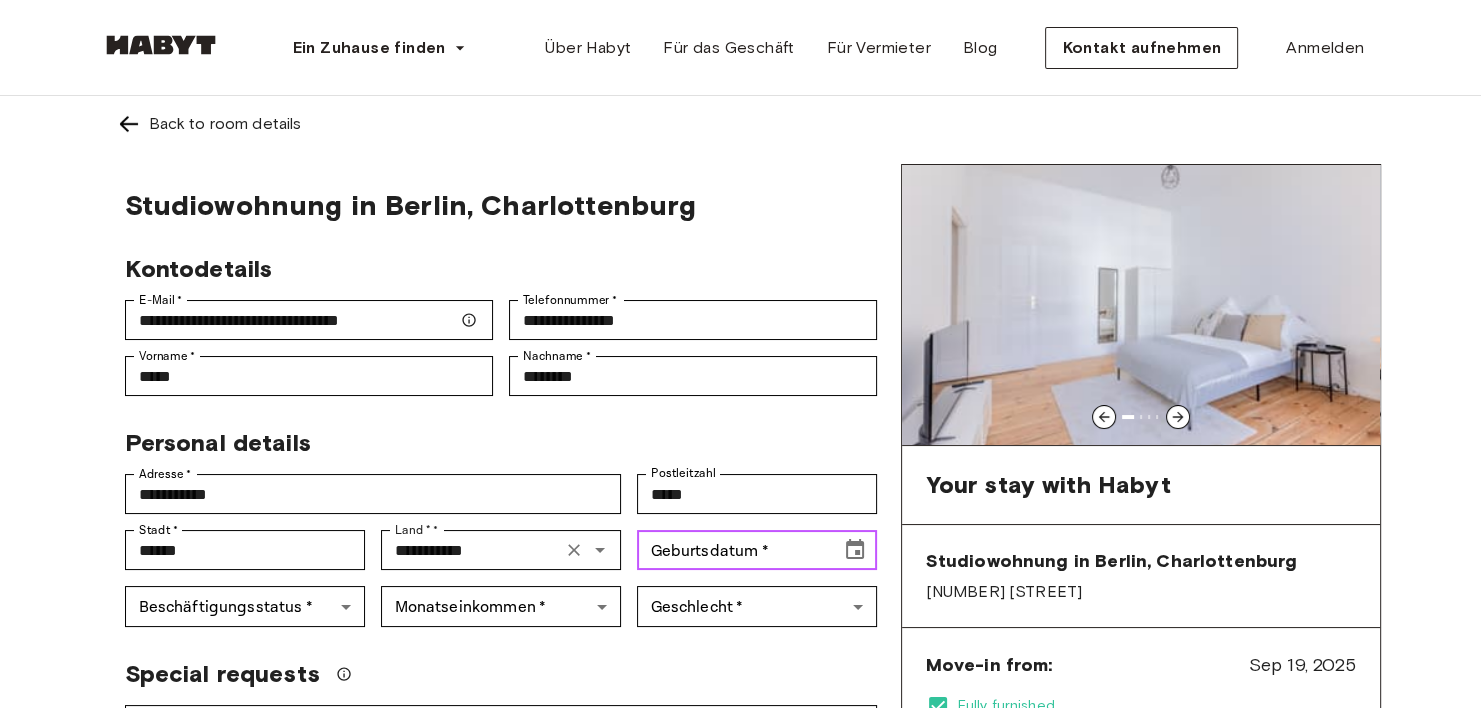 click on "Geburtsdatum   *" at bounding box center (732, 550) 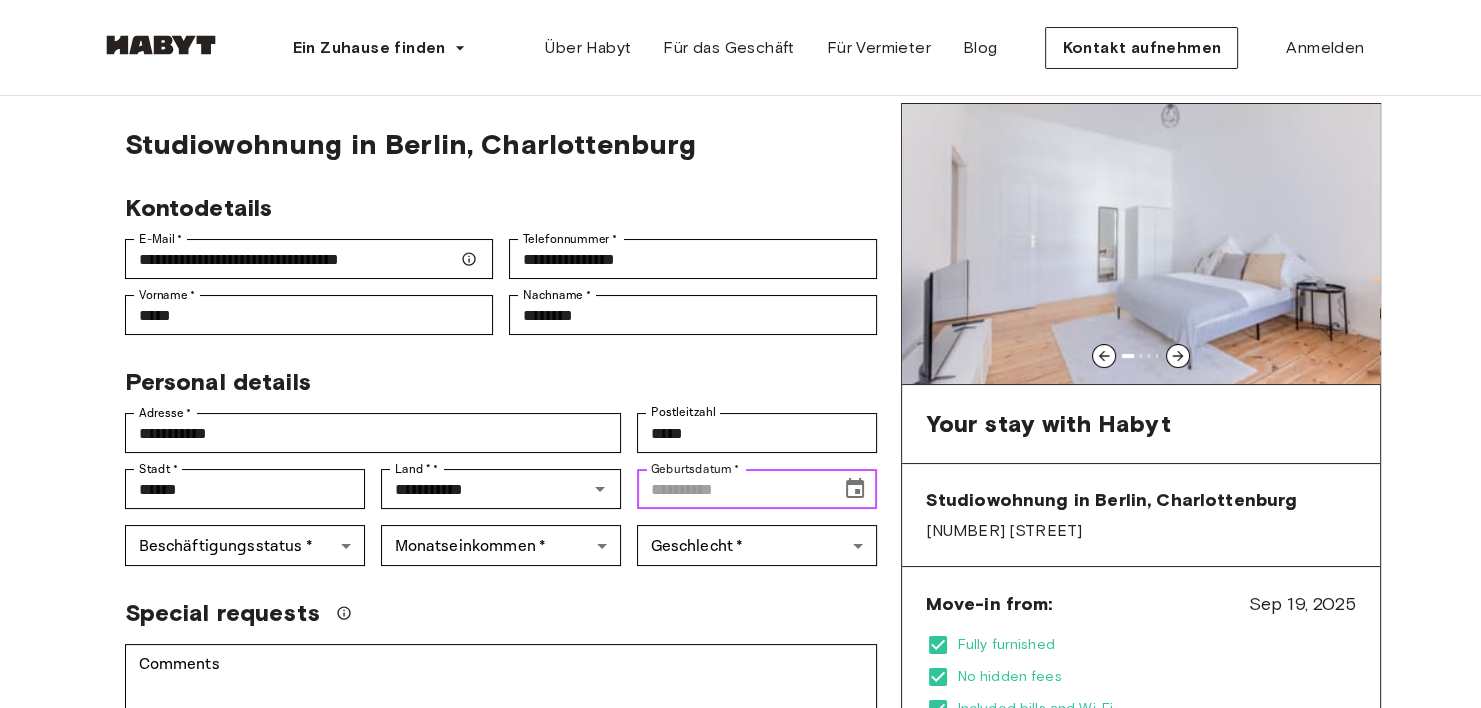 scroll, scrollTop: 58, scrollLeft: 0, axis: vertical 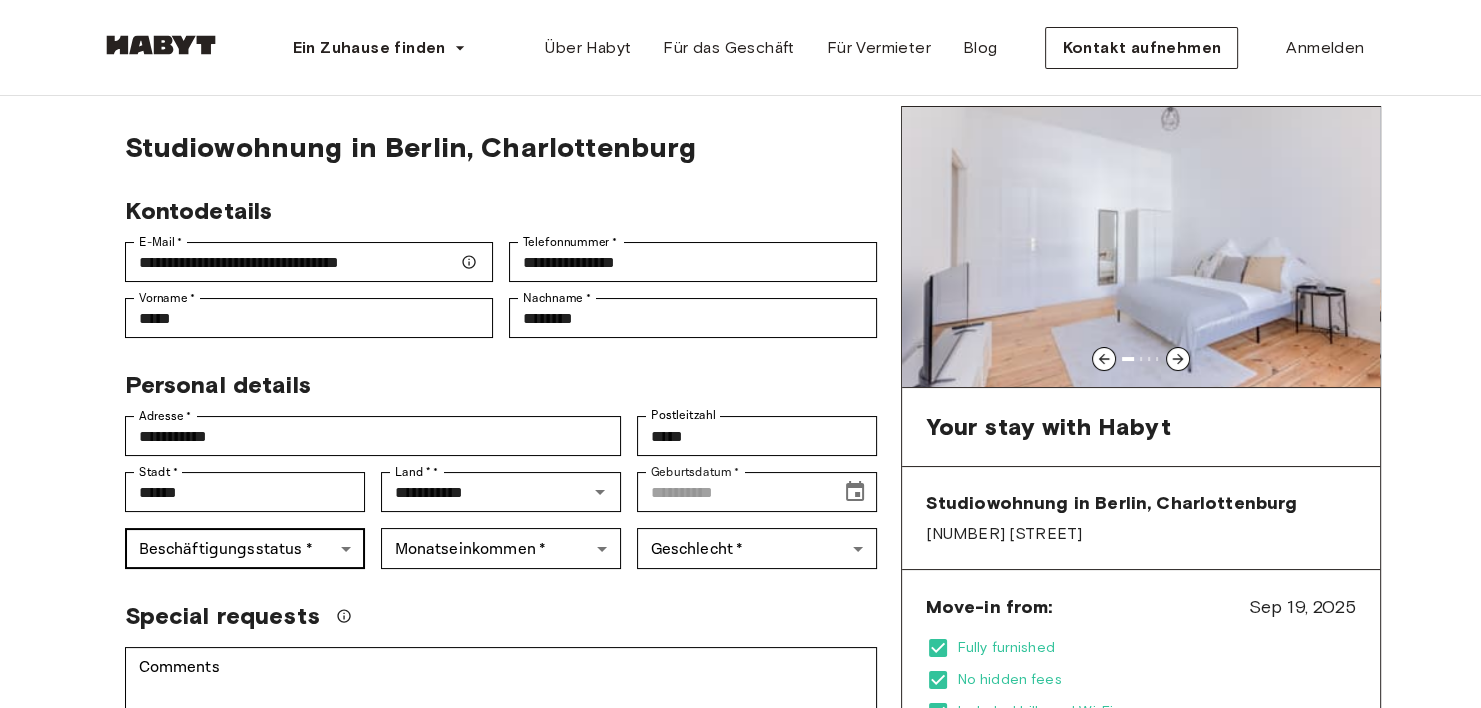 click on "**********" at bounding box center (740, 1133) 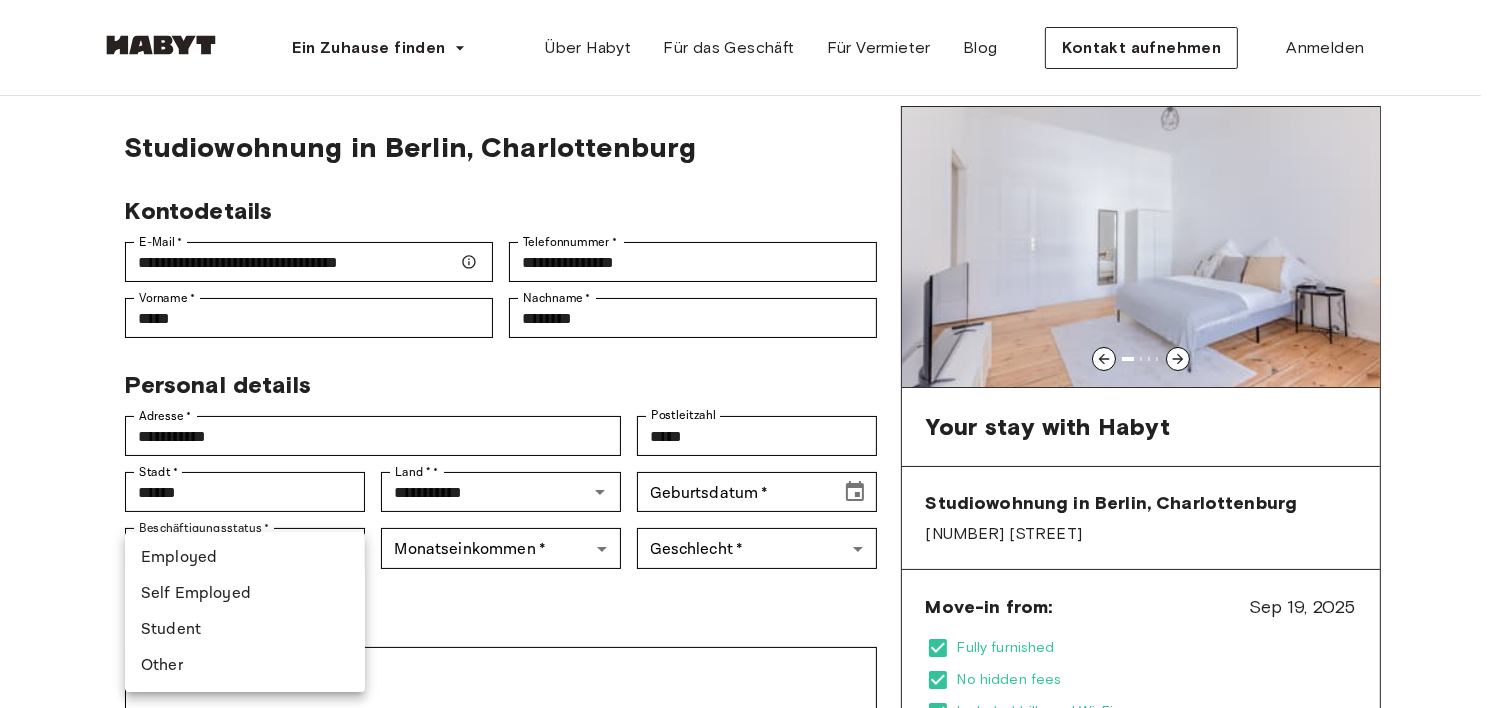 click at bounding box center [747, 354] 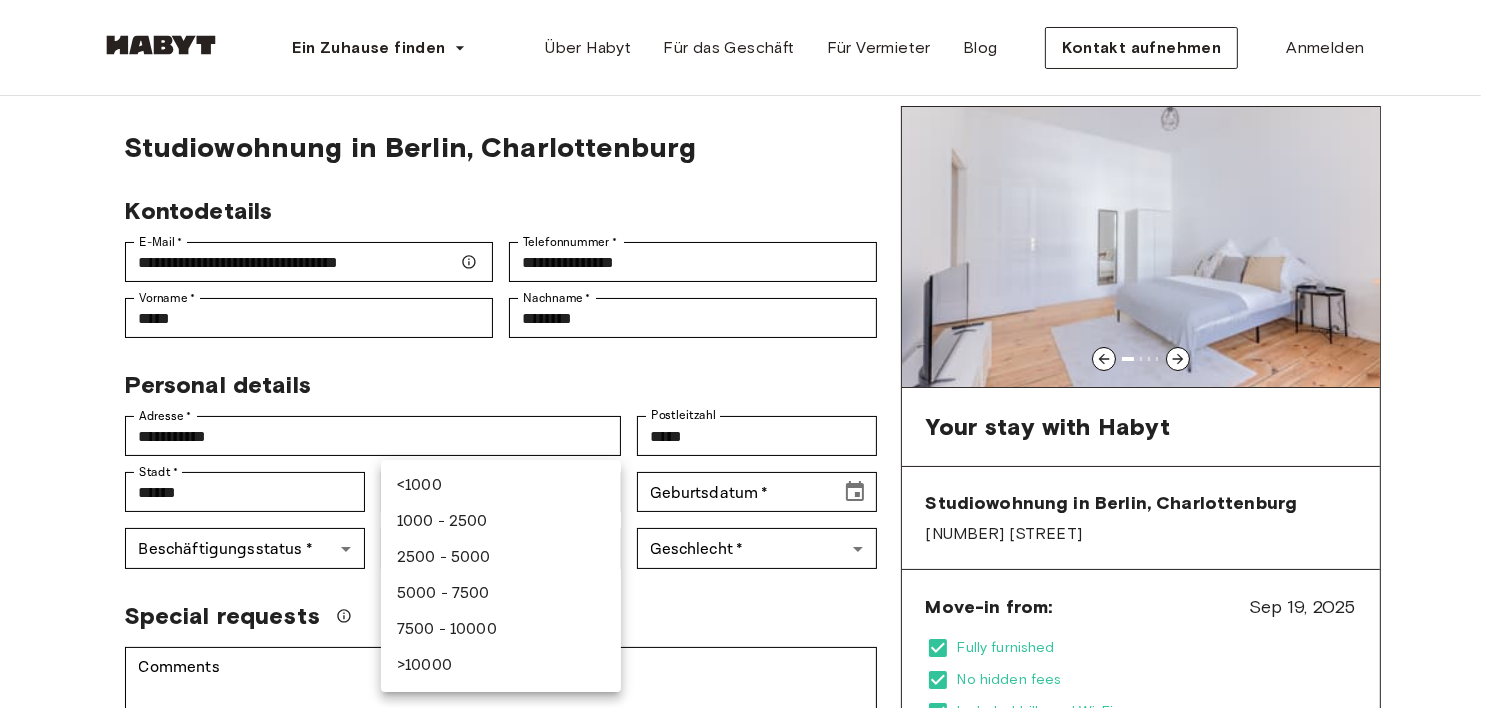 click on "**********" at bounding box center [747, 1133] 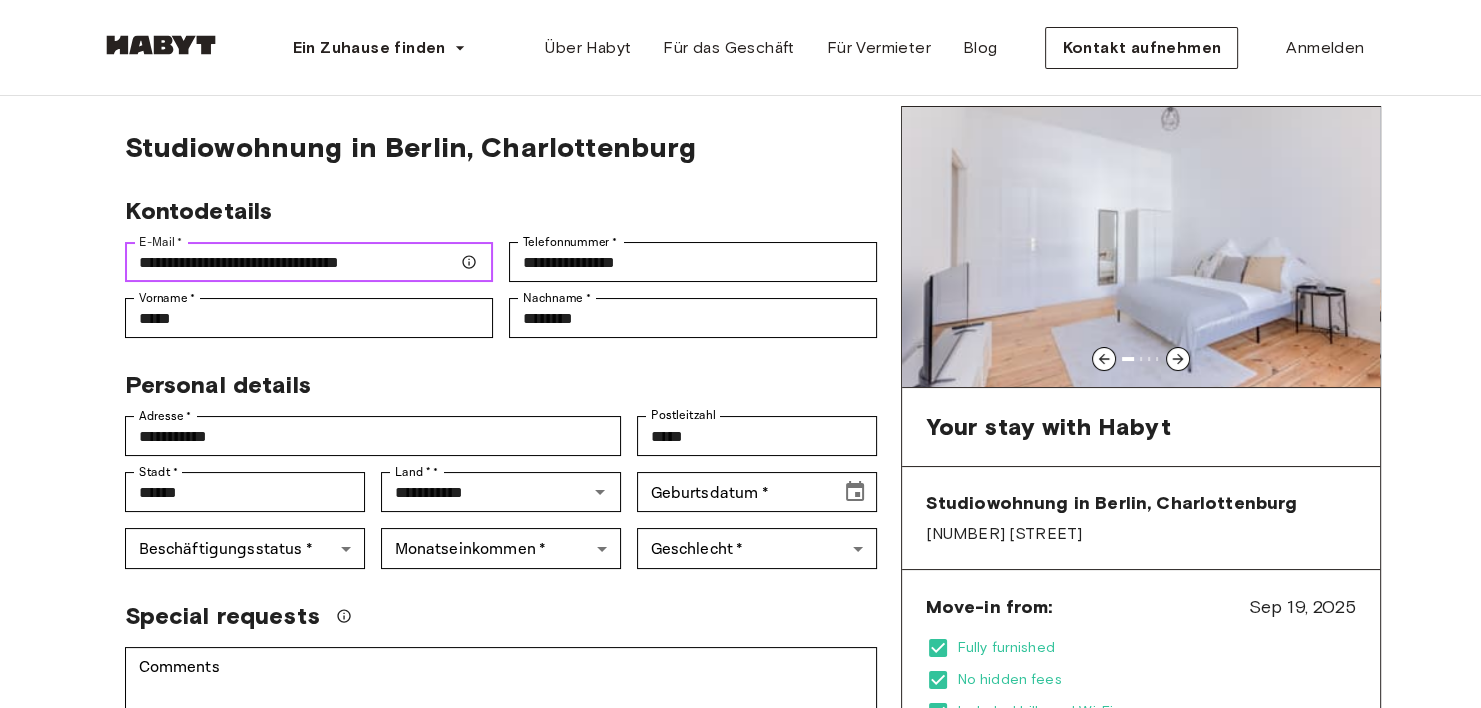 drag, startPoint x: 430, startPoint y: 257, endPoint x: 15, endPoint y: 254, distance: 415.01083 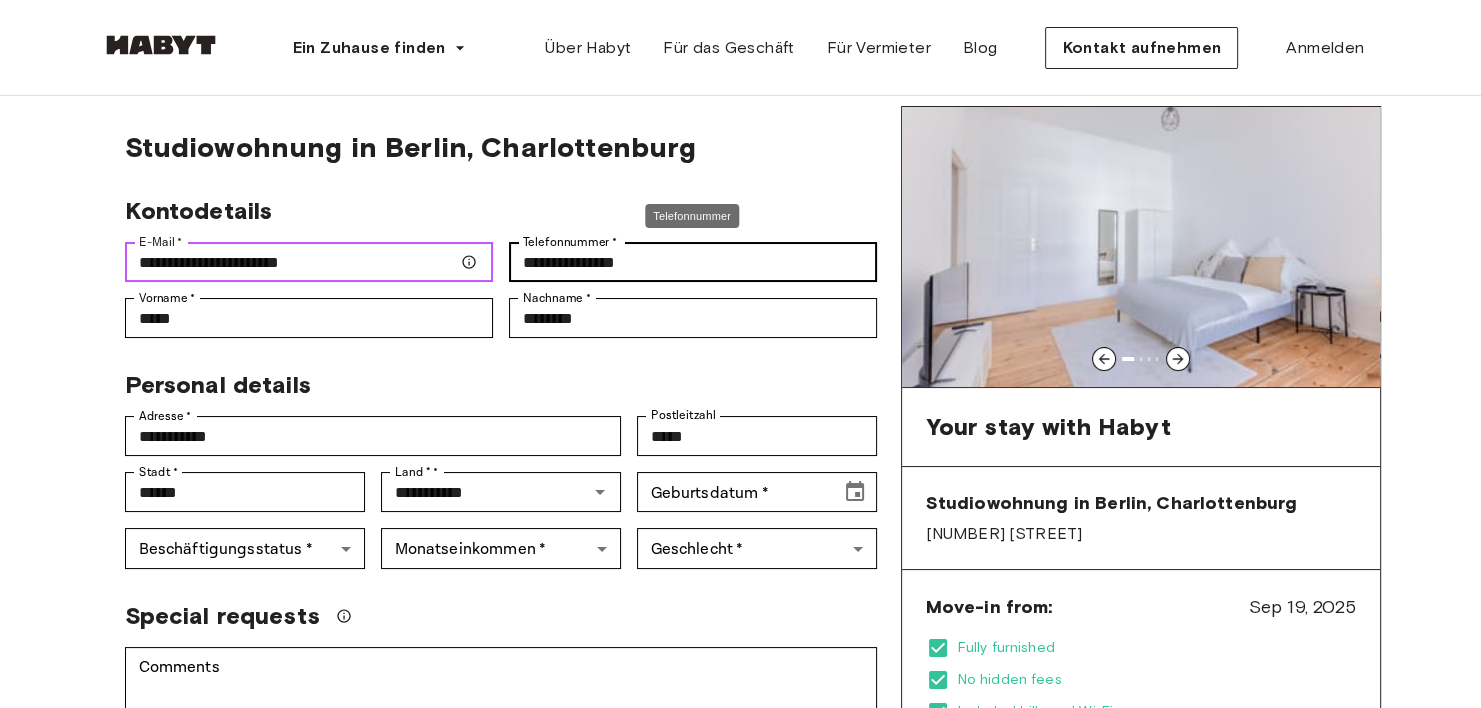 type on "**********" 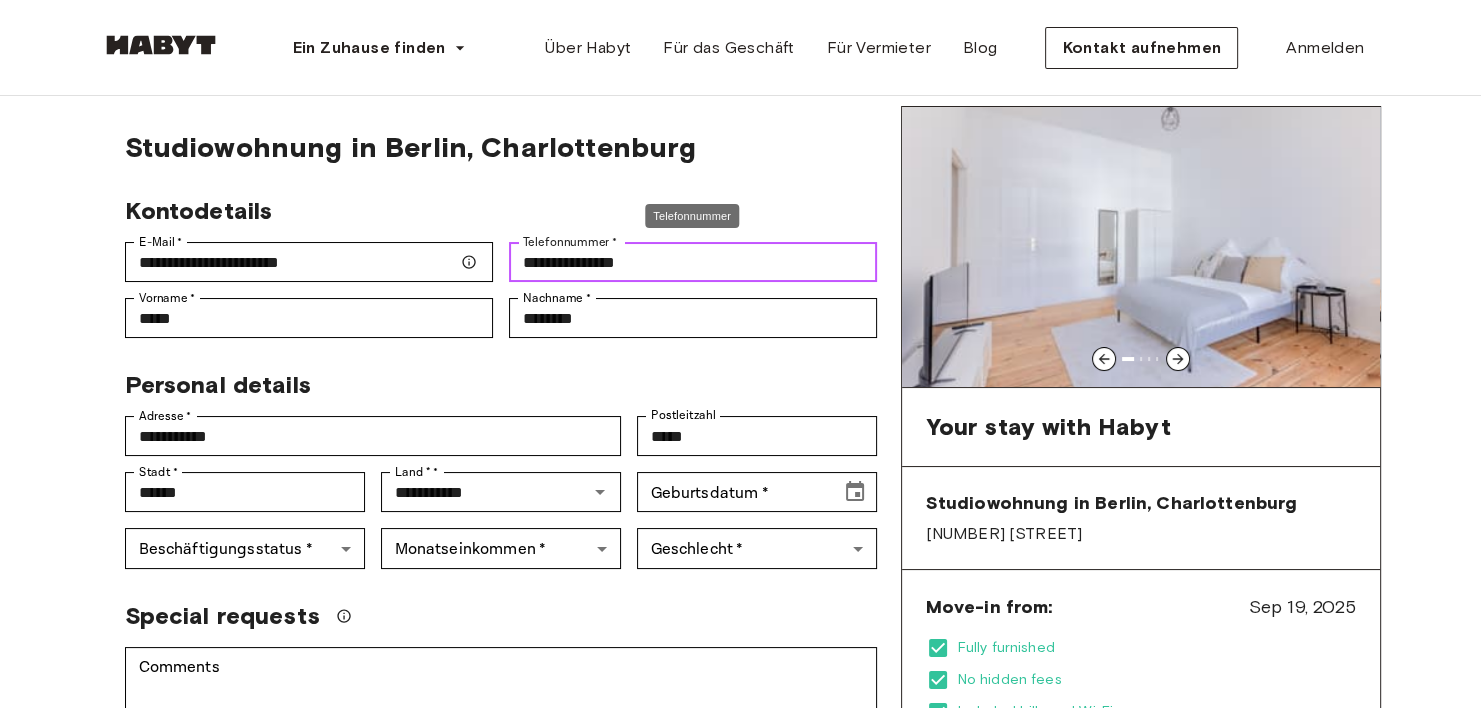 drag, startPoint x: 678, startPoint y: 267, endPoint x: 519, endPoint y: 268, distance: 159.00314 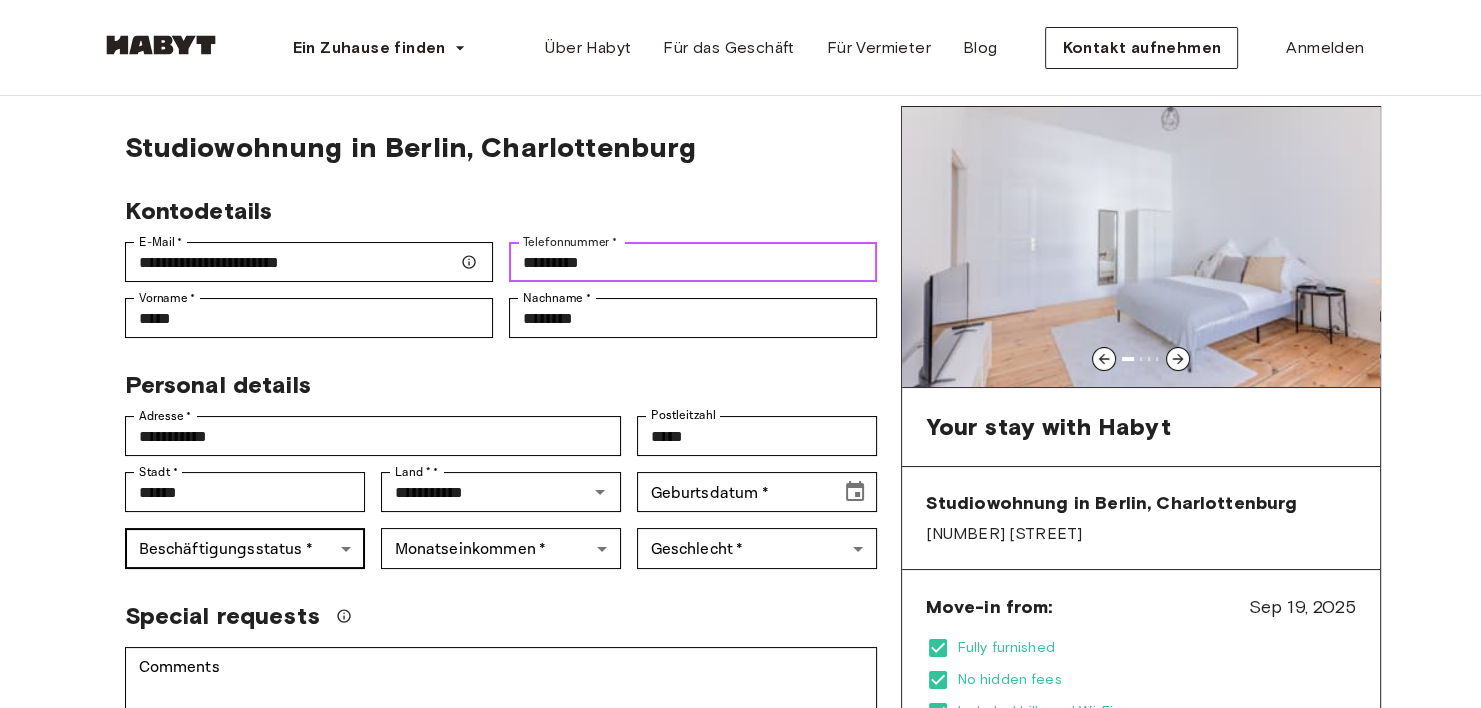 type on "********" 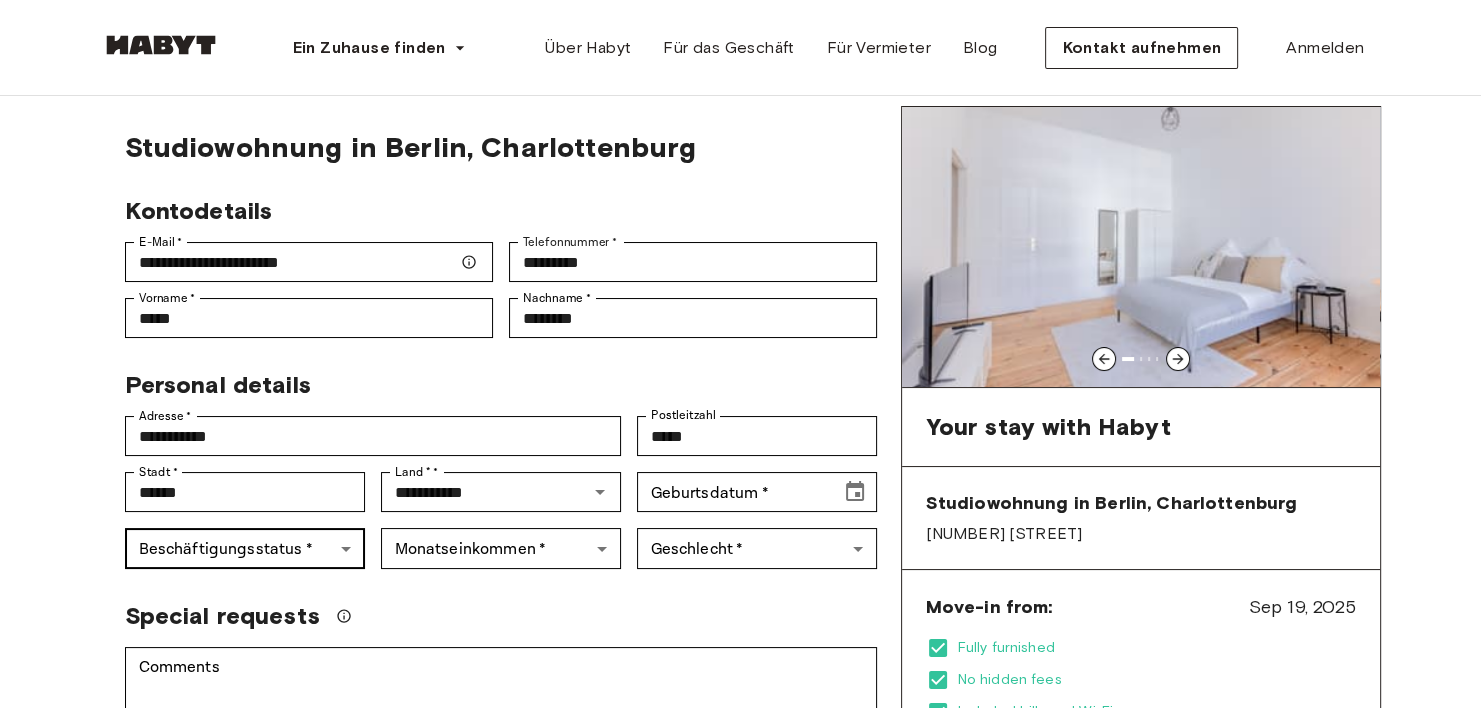click on "**********" at bounding box center [740, 1133] 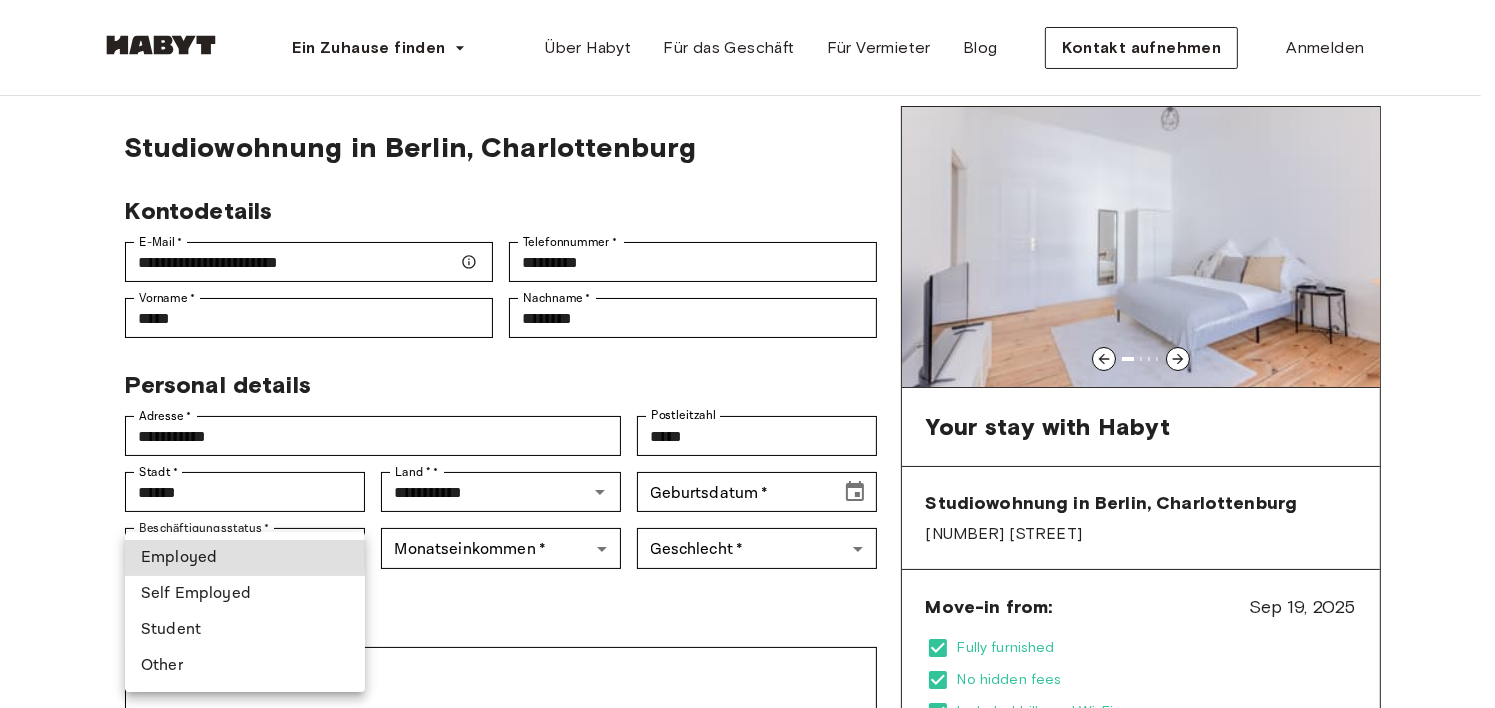 click on "Other" at bounding box center (245, 666) 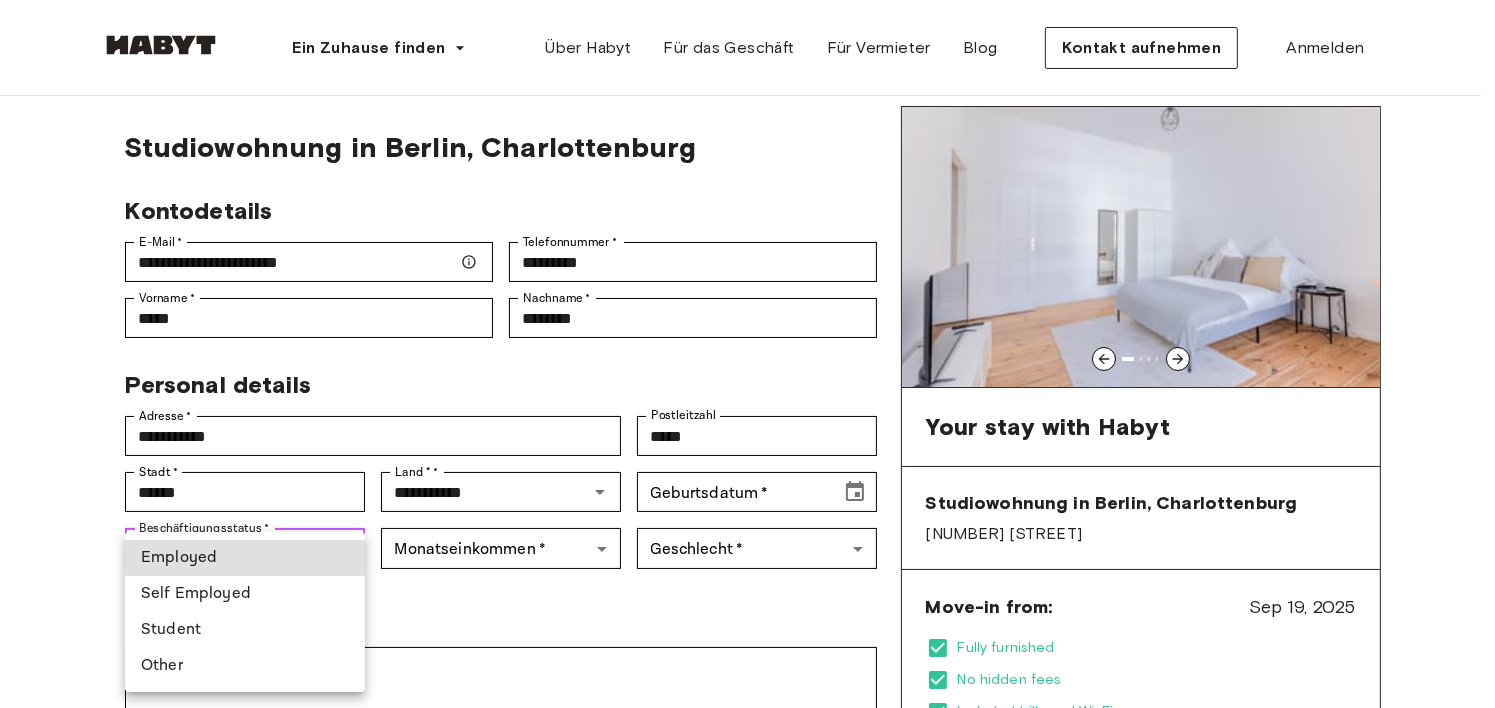type on "*****" 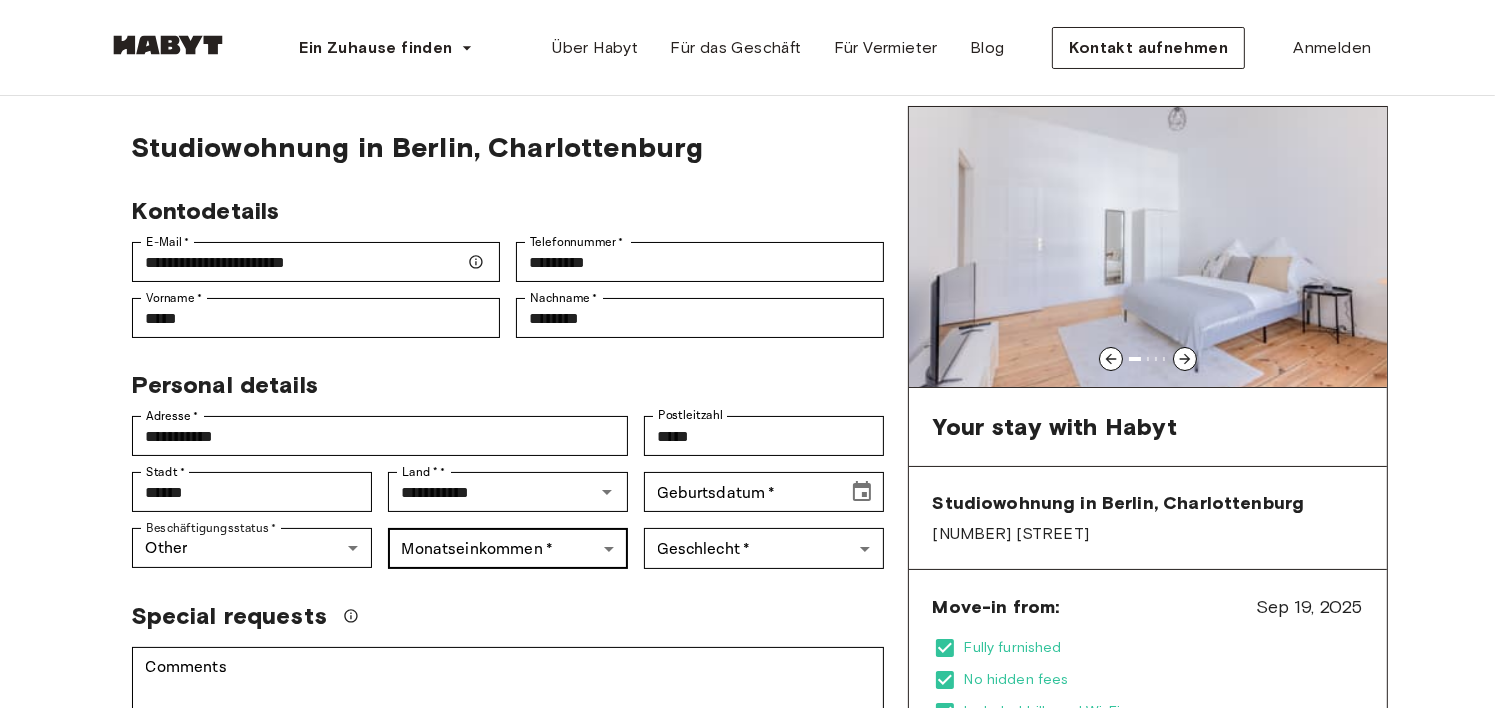 click on "**********" at bounding box center (747, 1133) 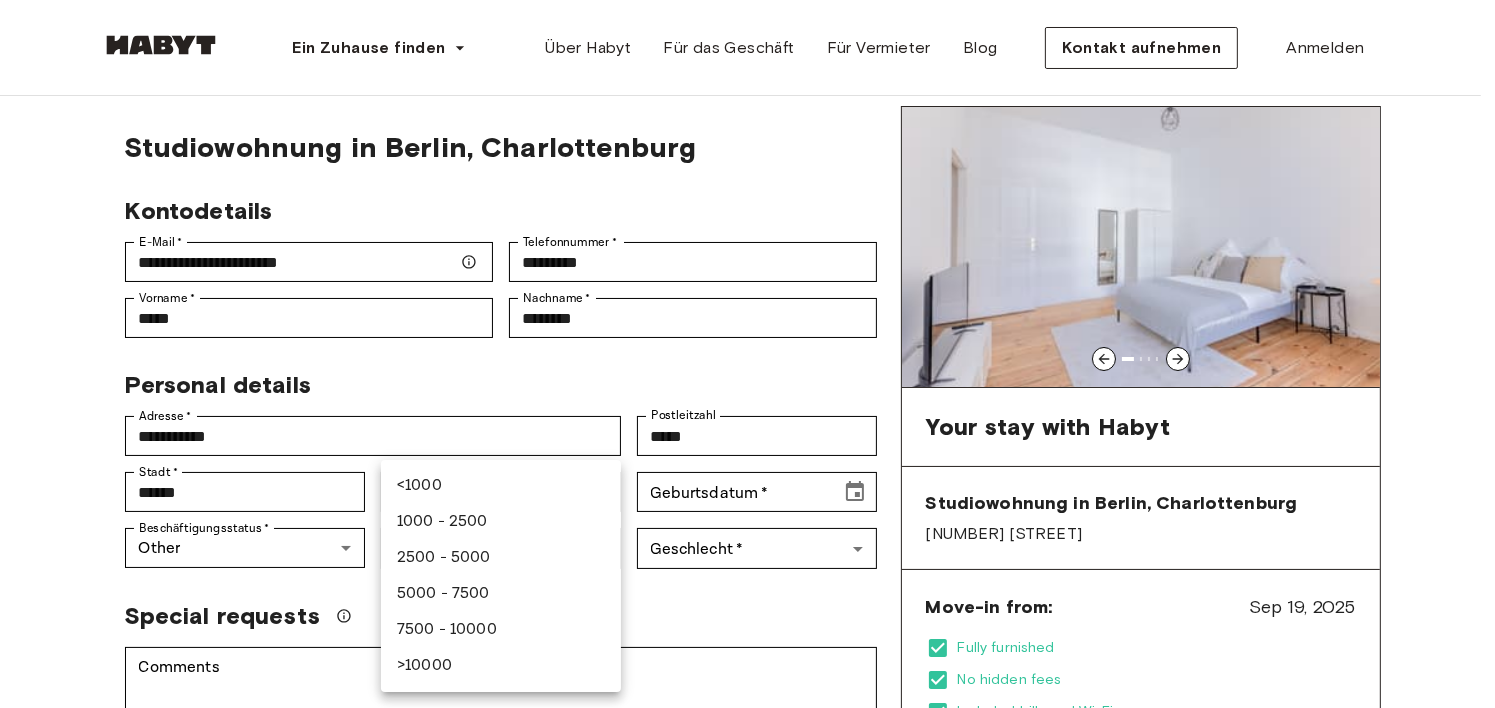 click on ">10000" at bounding box center [501, 666] 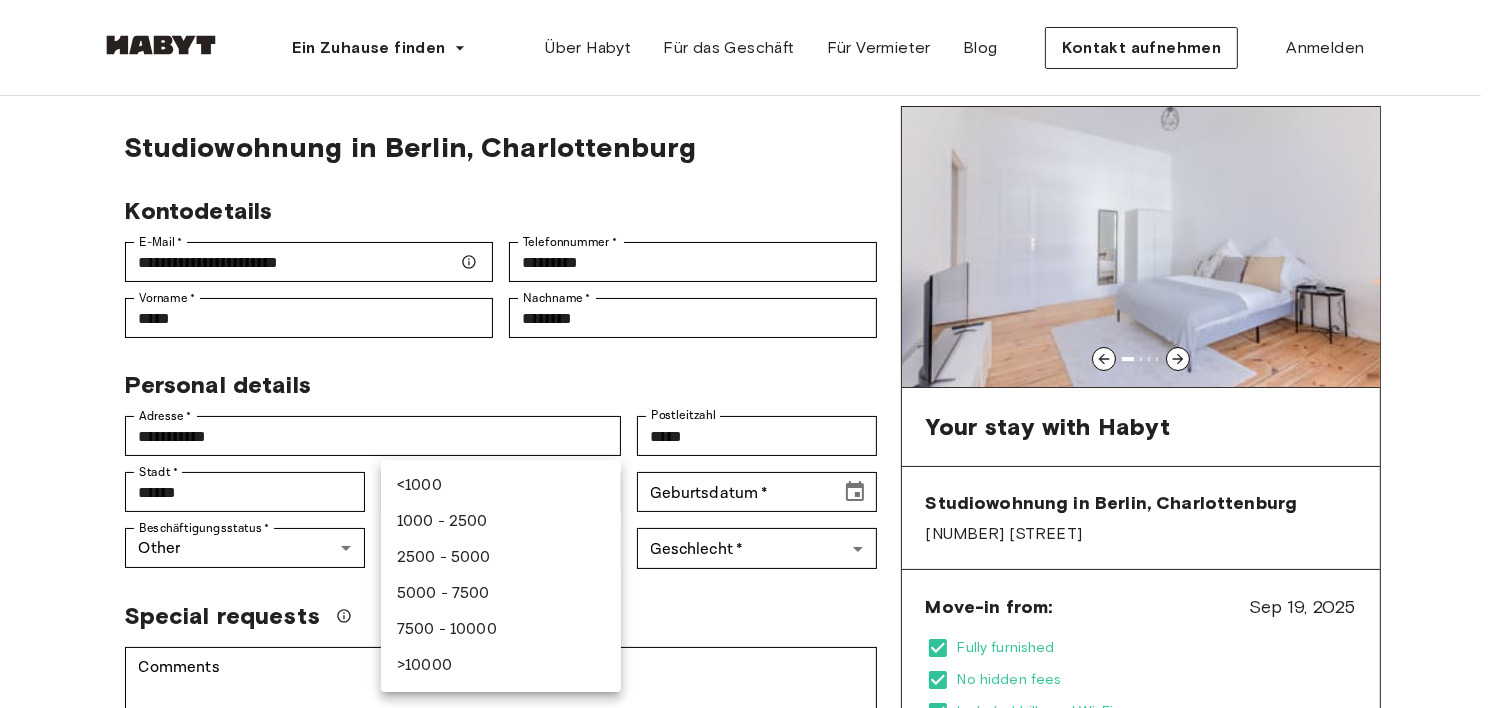 type on "***" 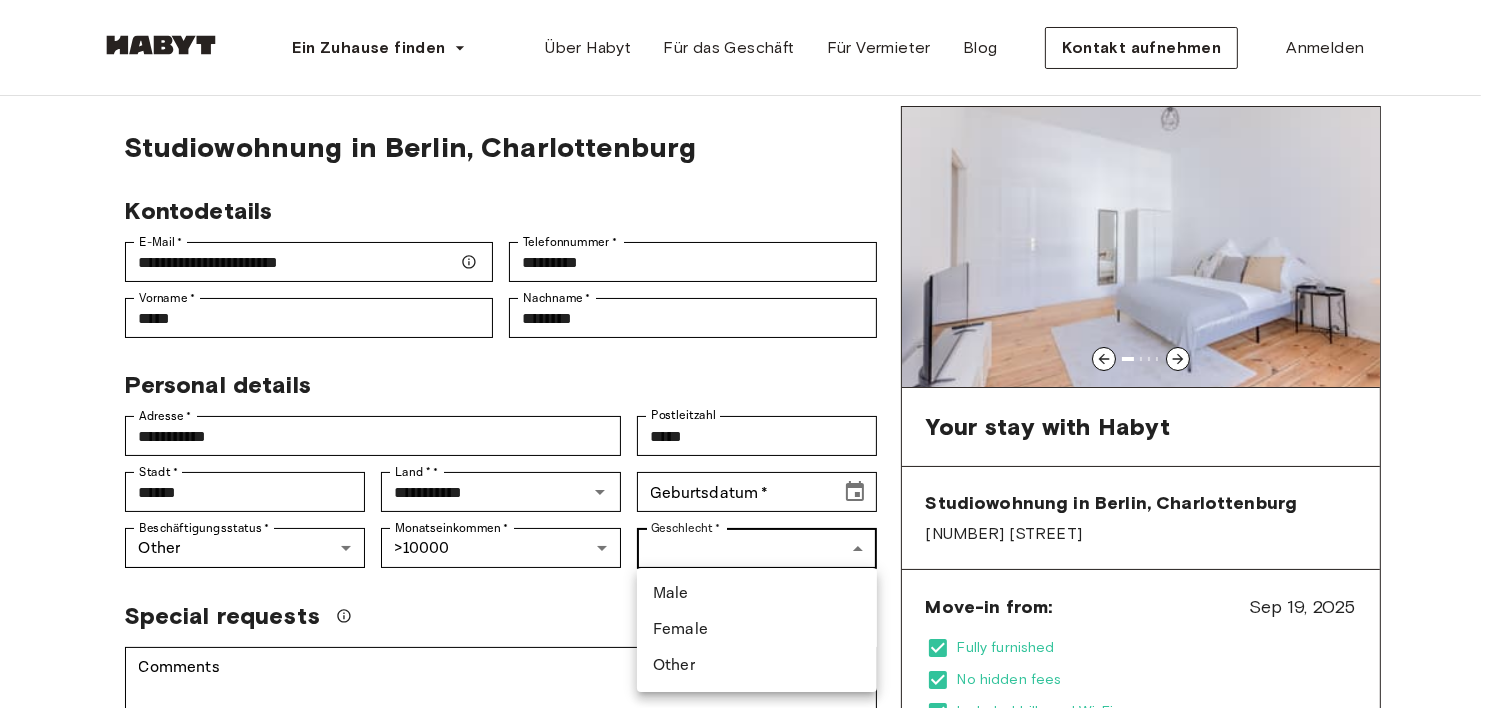 click on "**********" at bounding box center [747, 1133] 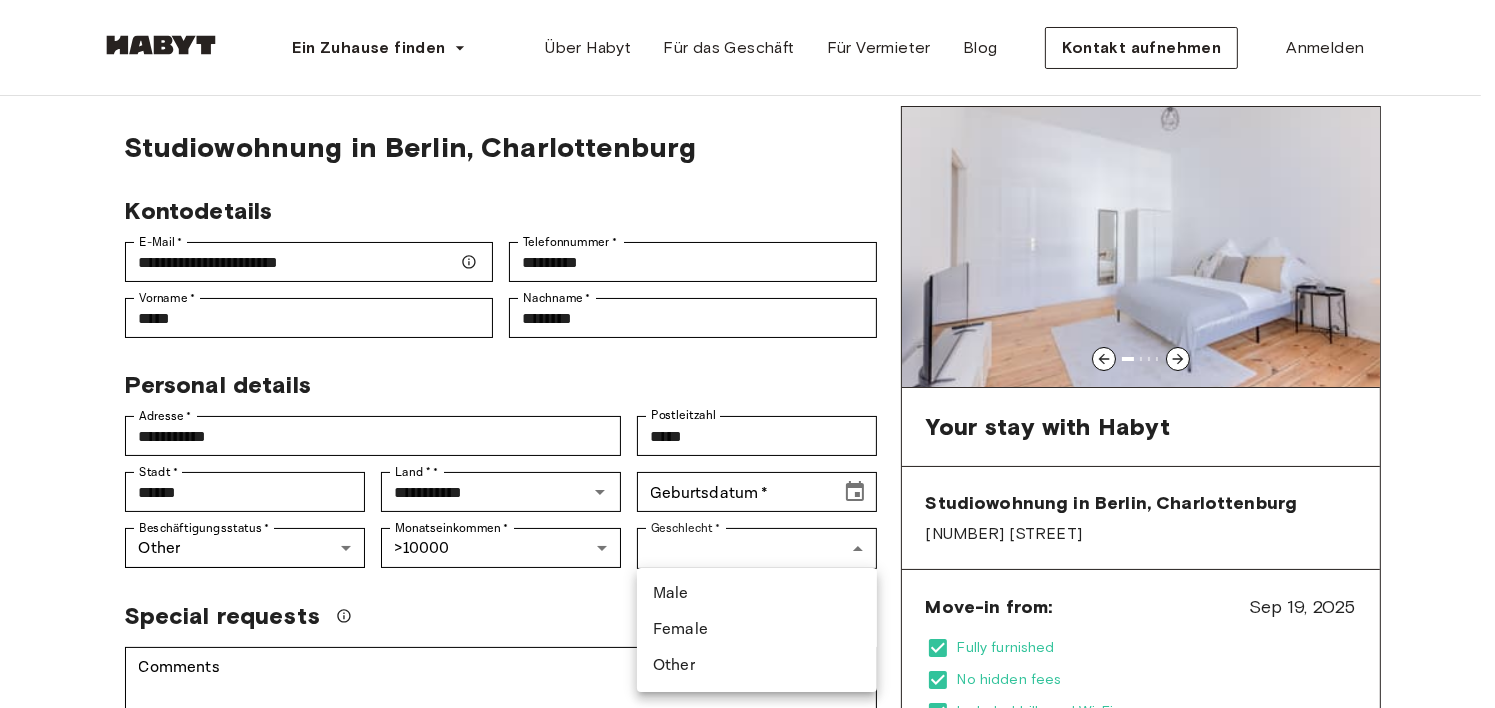 click on "Male" at bounding box center [757, 594] 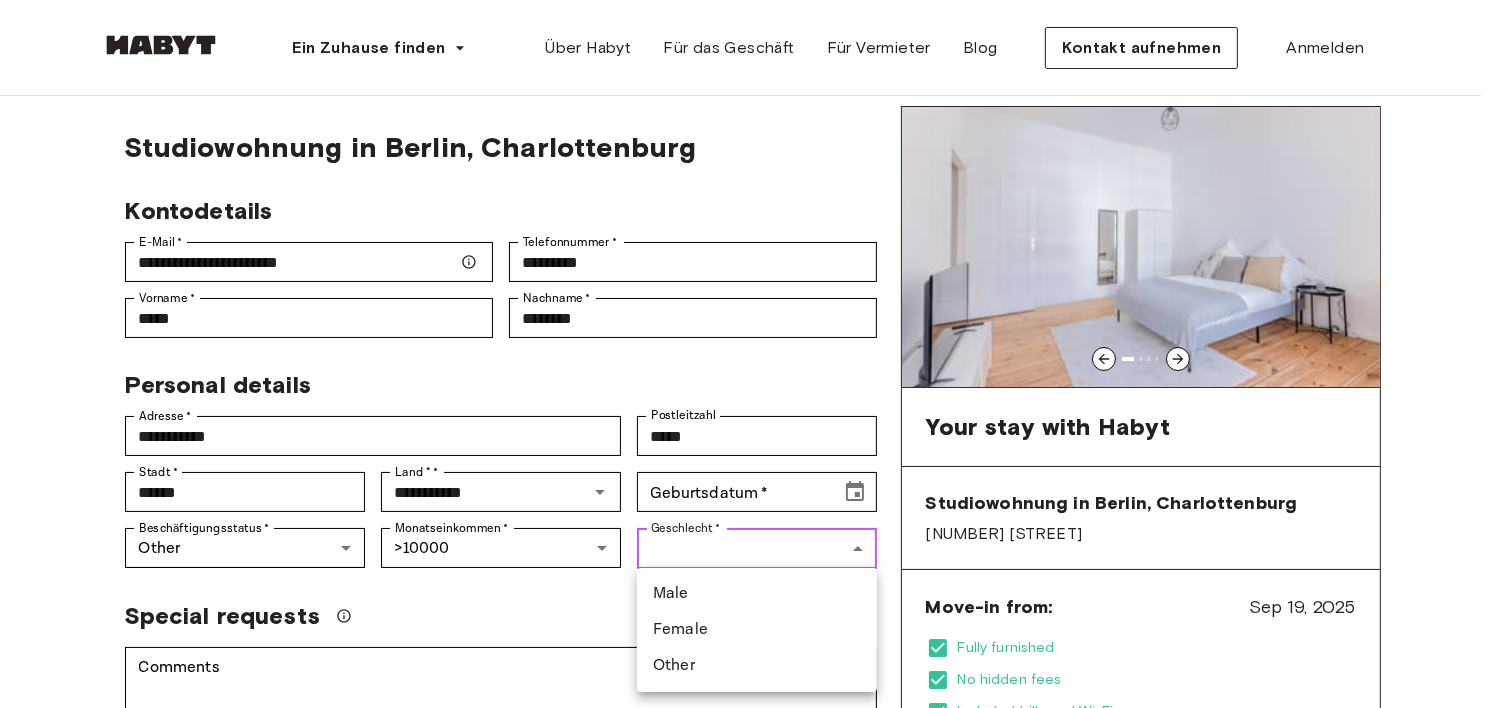 type on "****" 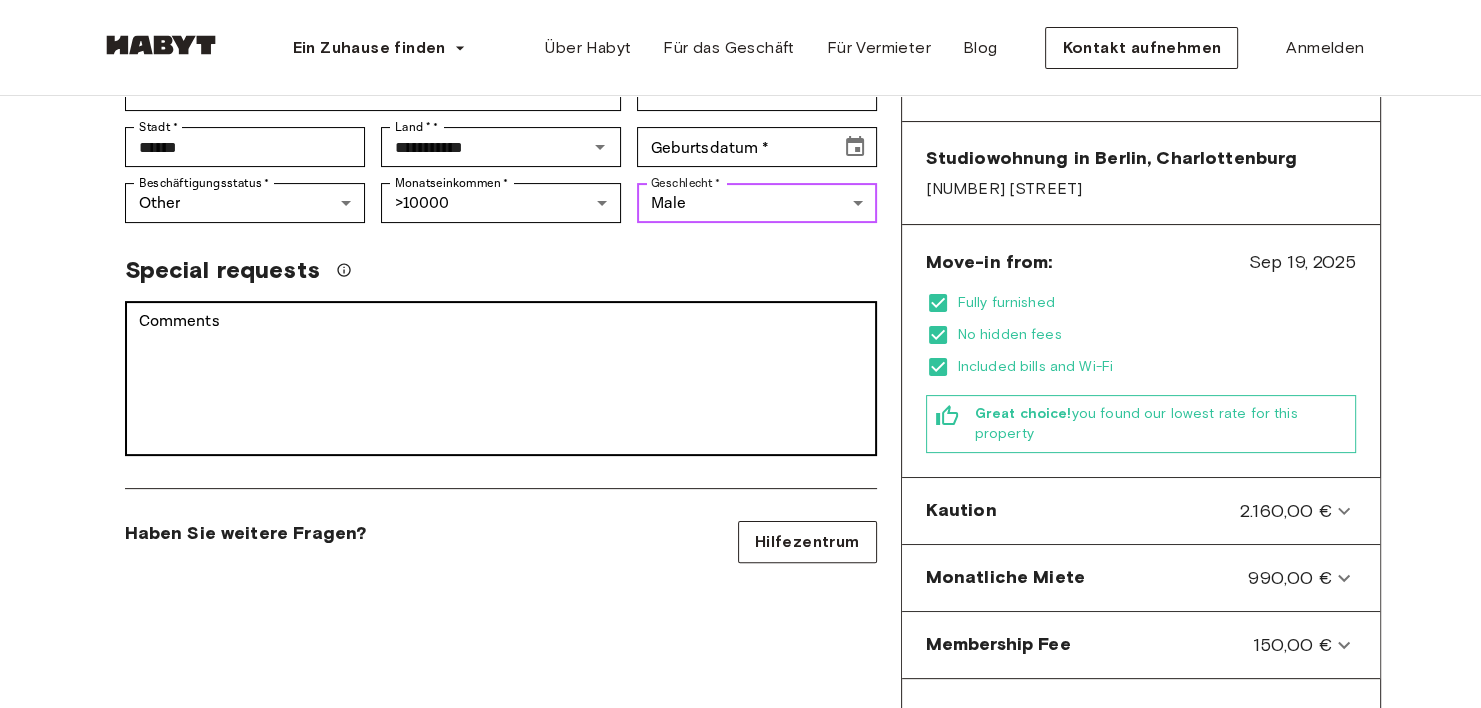 scroll, scrollTop: 404, scrollLeft: 0, axis: vertical 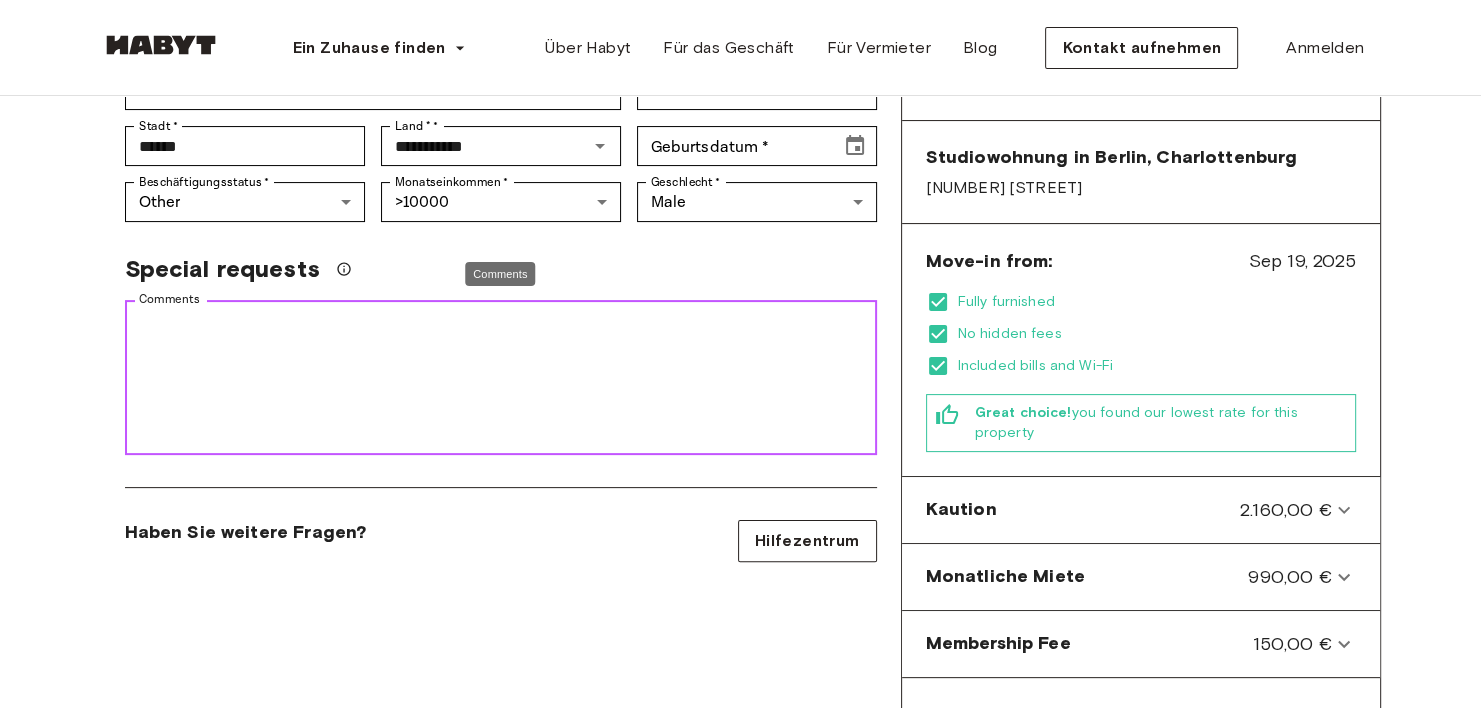 click on "Comments" at bounding box center (501, 378) 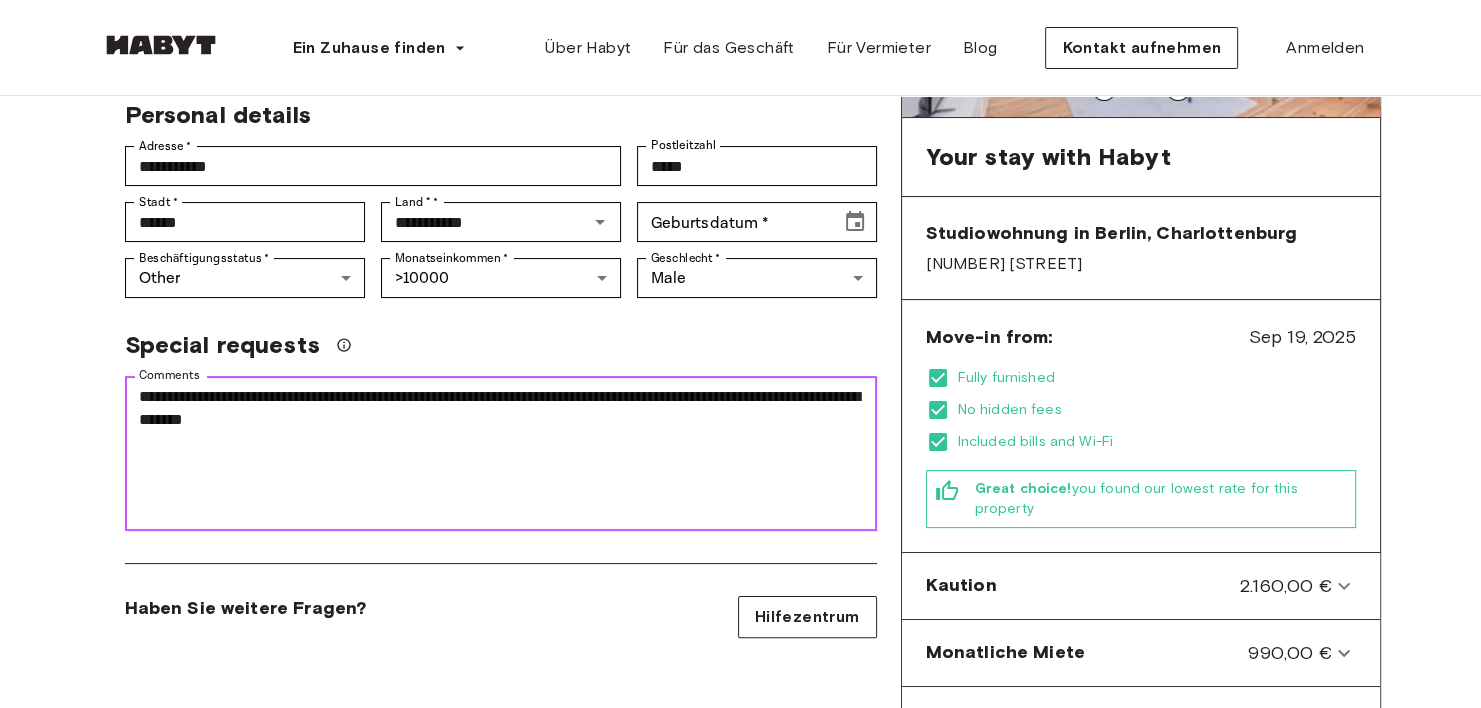 scroll, scrollTop: 13, scrollLeft: 0, axis: vertical 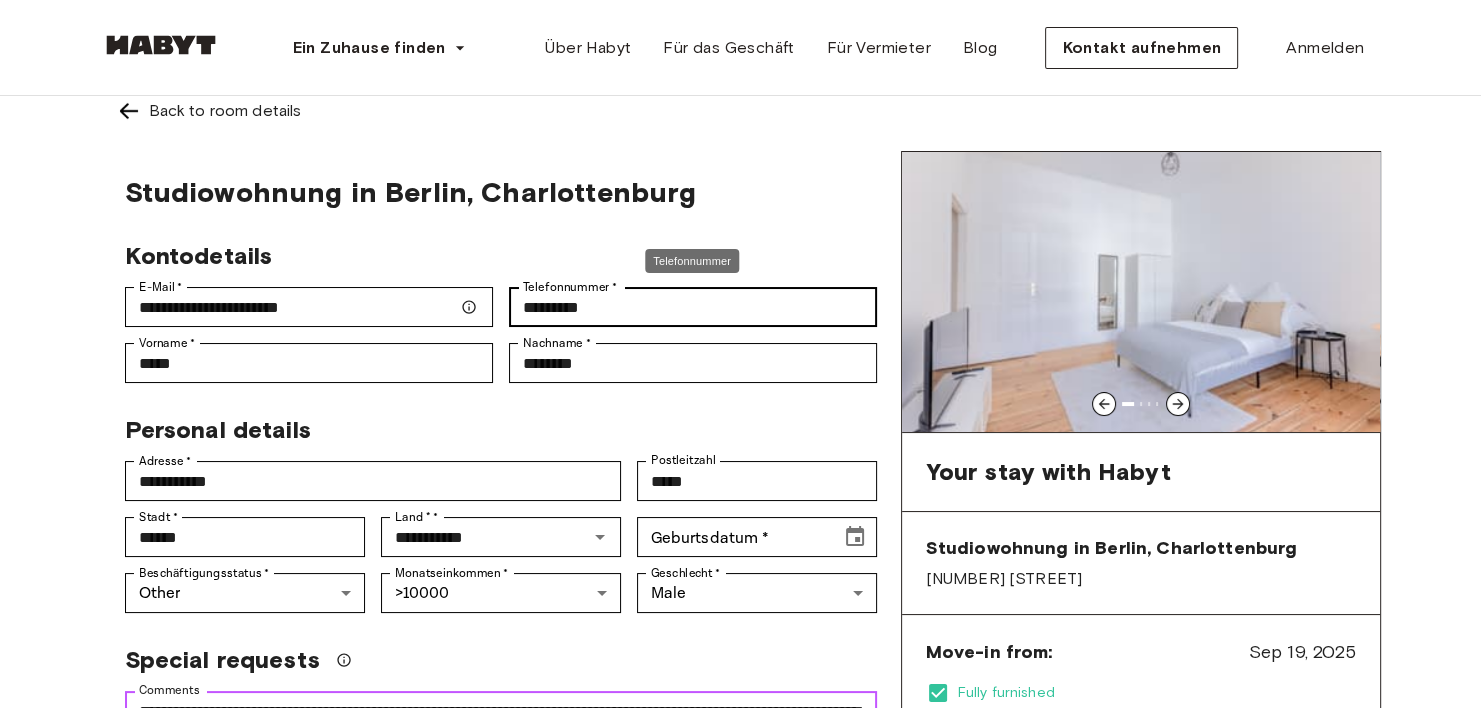 type on "**********" 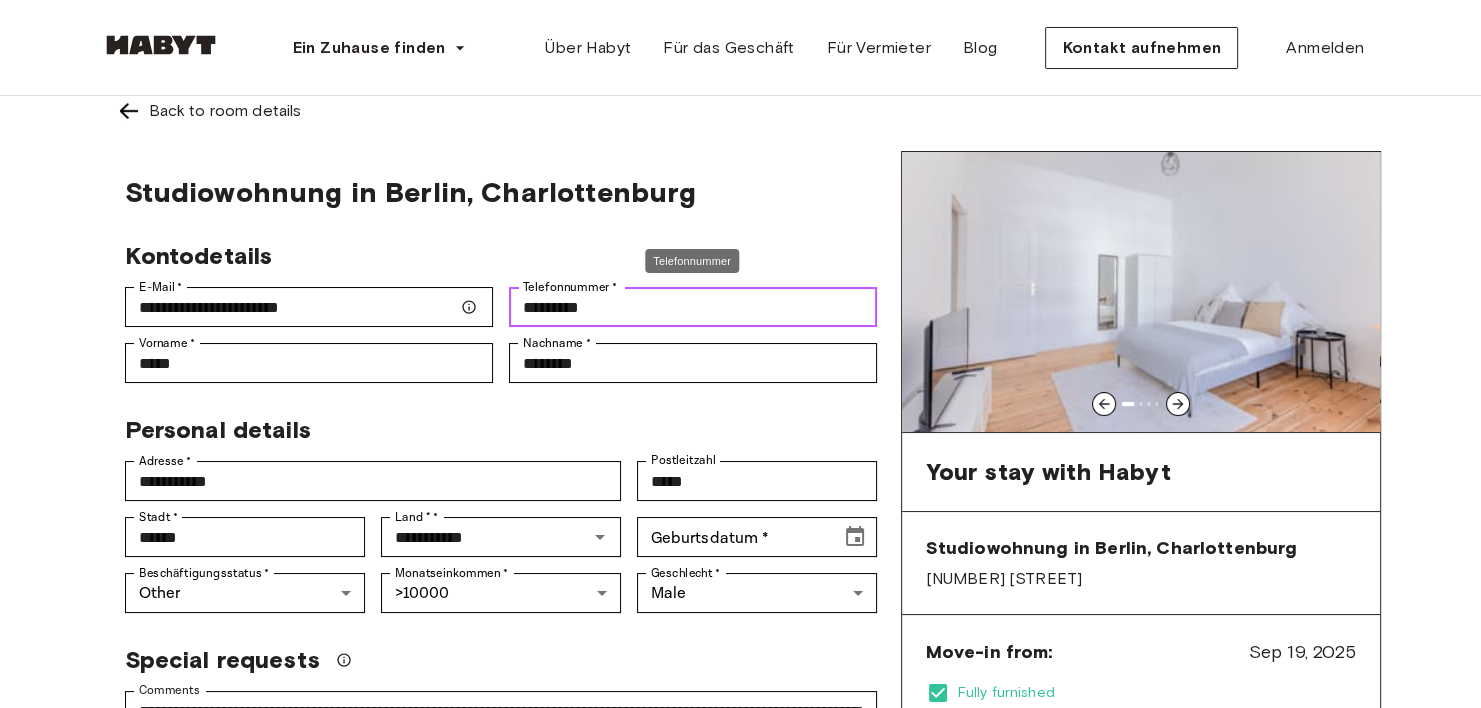 click on "********" at bounding box center [693, 307] 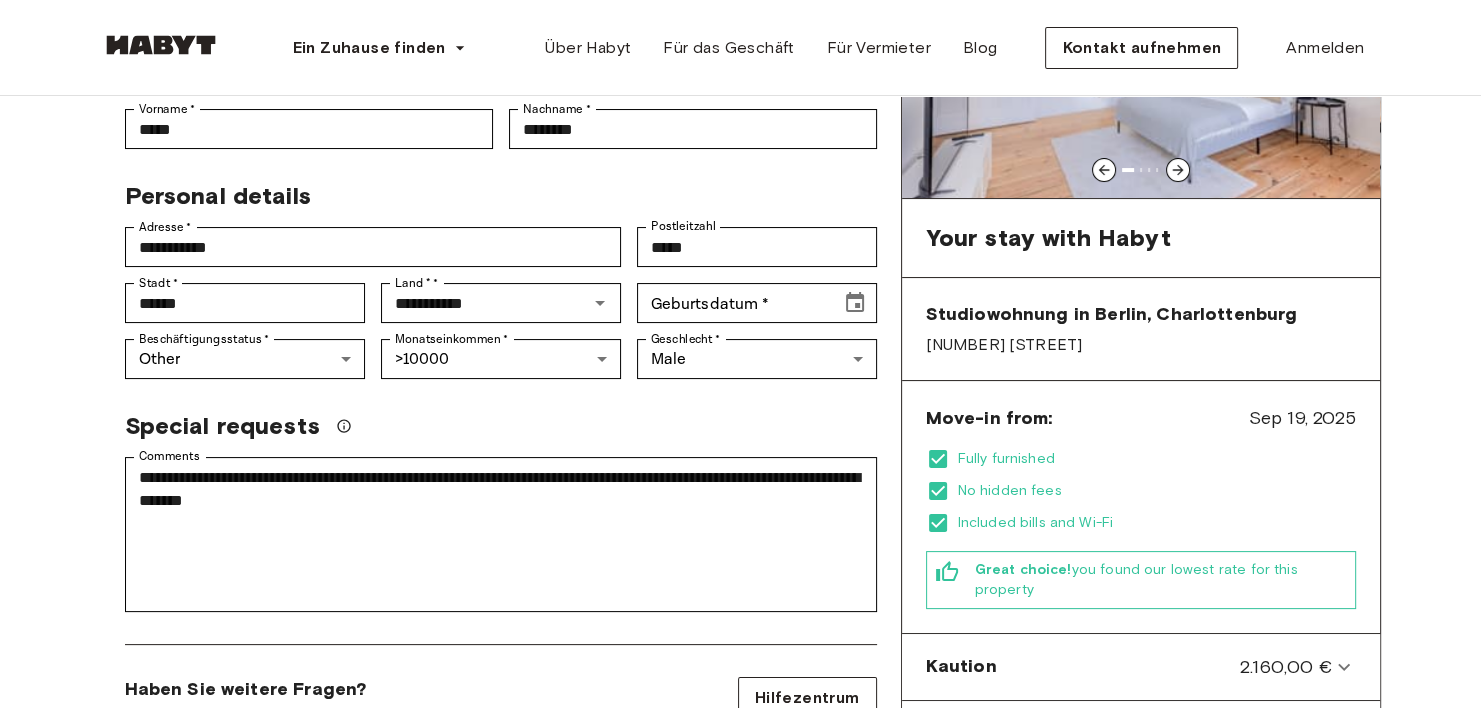 scroll, scrollTop: 241, scrollLeft: 0, axis: vertical 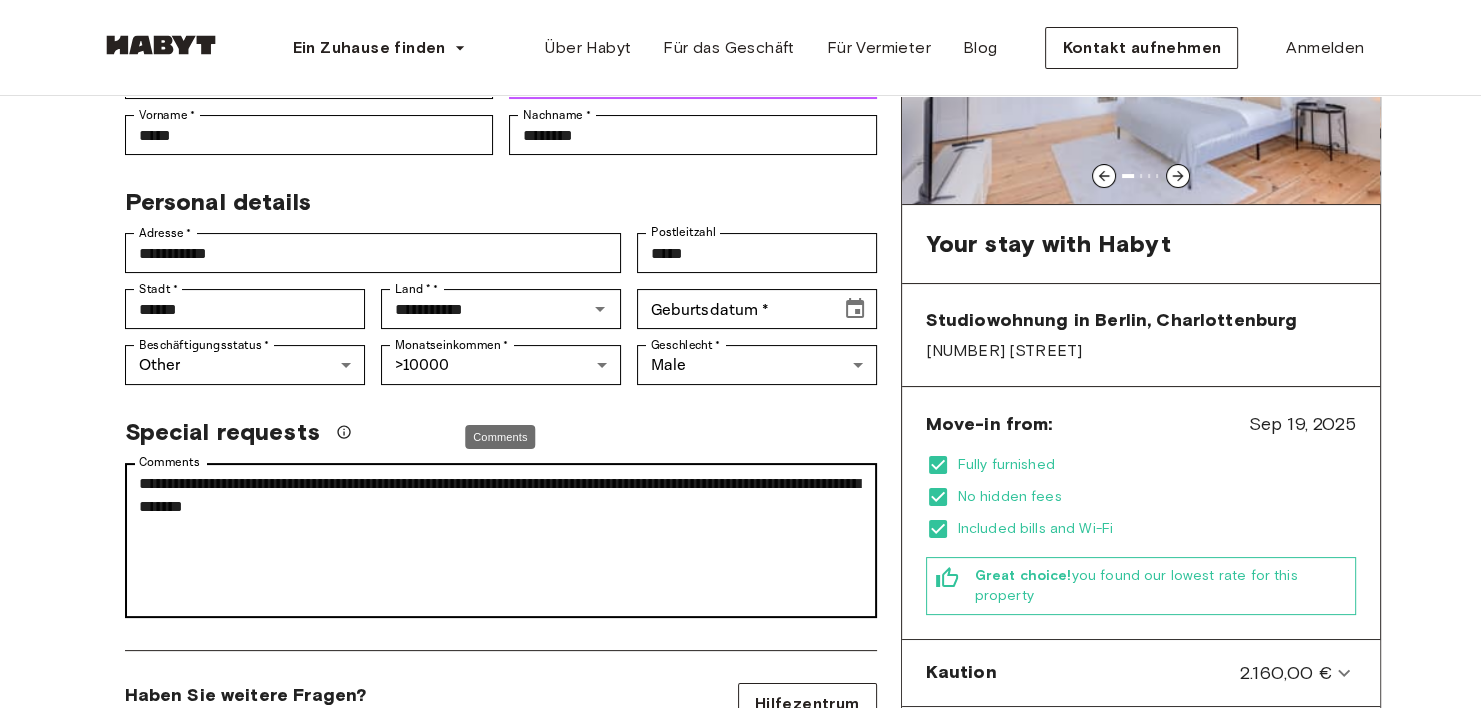 type on "**********" 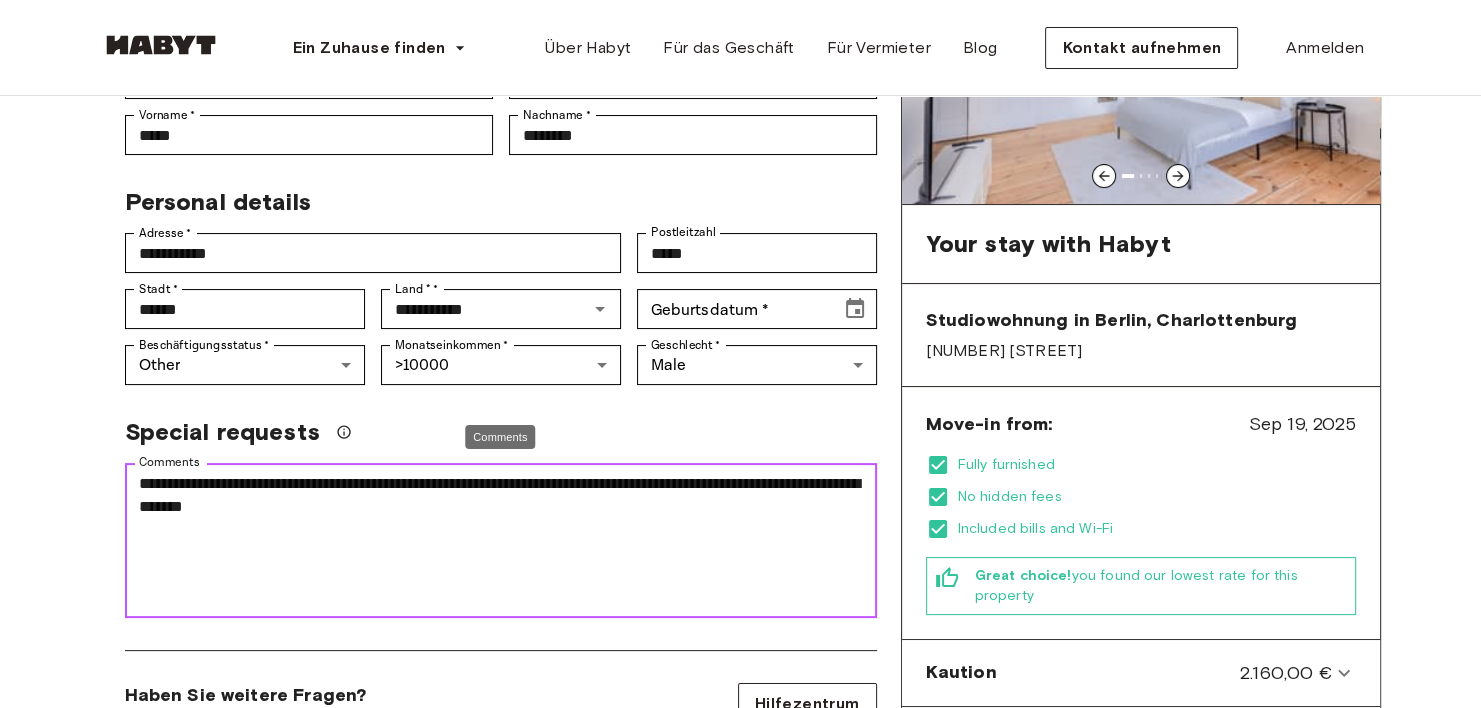click on "**********" at bounding box center [501, 541] 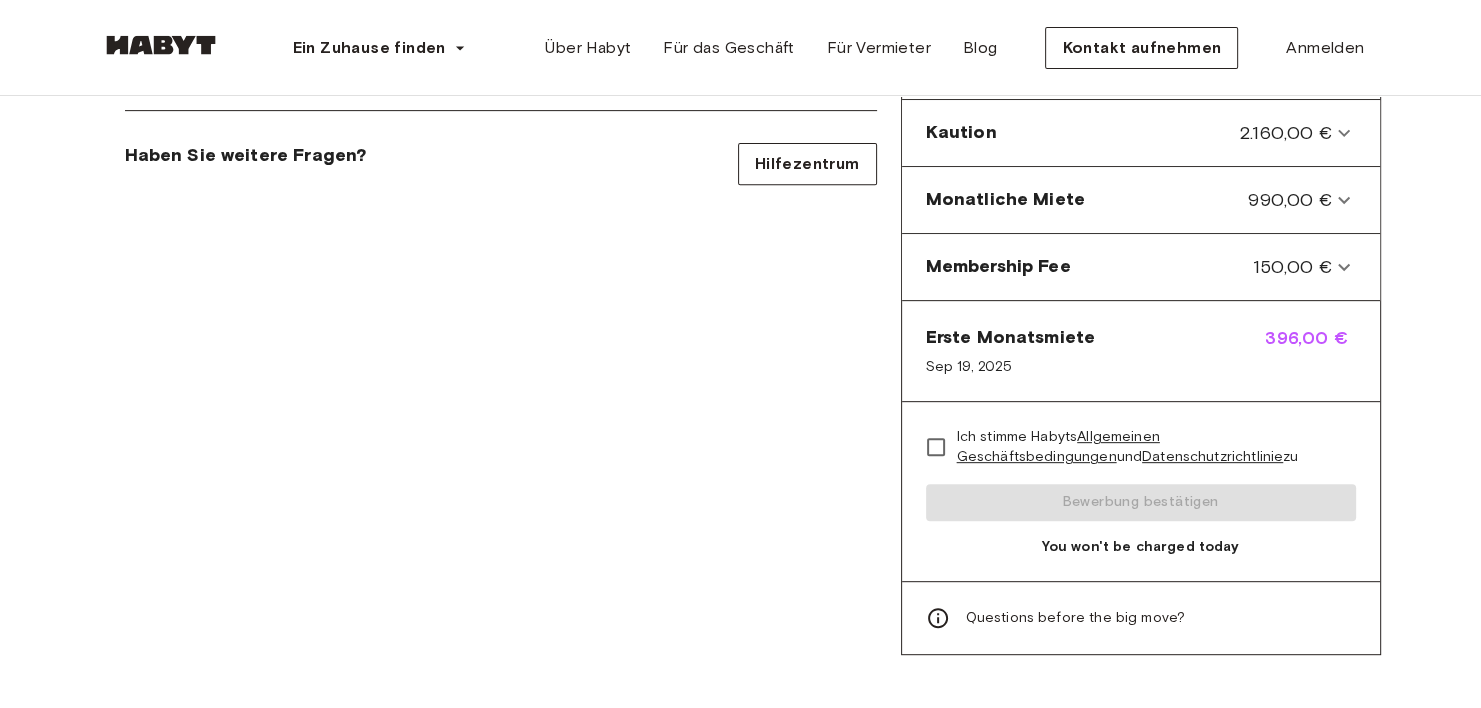 scroll, scrollTop: 796, scrollLeft: 0, axis: vertical 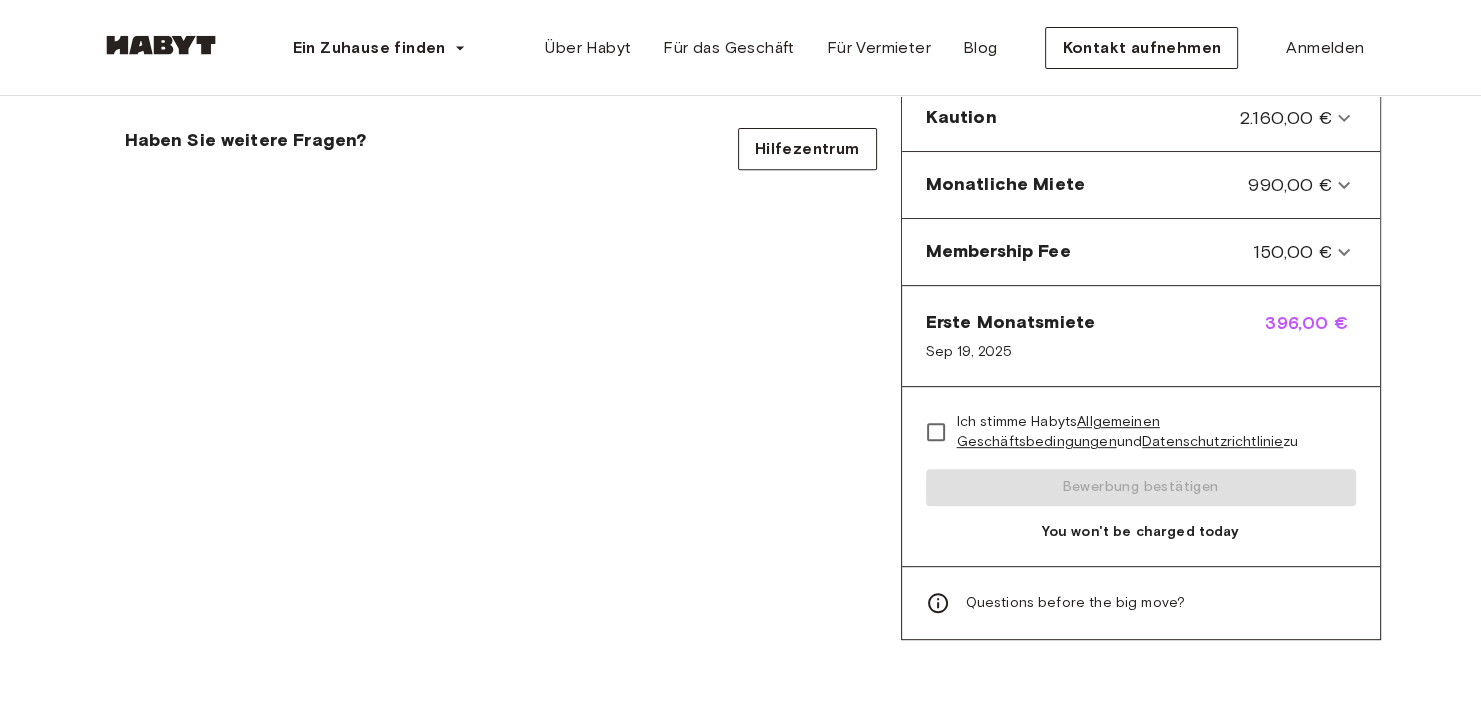 type on "**********" 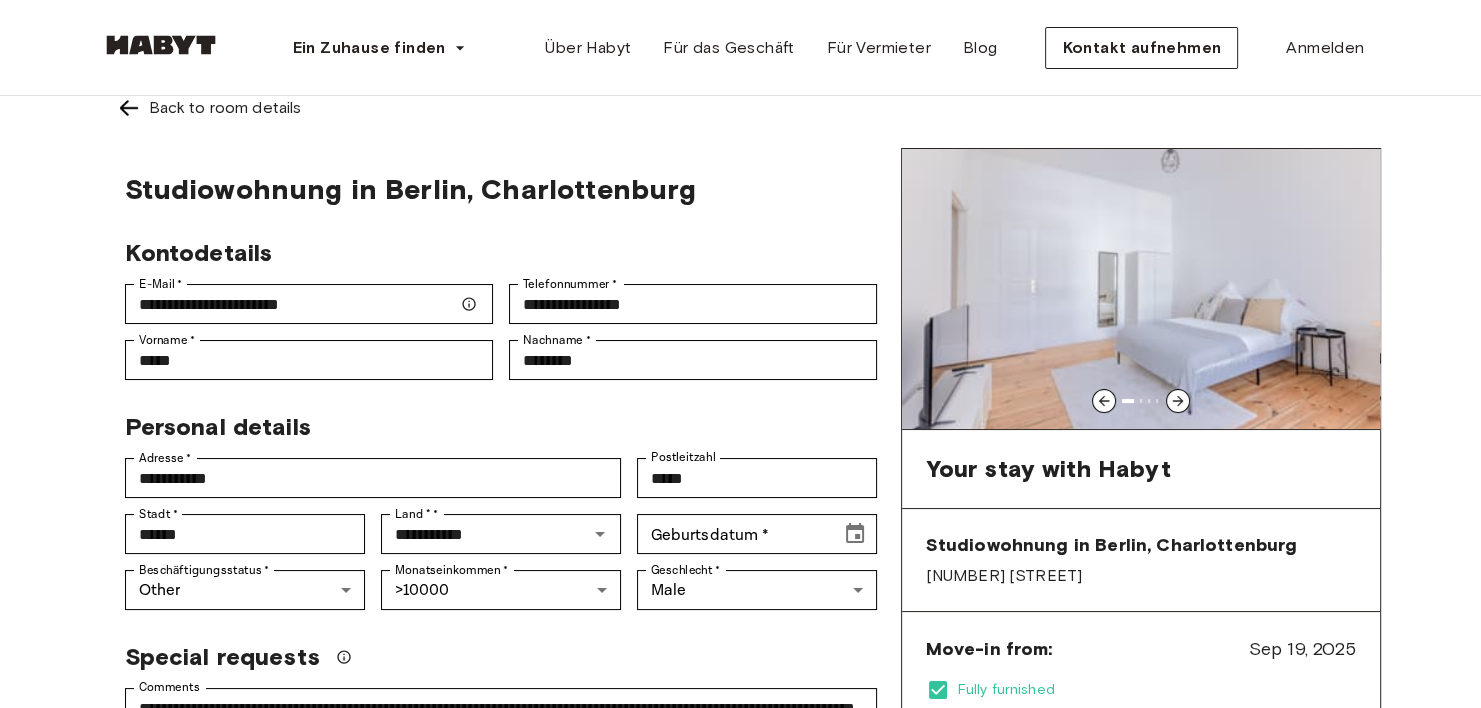scroll, scrollTop: 13, scrollLeft: 0, axis: vertical 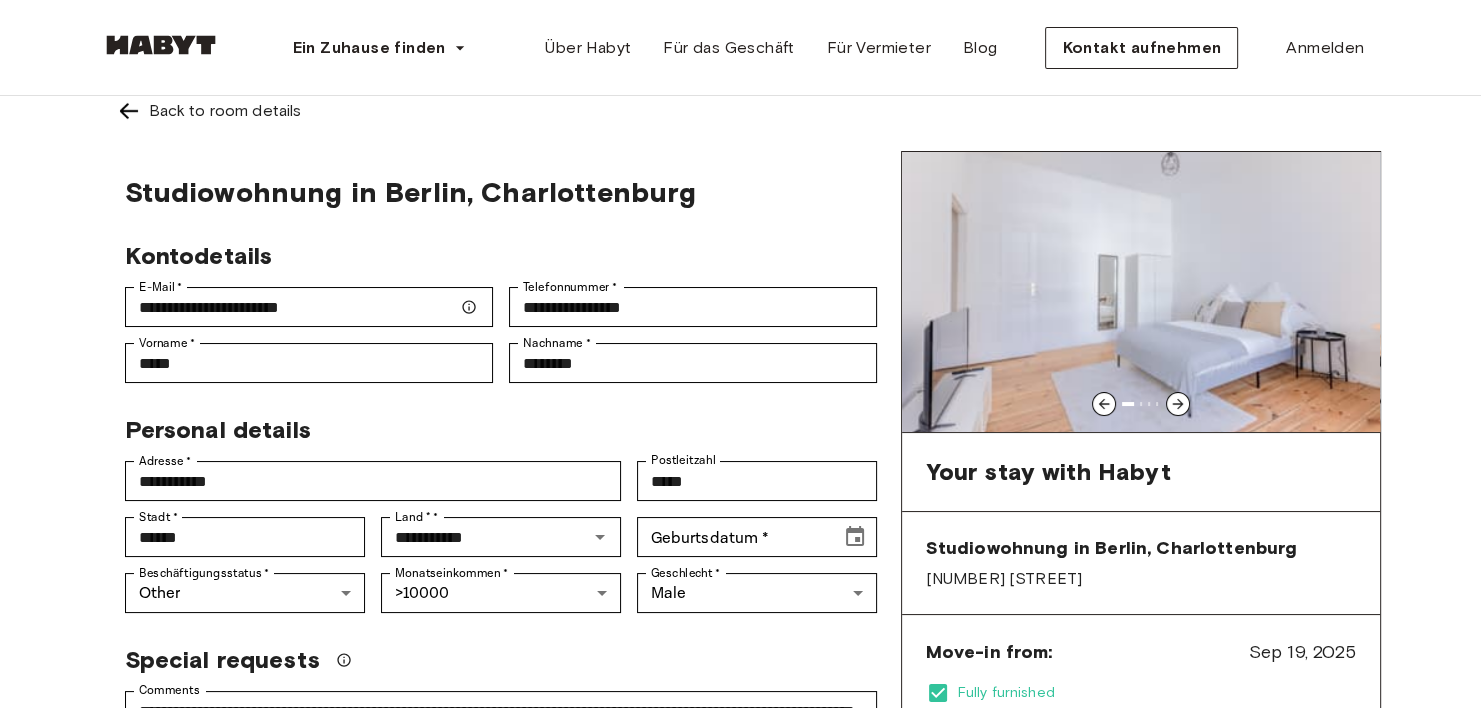click on "Beschäftigungsstatus   * Other ***** Beschäftigungsstatus   * Other" at bounding box center [237, 585] 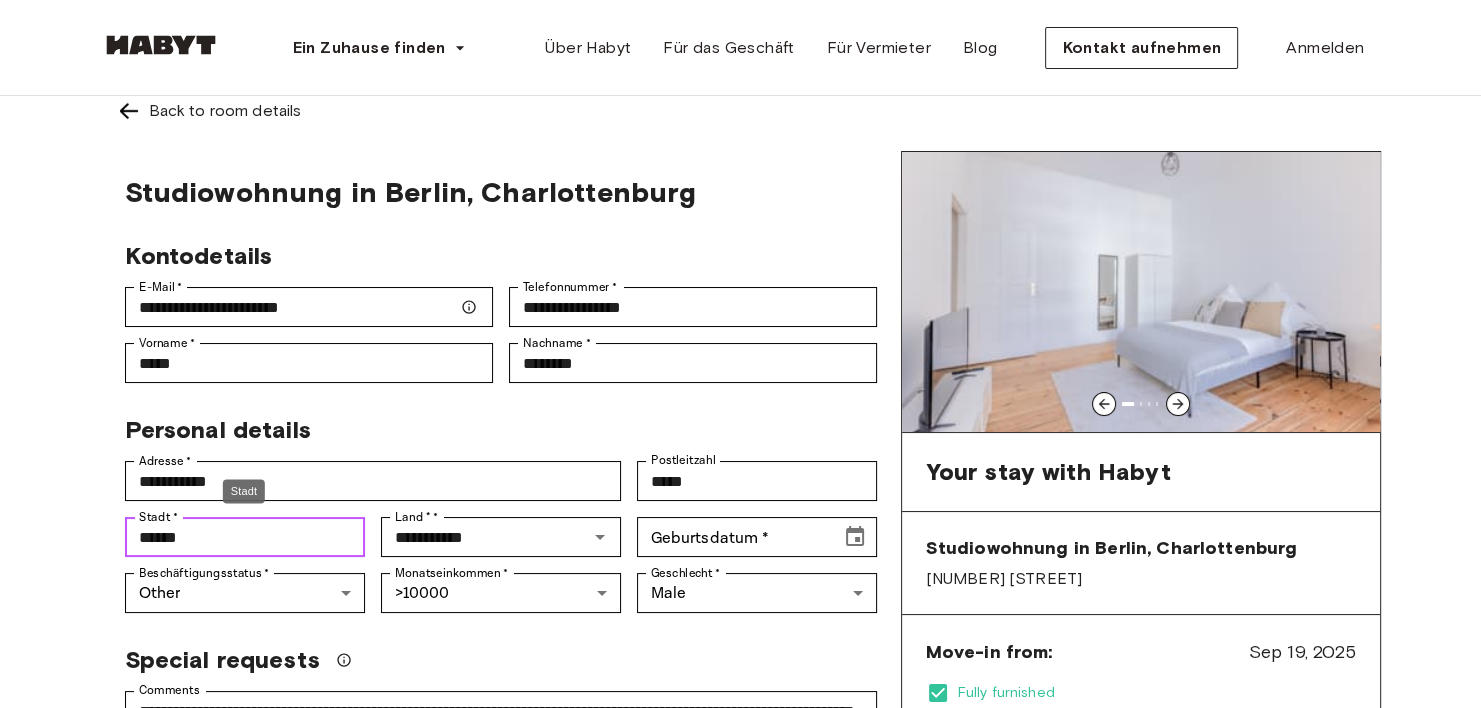 click on "******" at bounding box center [245, 537] 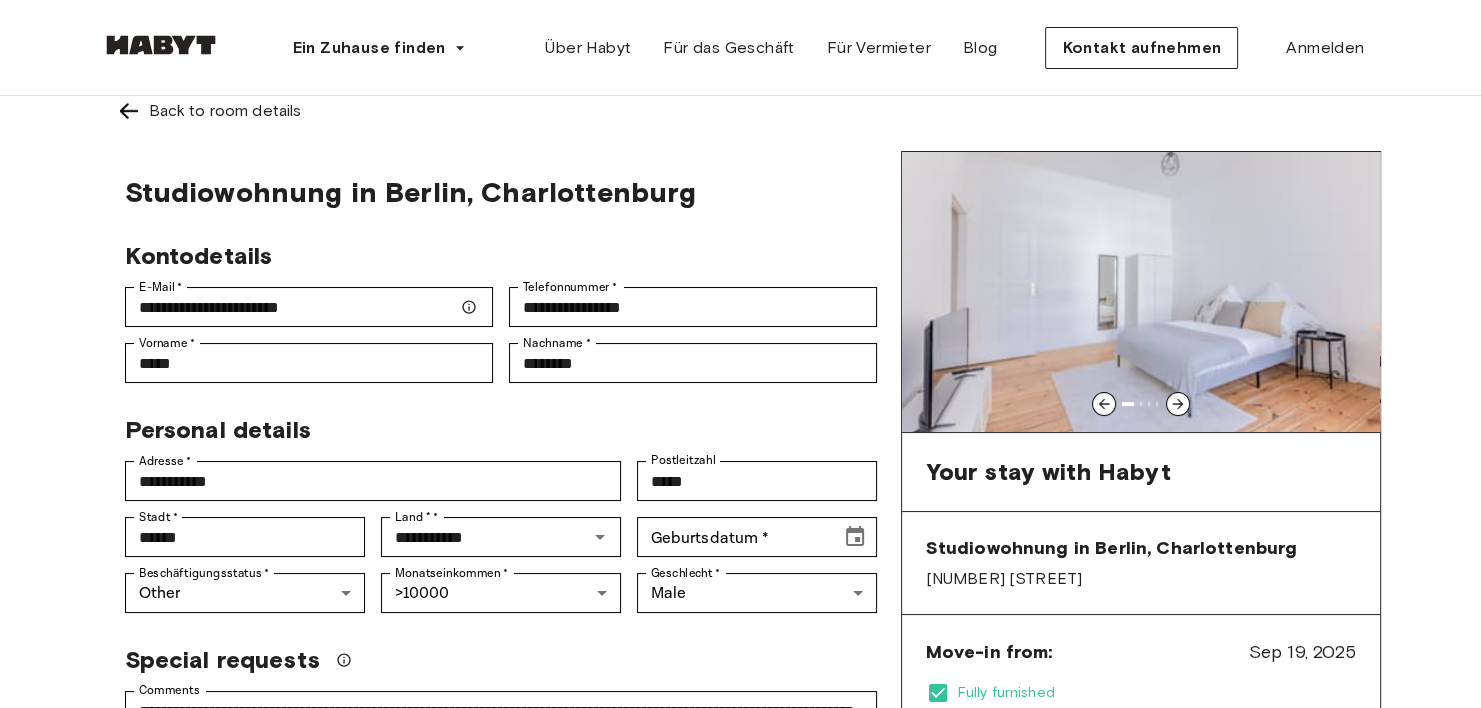 click on "Personal details" at bounding box center (493, 422) 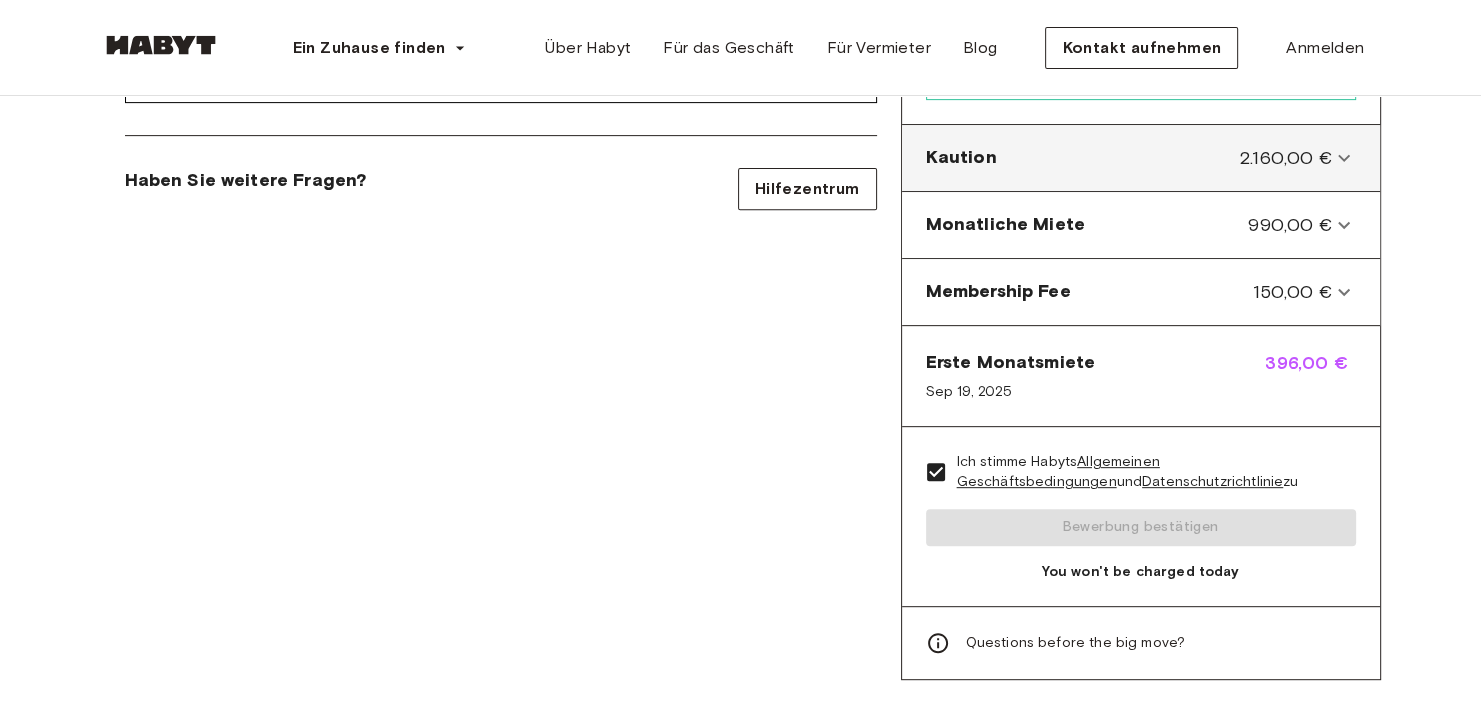 scroll, scrollTop: 777, scrollLeft: 0, axis: vertical 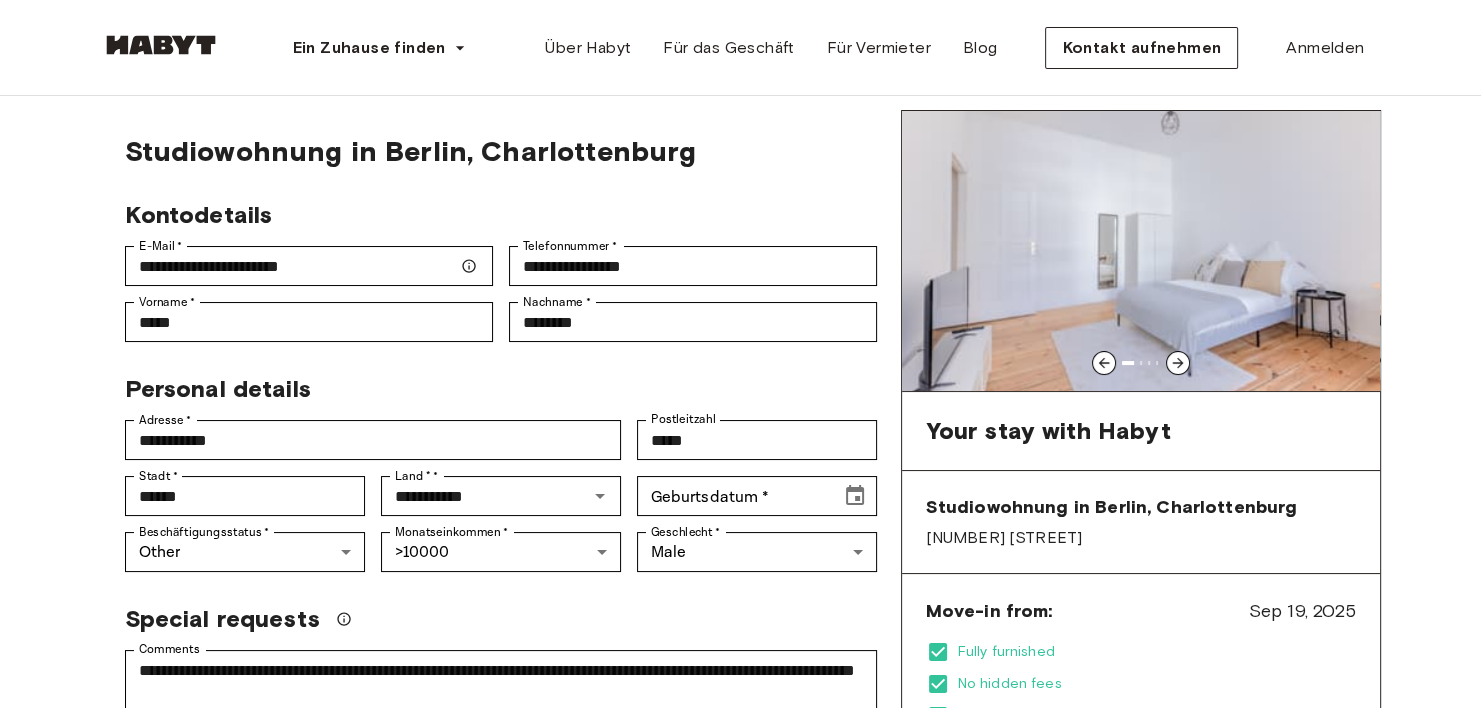 click on "Personal details" at bounding box center [493, 381] 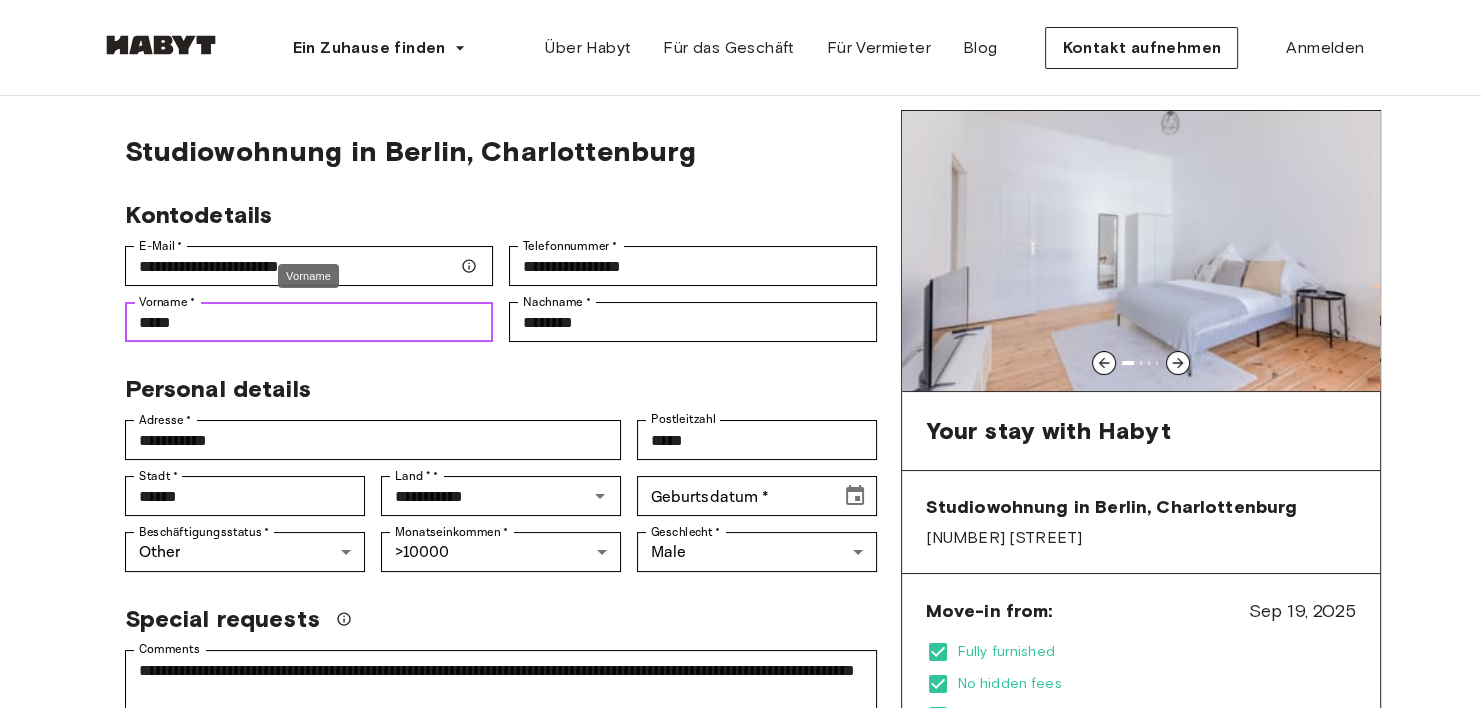 click on "****" at bounding box center (309, 322) 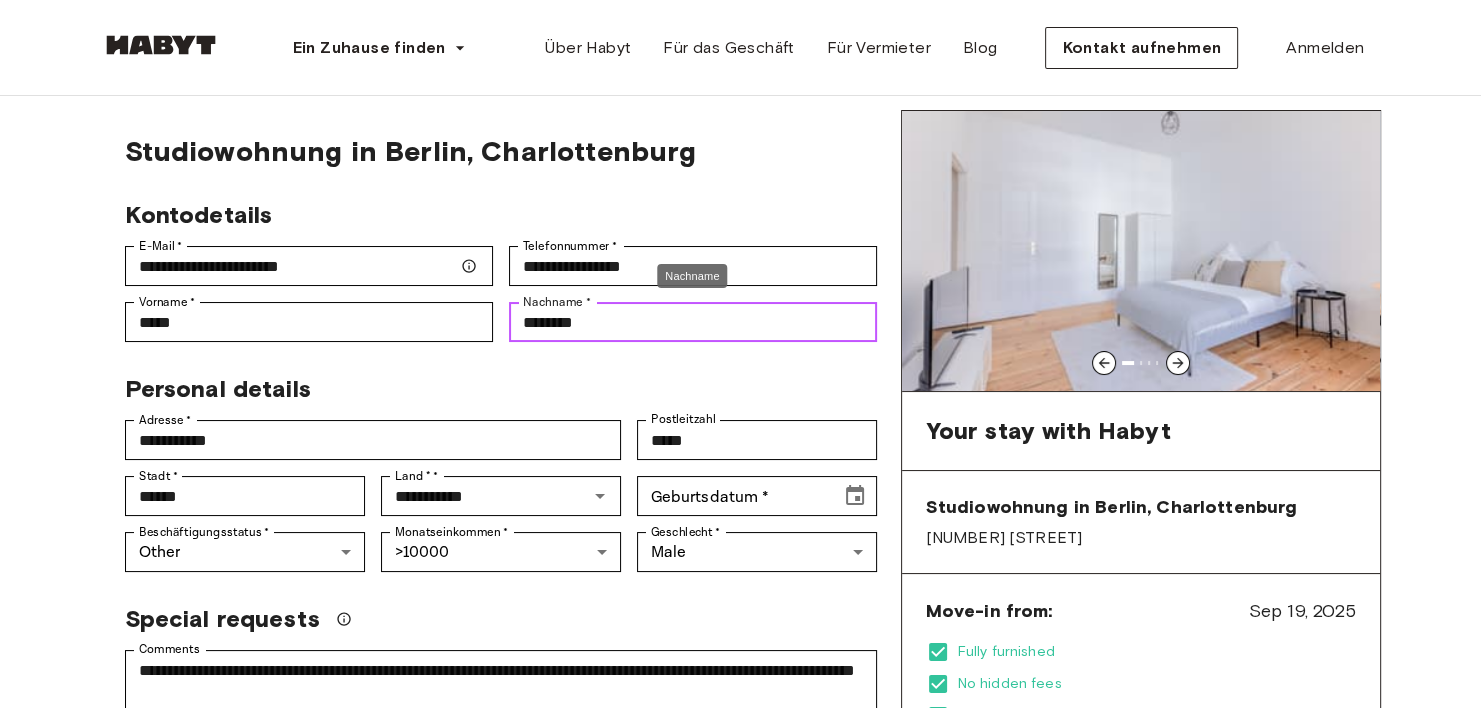 click on "********" at bounding box center (693, 322) 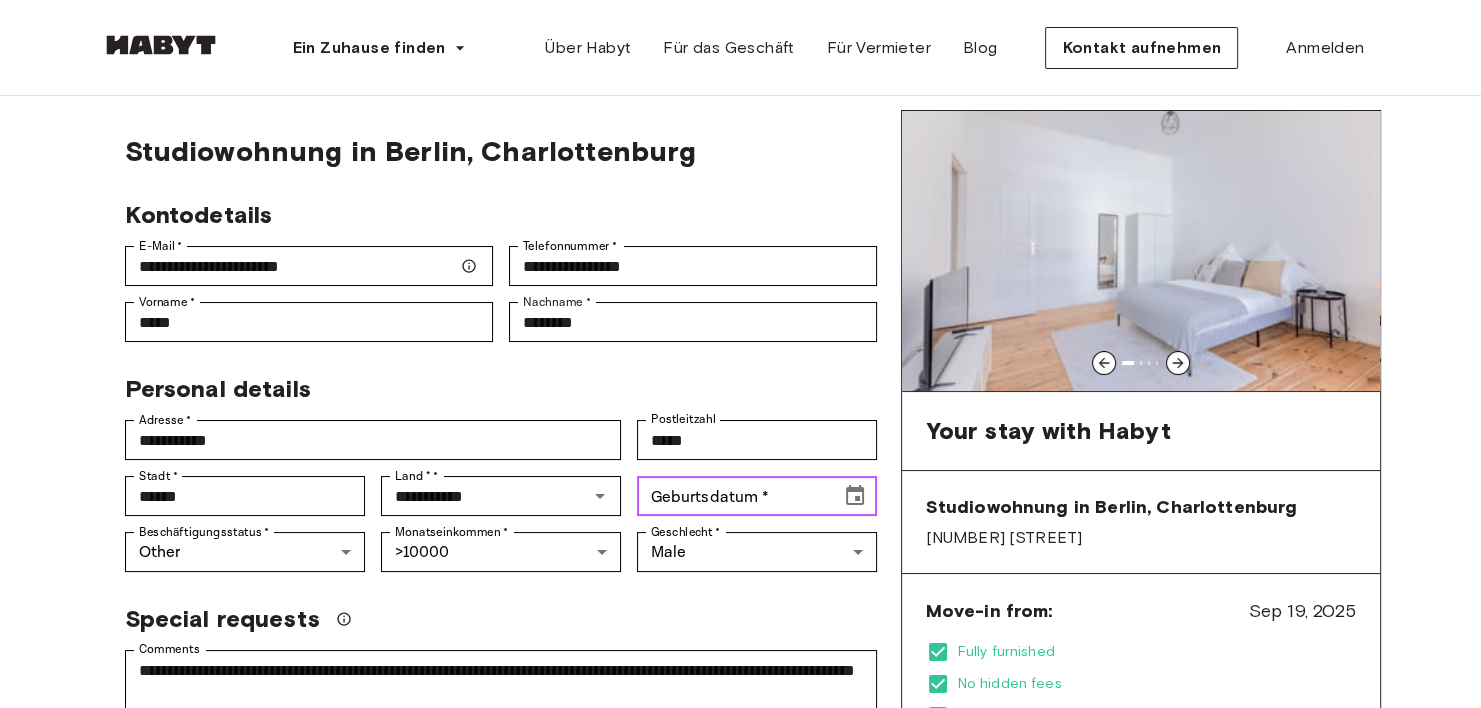 click on "Geburtsdatum   *" at bounding box center (732, 496) 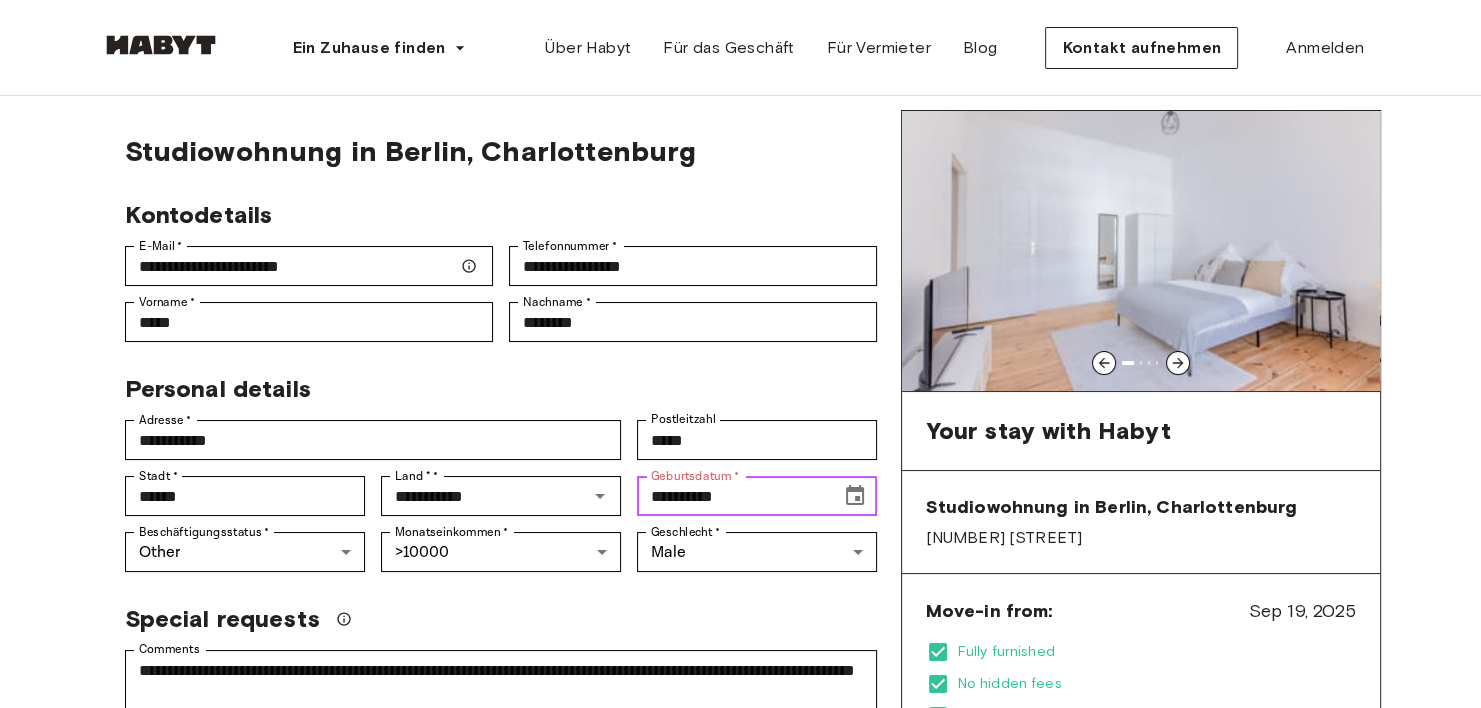 click on "**********" at bounding box center [732, 496] 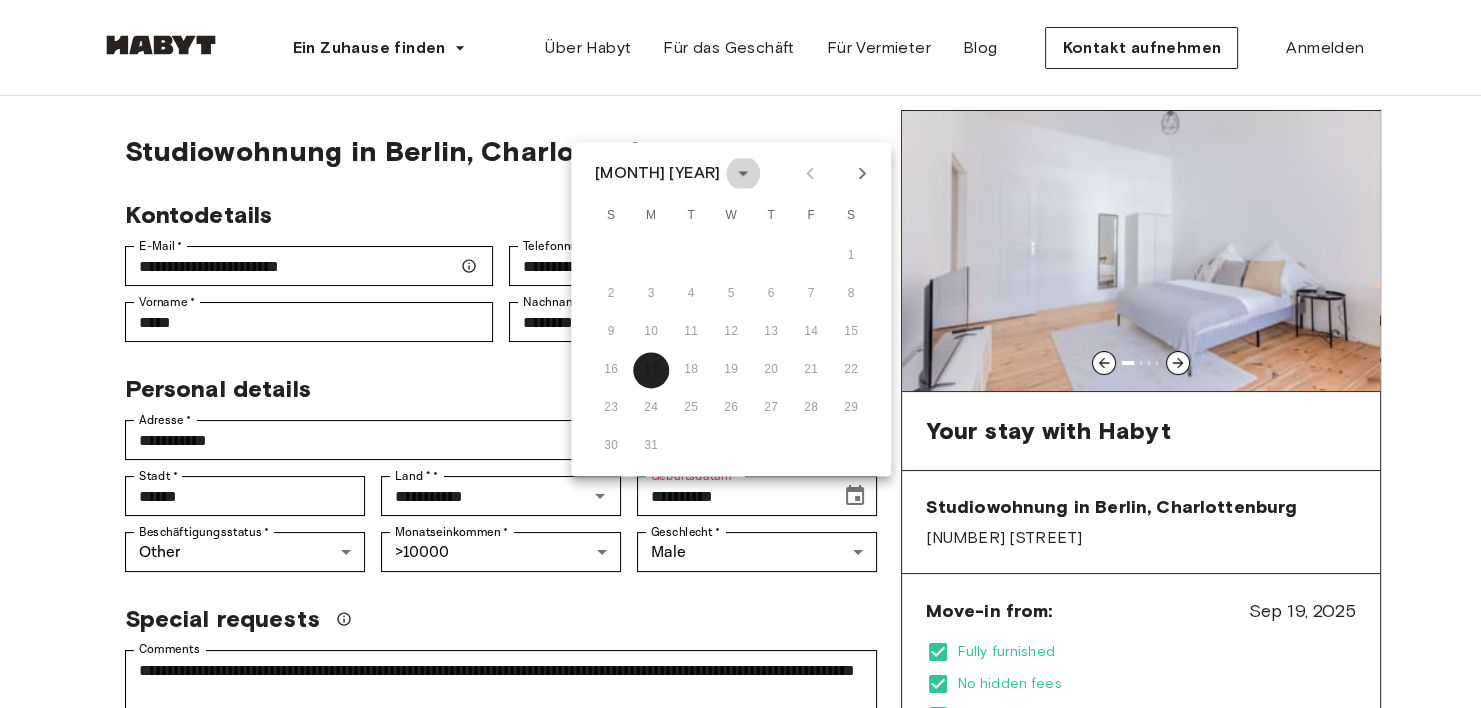 click 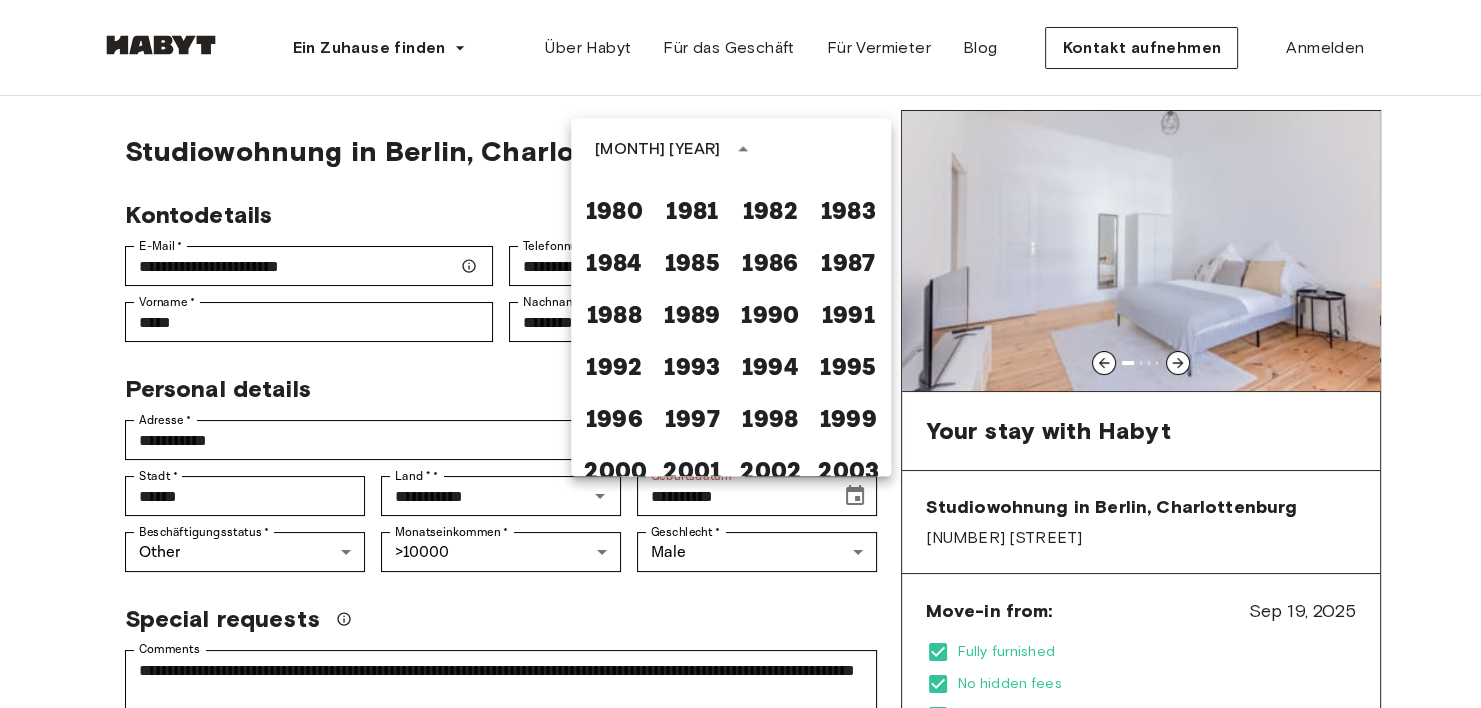 scroll, scrollTop: 1060, scrollLeft: 0, axis: vertical 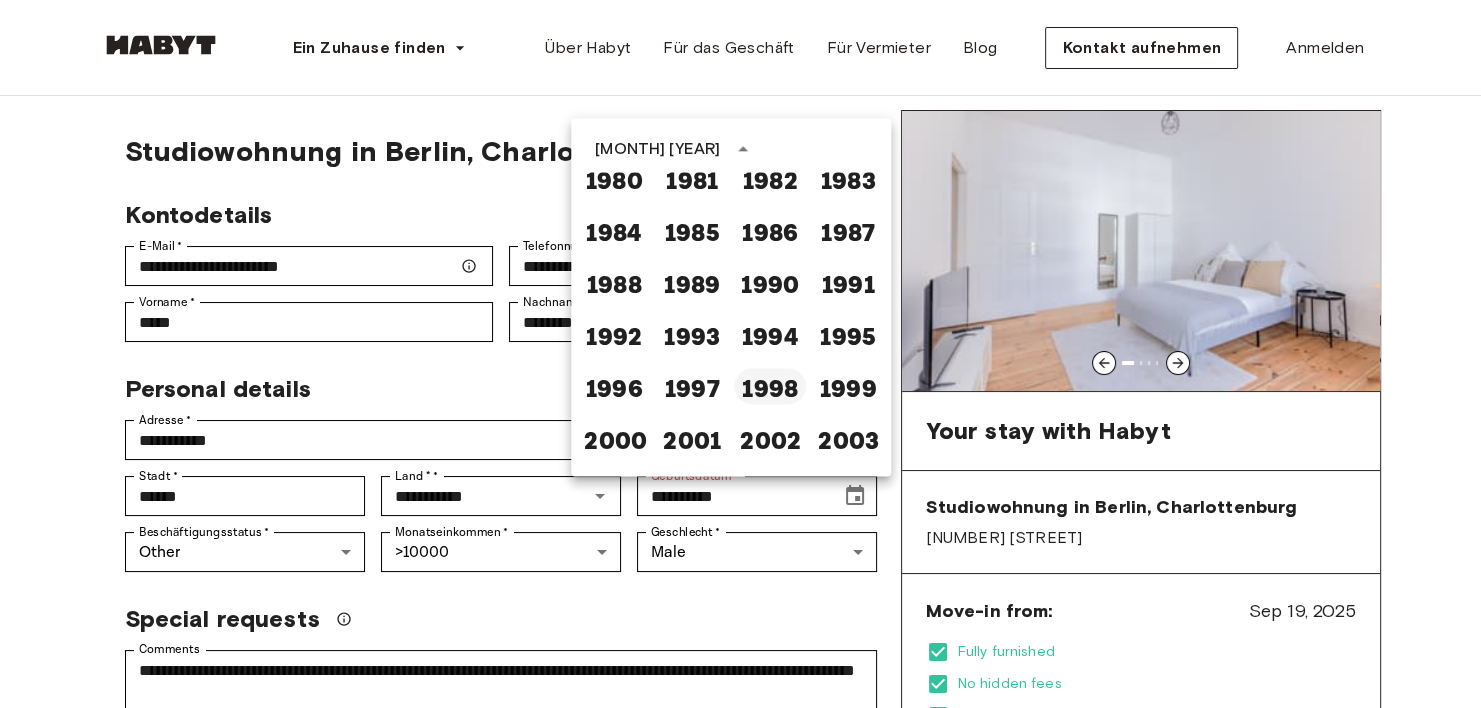 click on "1998" at bounding box center (770, 386) 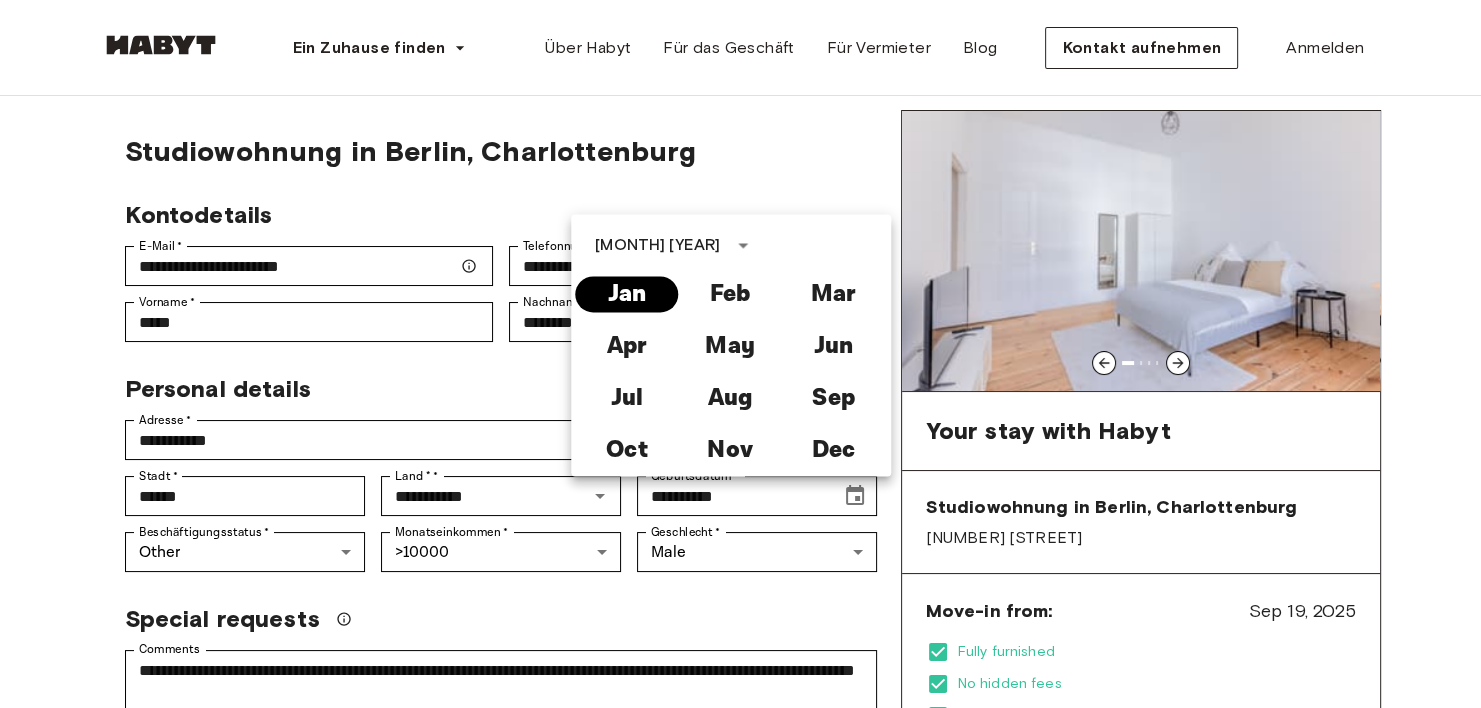 click on "Jan" at bounding box center [626, 294] 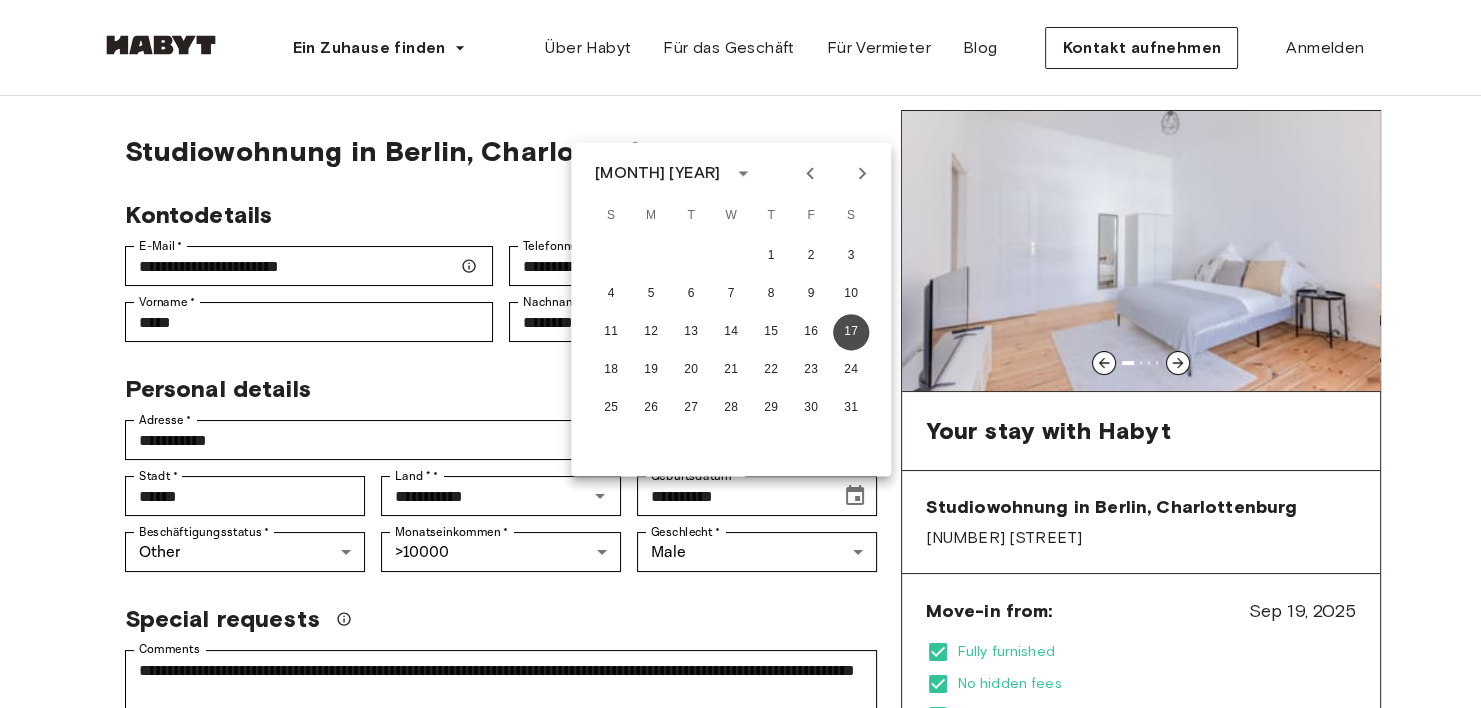 click on "17" at bounding box center (851, 332) 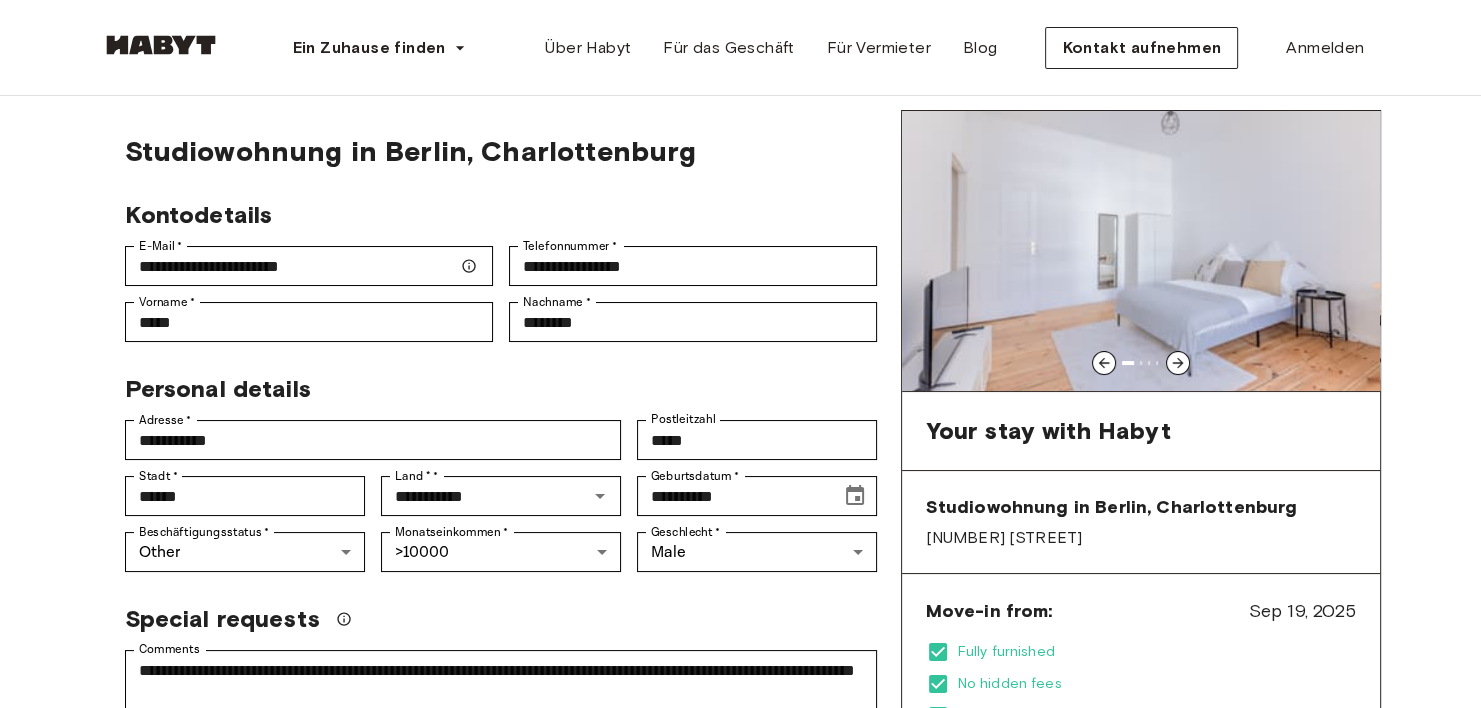 click on "Geschlecht   * Male **** Geschlecht   * Male" at bounding box center (749, 544) 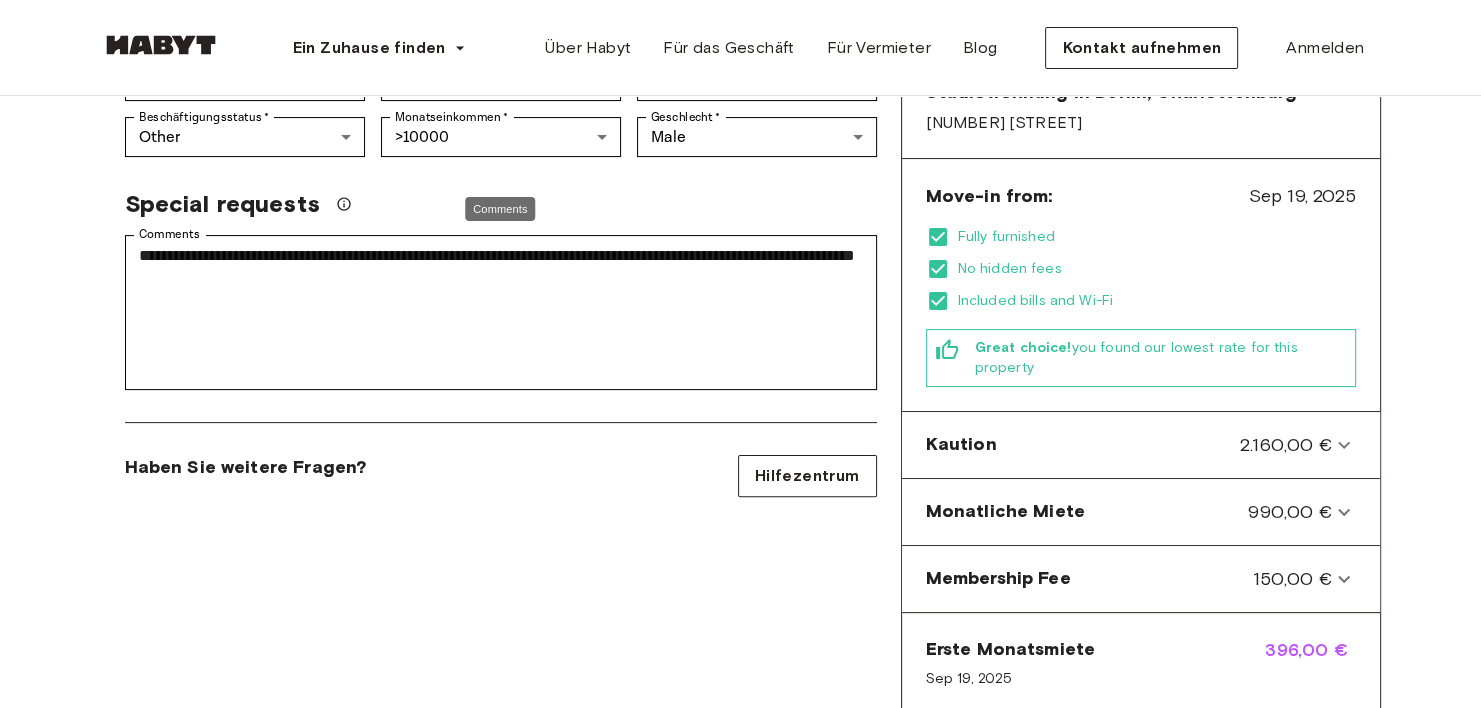 scroll, scrollTop: 490, scrollLeft: 0, axis: vertical 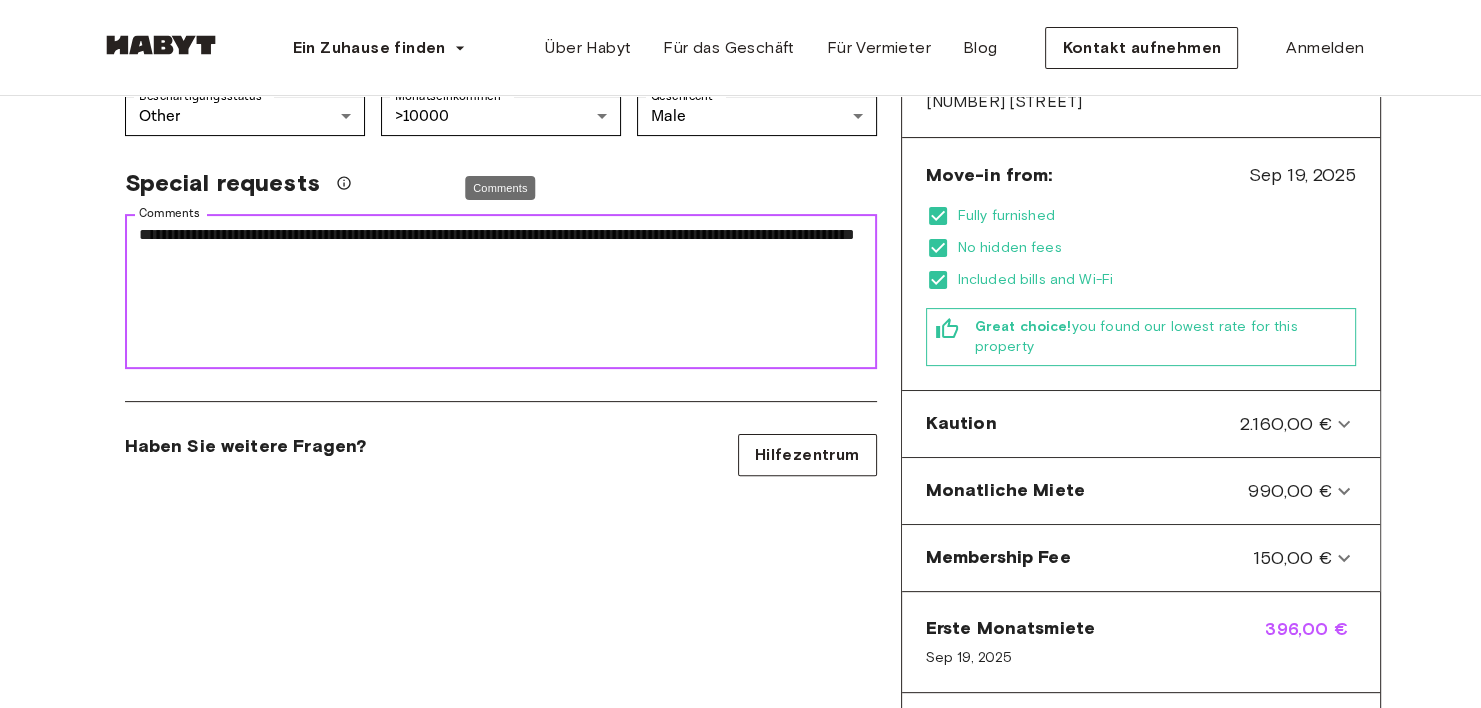 click on "**********" at bounding box center (501, 292) 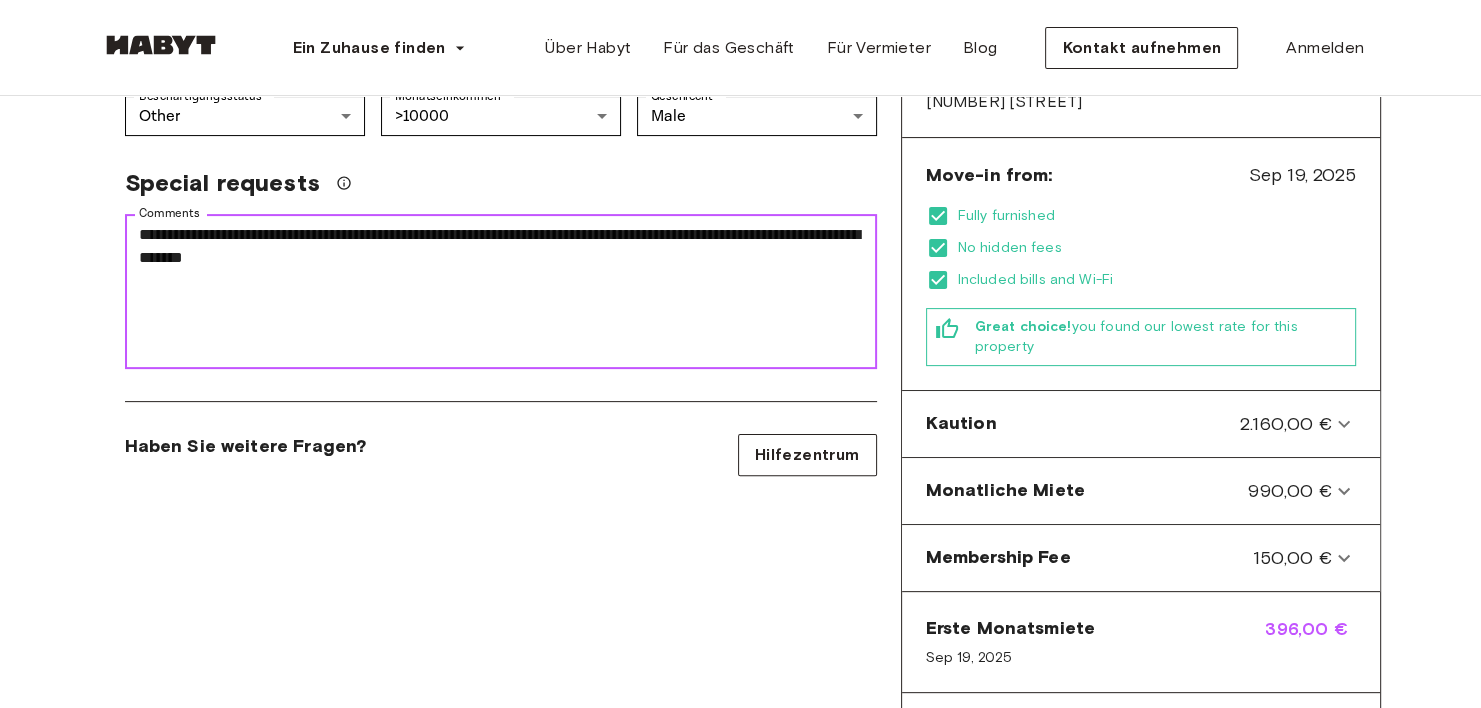 type on "**********" 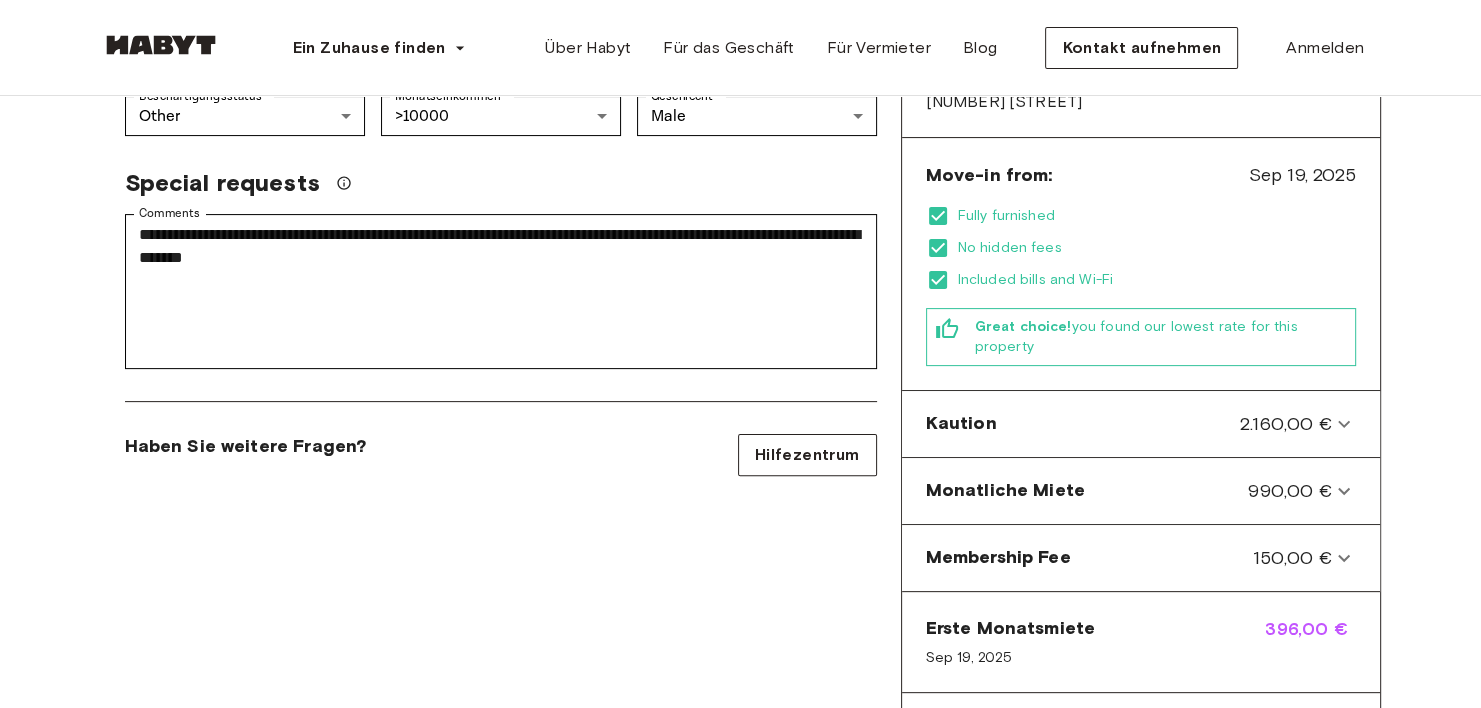 click on "Haben Sie weitere Fragen? Hilfezentrum" at bounding box center [501, 455] 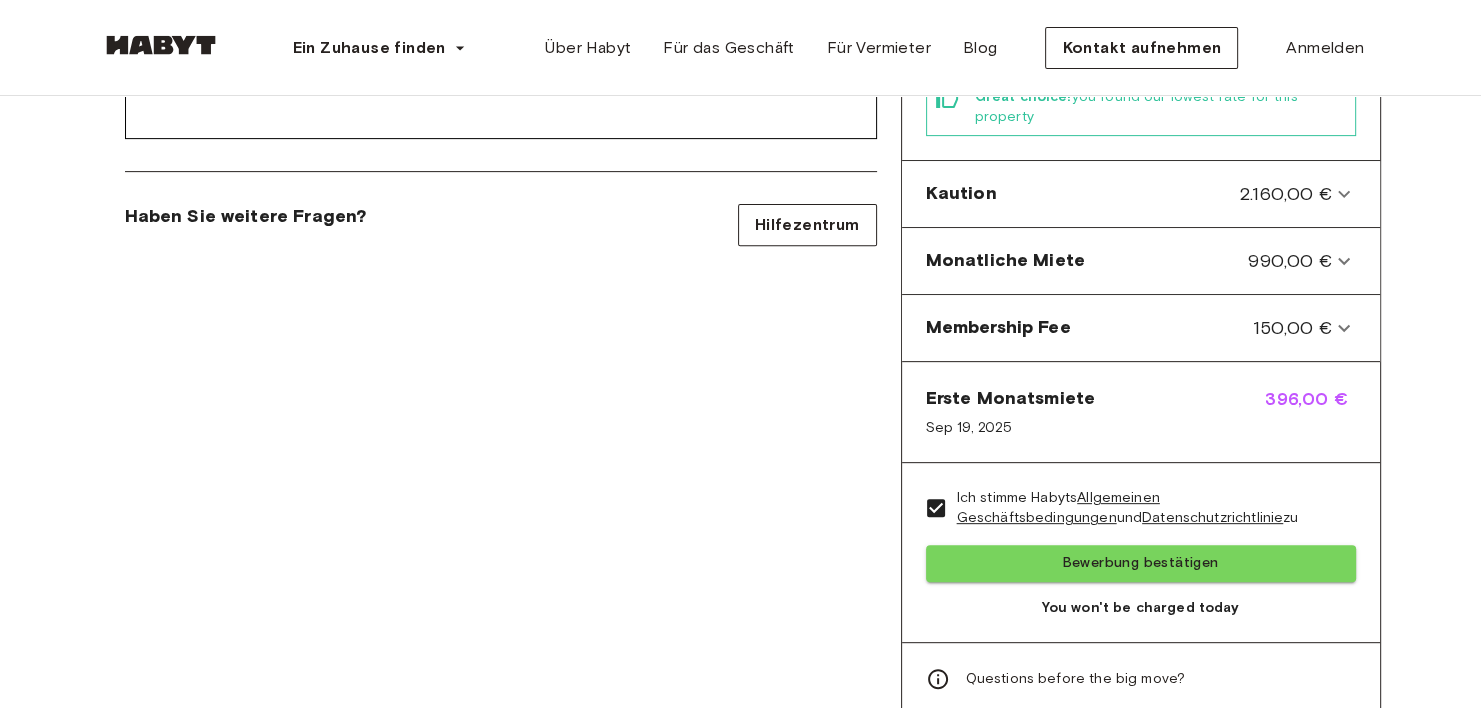 scroll, scrollTop: 755, scrollLeft: 0, axis: vertical 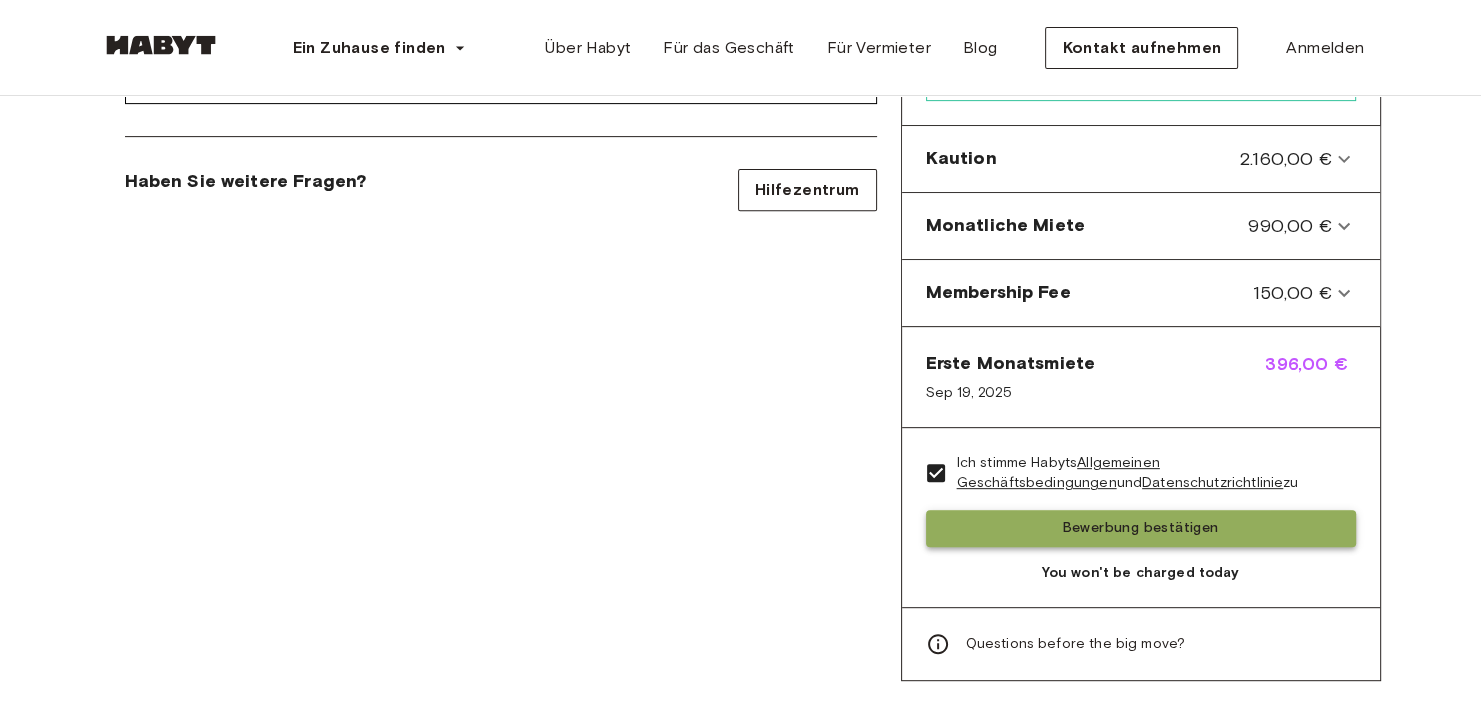 click on "Bewerbung bestätigen" at bounding box center [1141, 528] 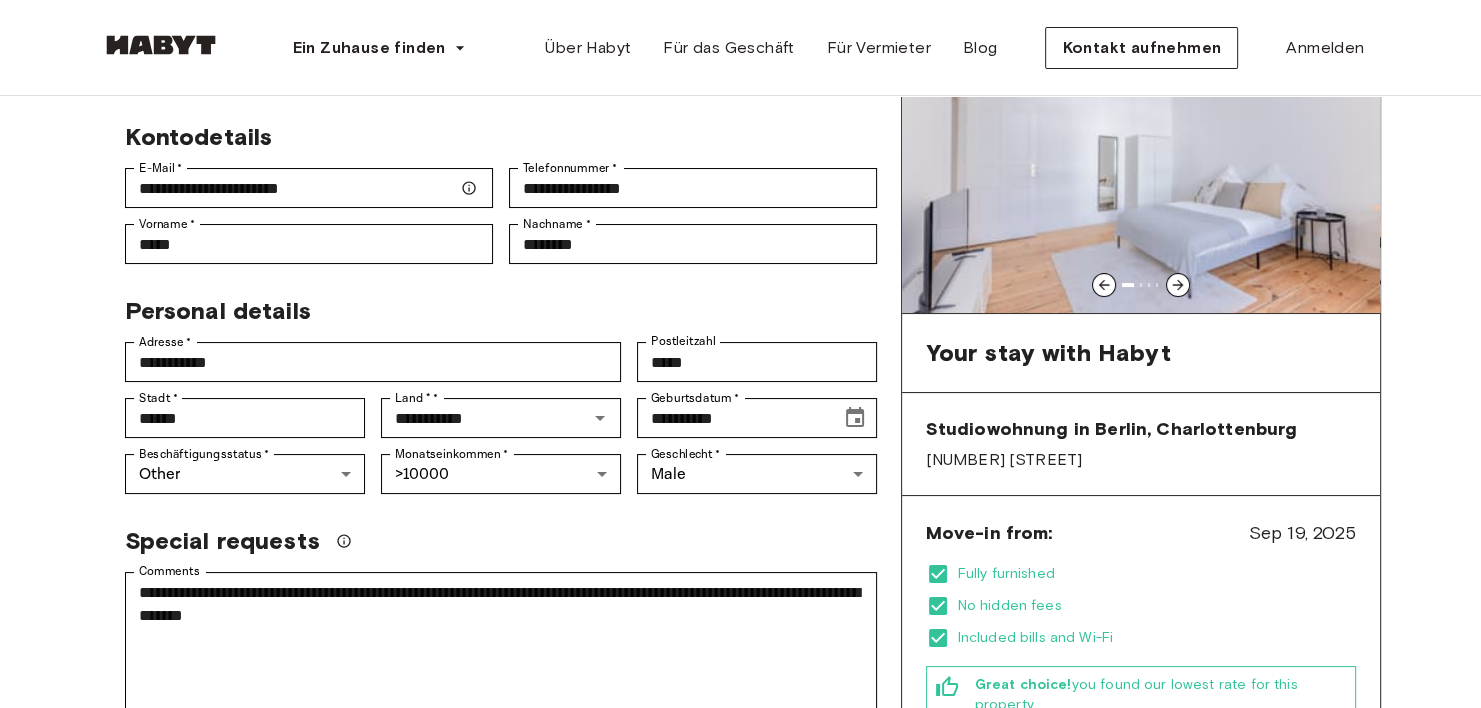 scroll, scrollTop: 0, scrollLeft: 0, axis: both 